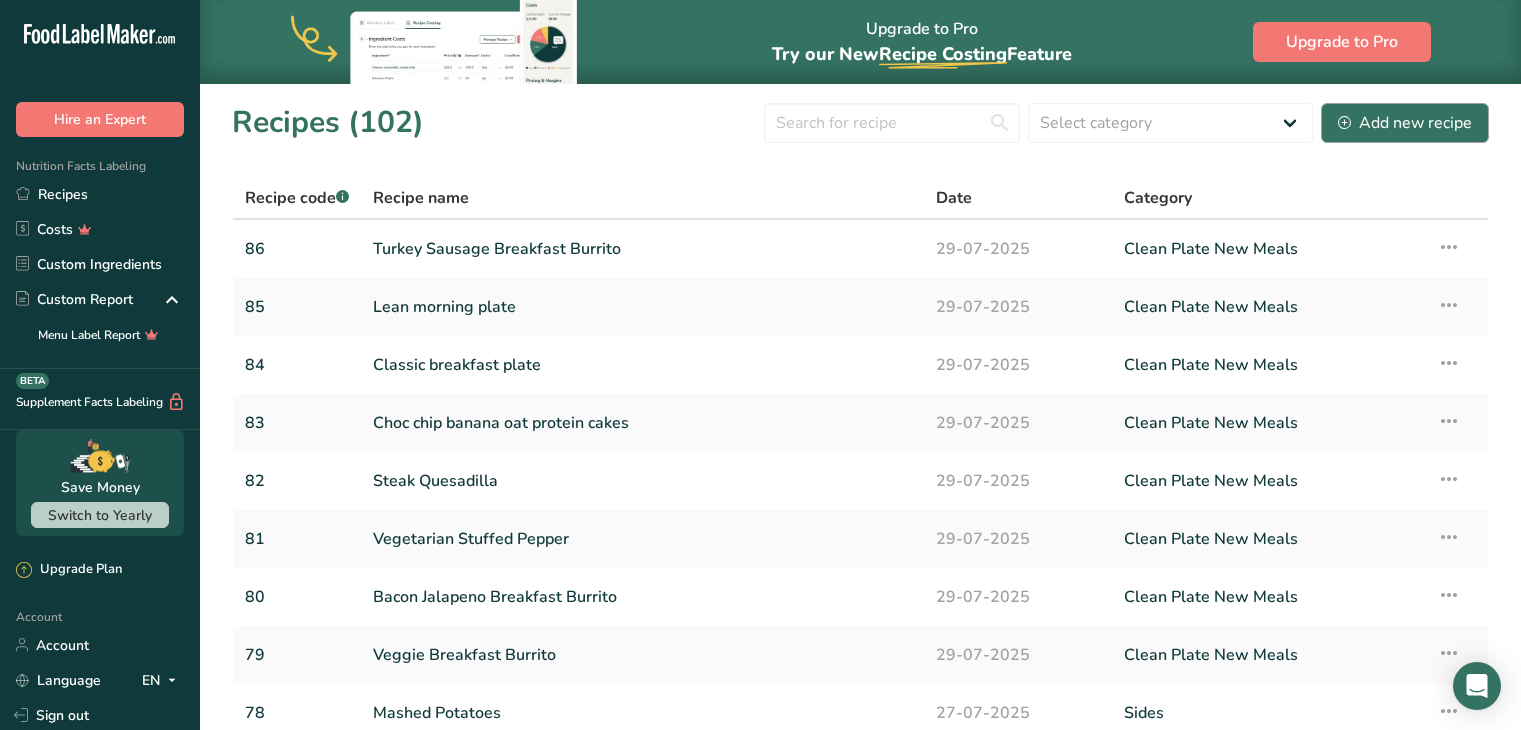 scroll, scrollTop: 0, scrollLeft: 0, axis: both 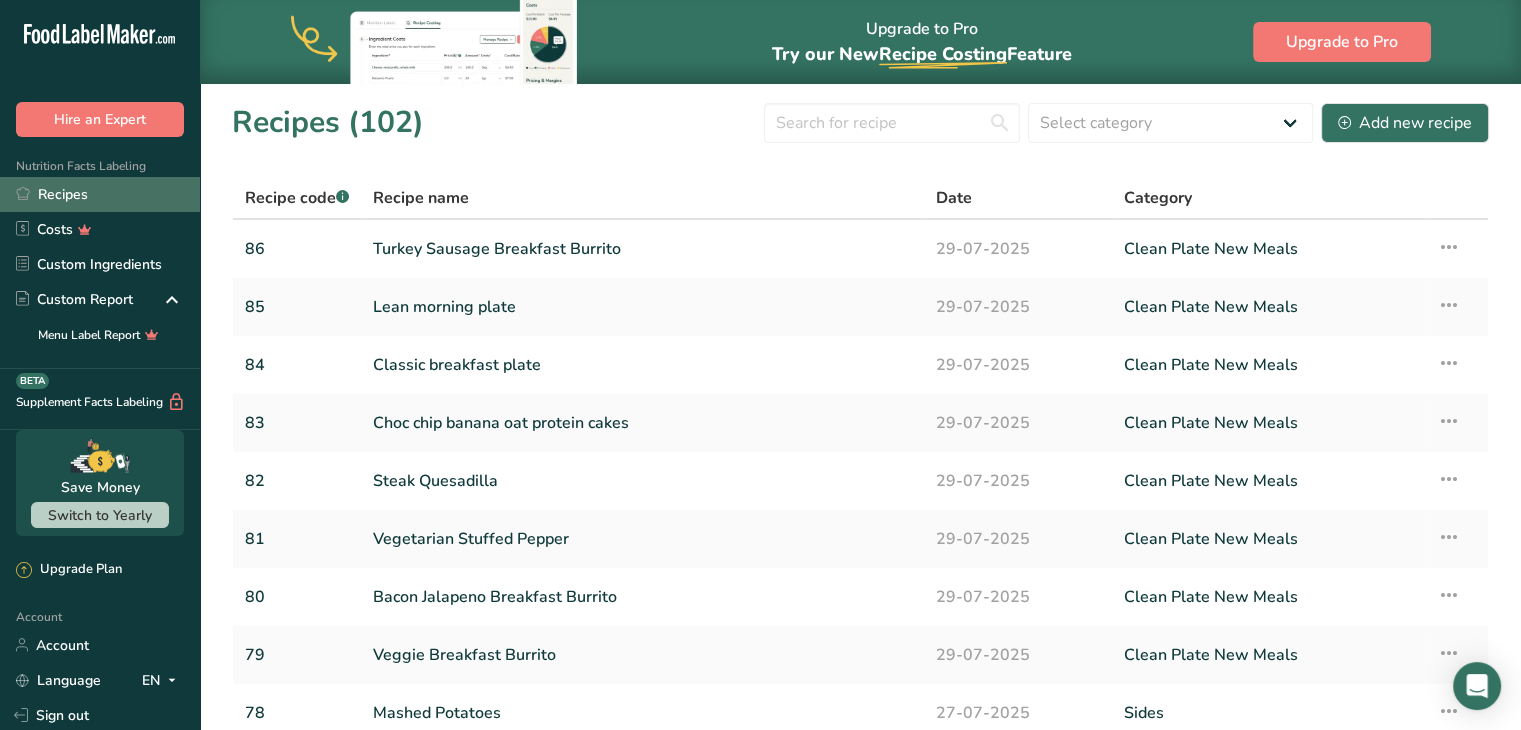 click on "Recipes" at bounding box center (100, 194) 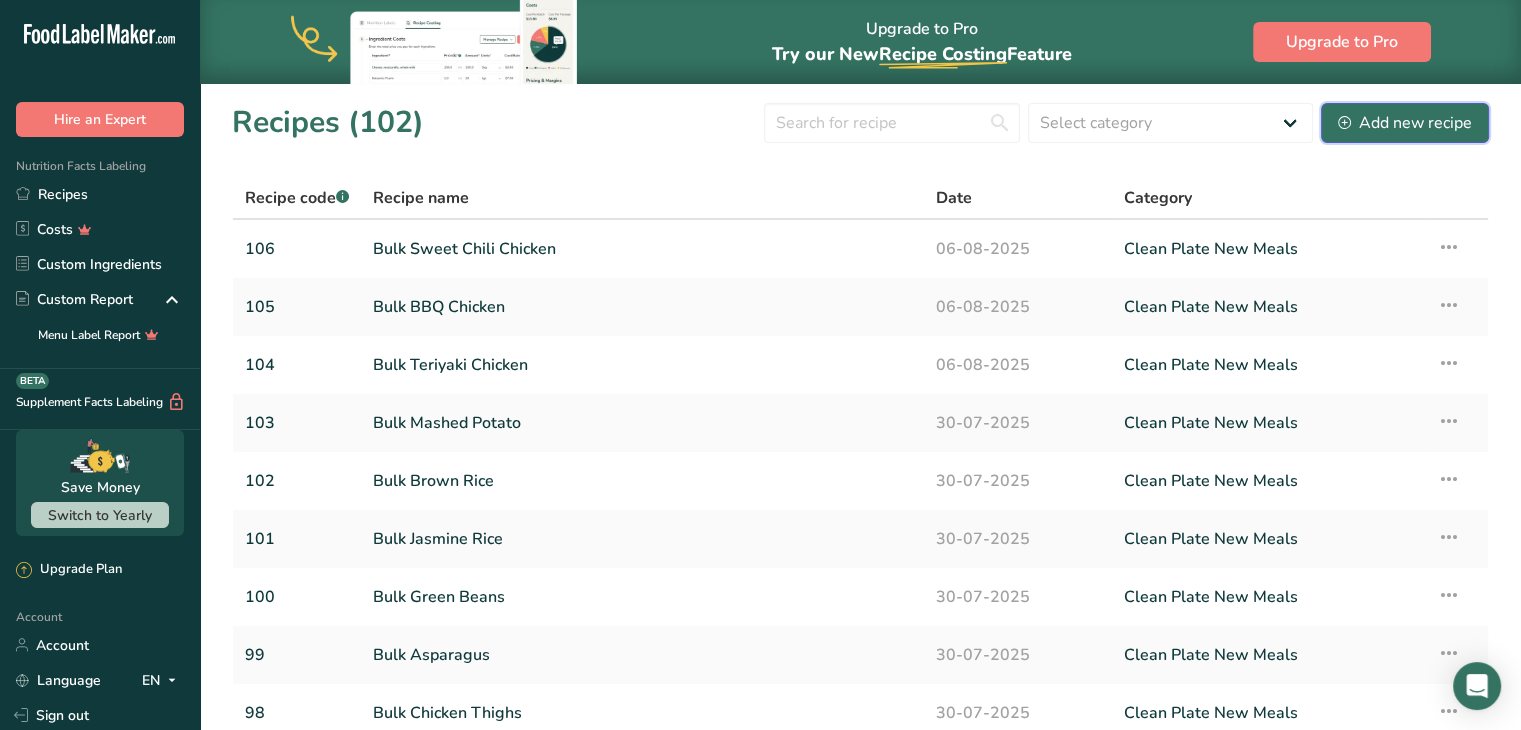 click on "Add new recipe" at bounding box center (1405, 123) 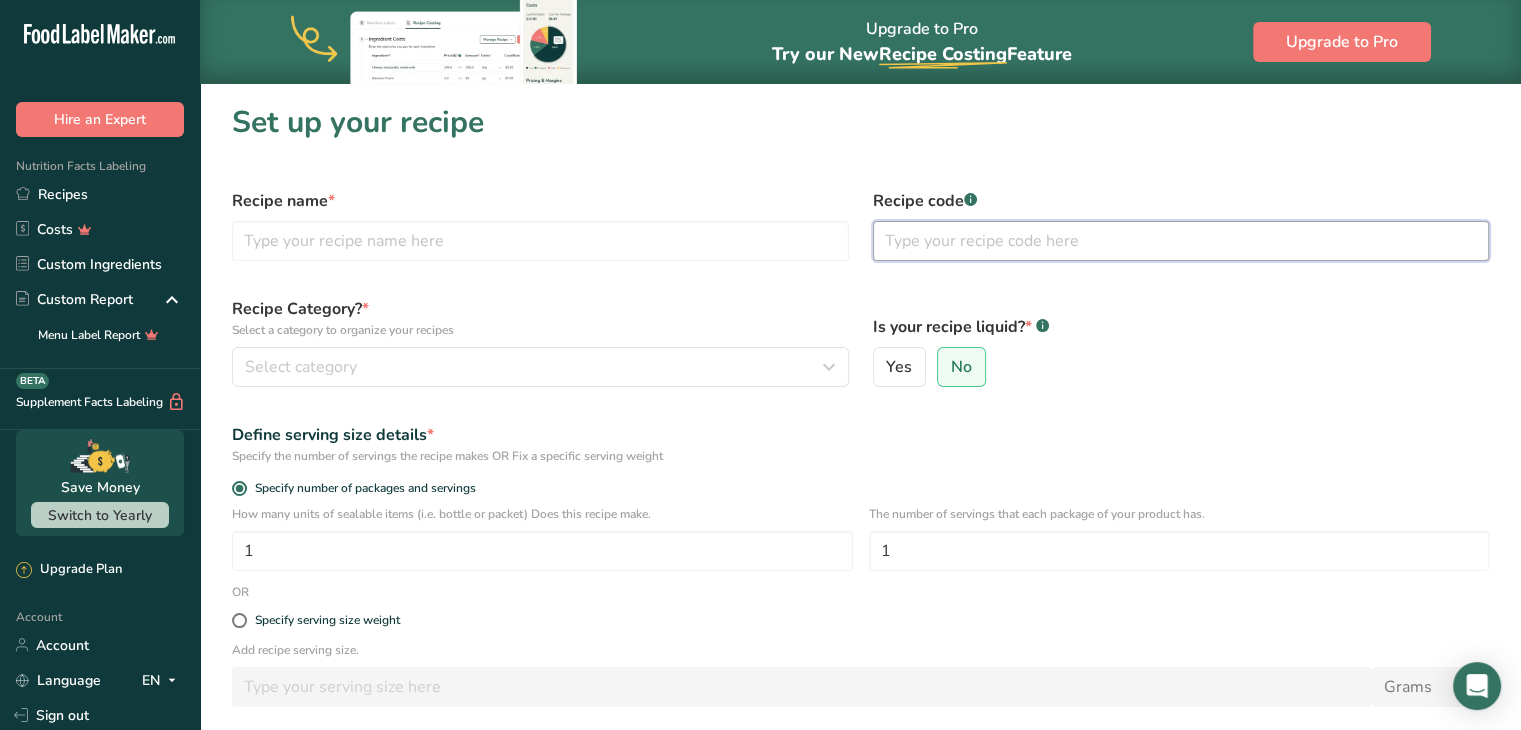 click at bounding box center [1181, 241] 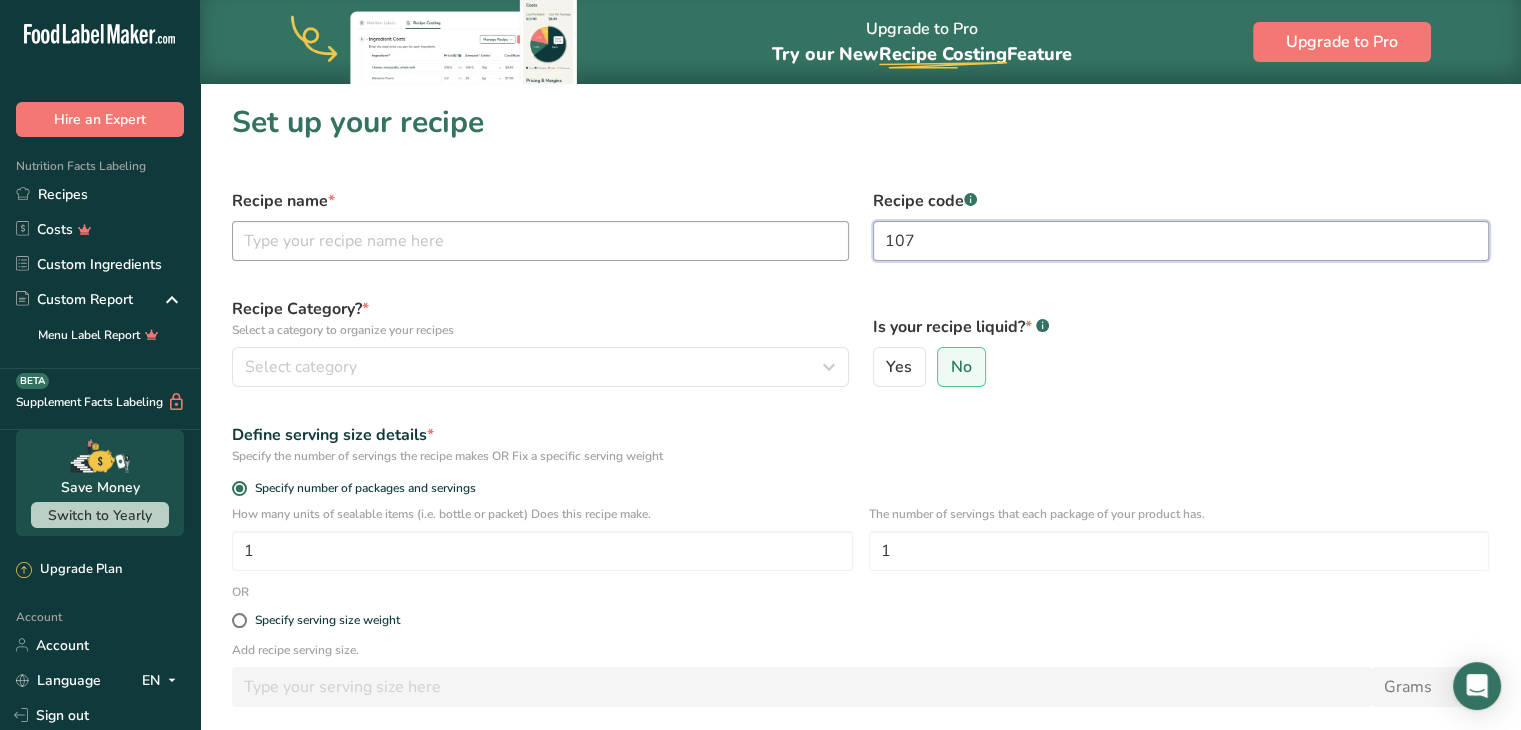 type on "107" 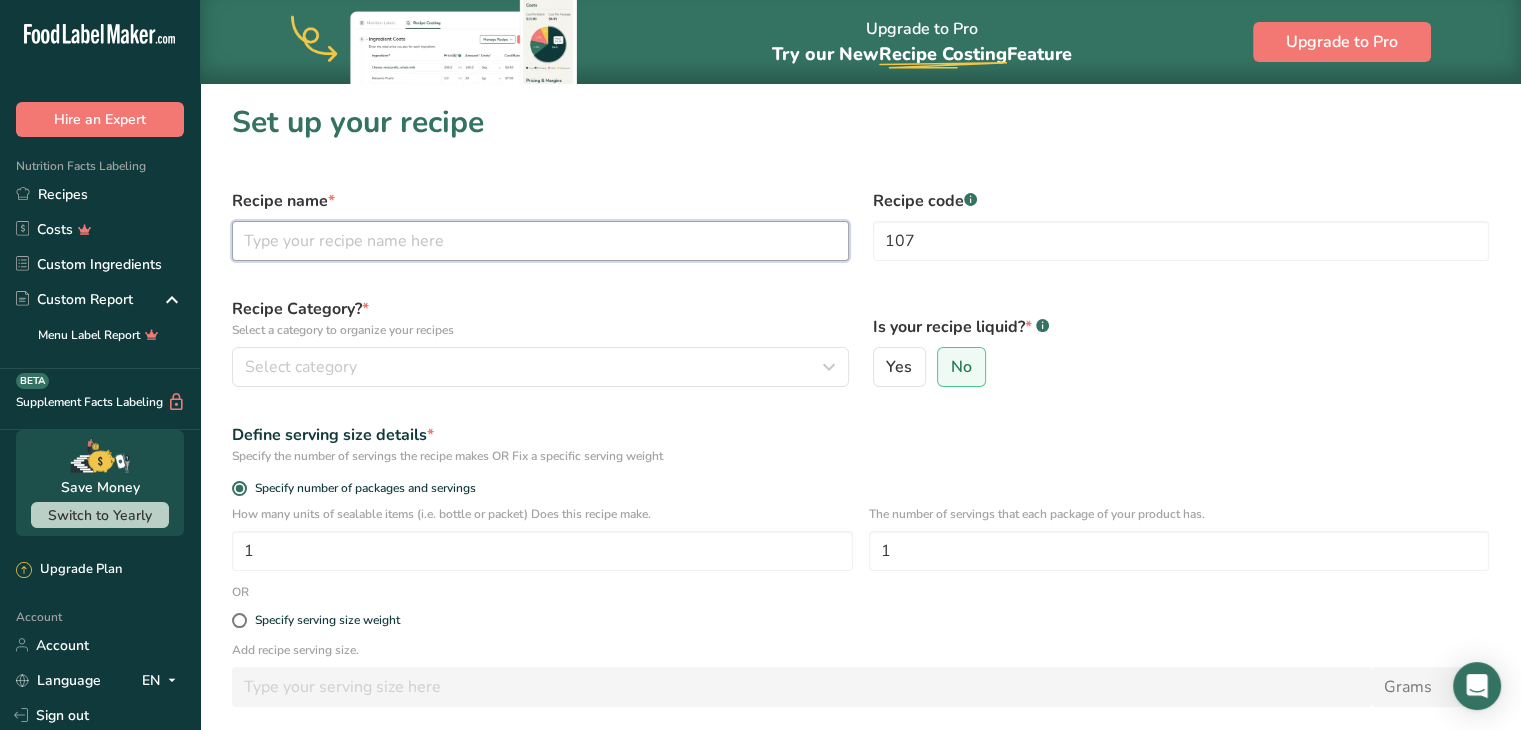 click at bounding box center [540, 241] 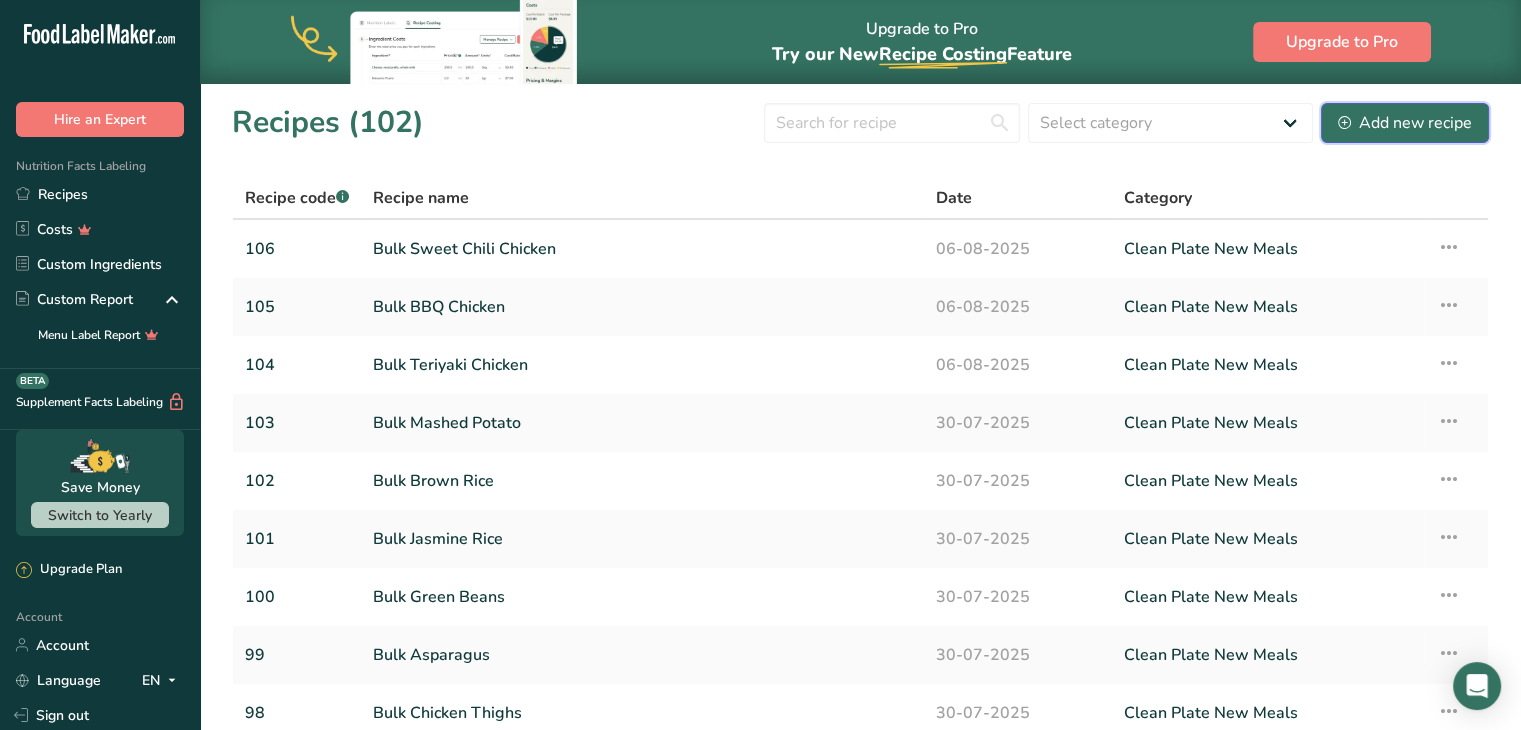 click on "Add new recipe" at bounding box center [1405, 123] 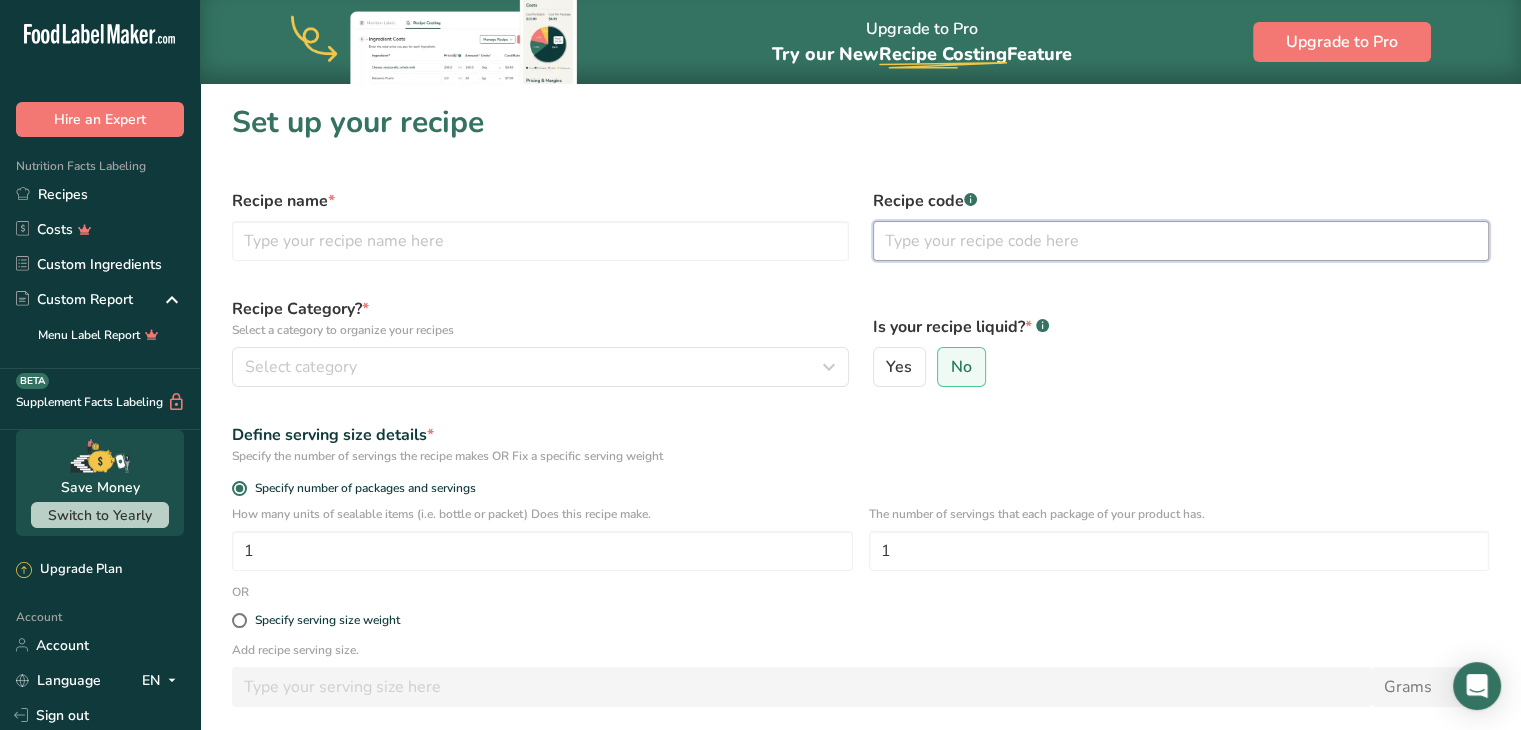 click at bounding box center (1181, 241) 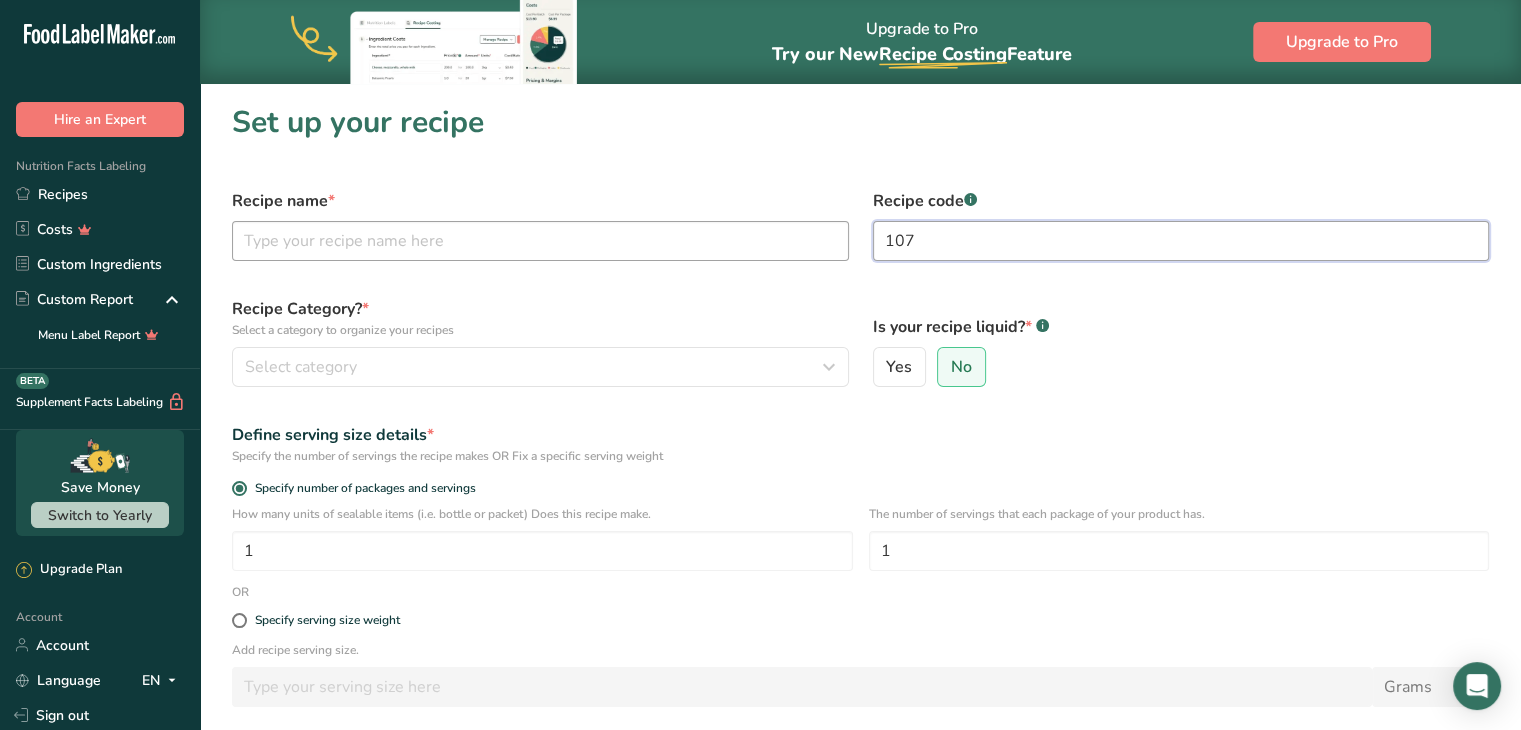 type on "107" 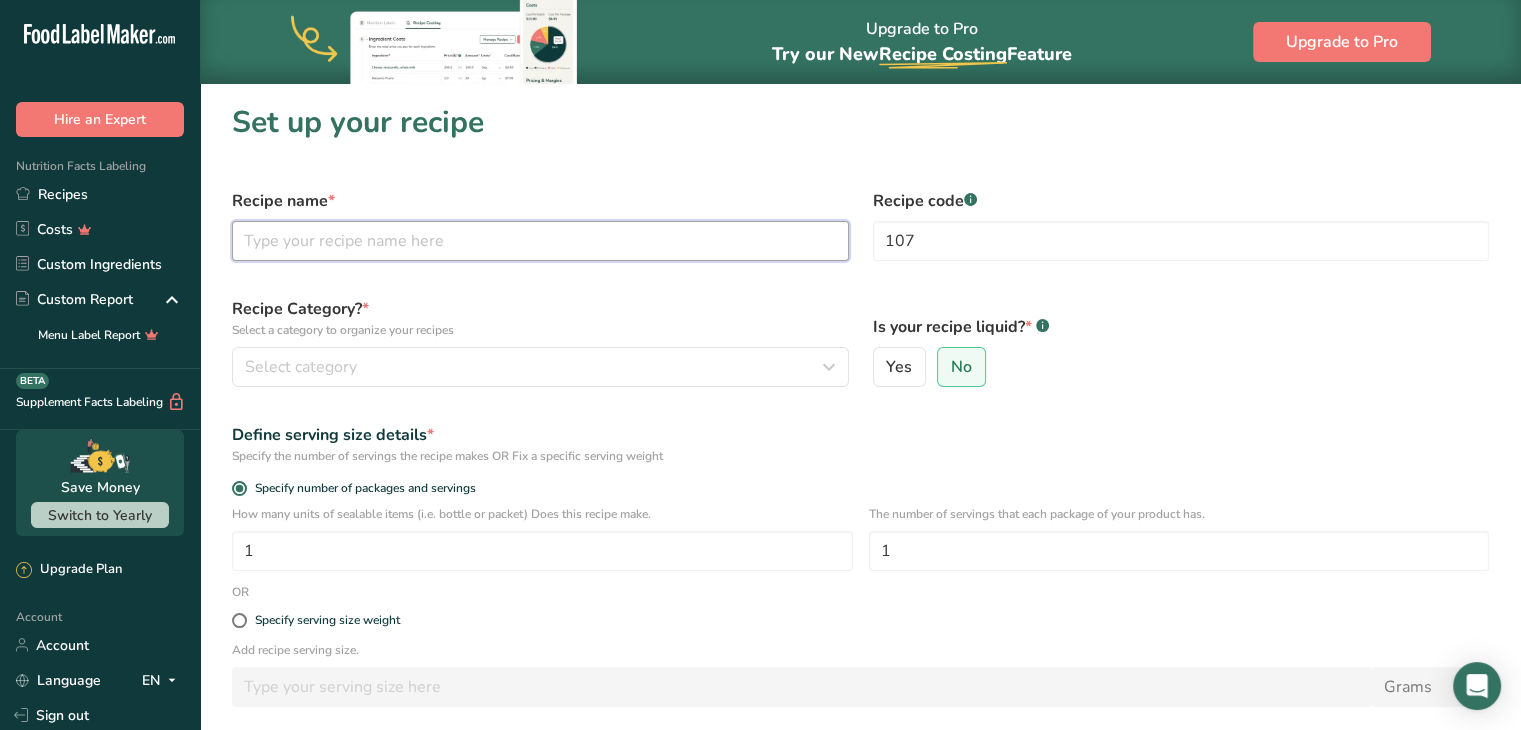 click at bounding box center (540, 241) 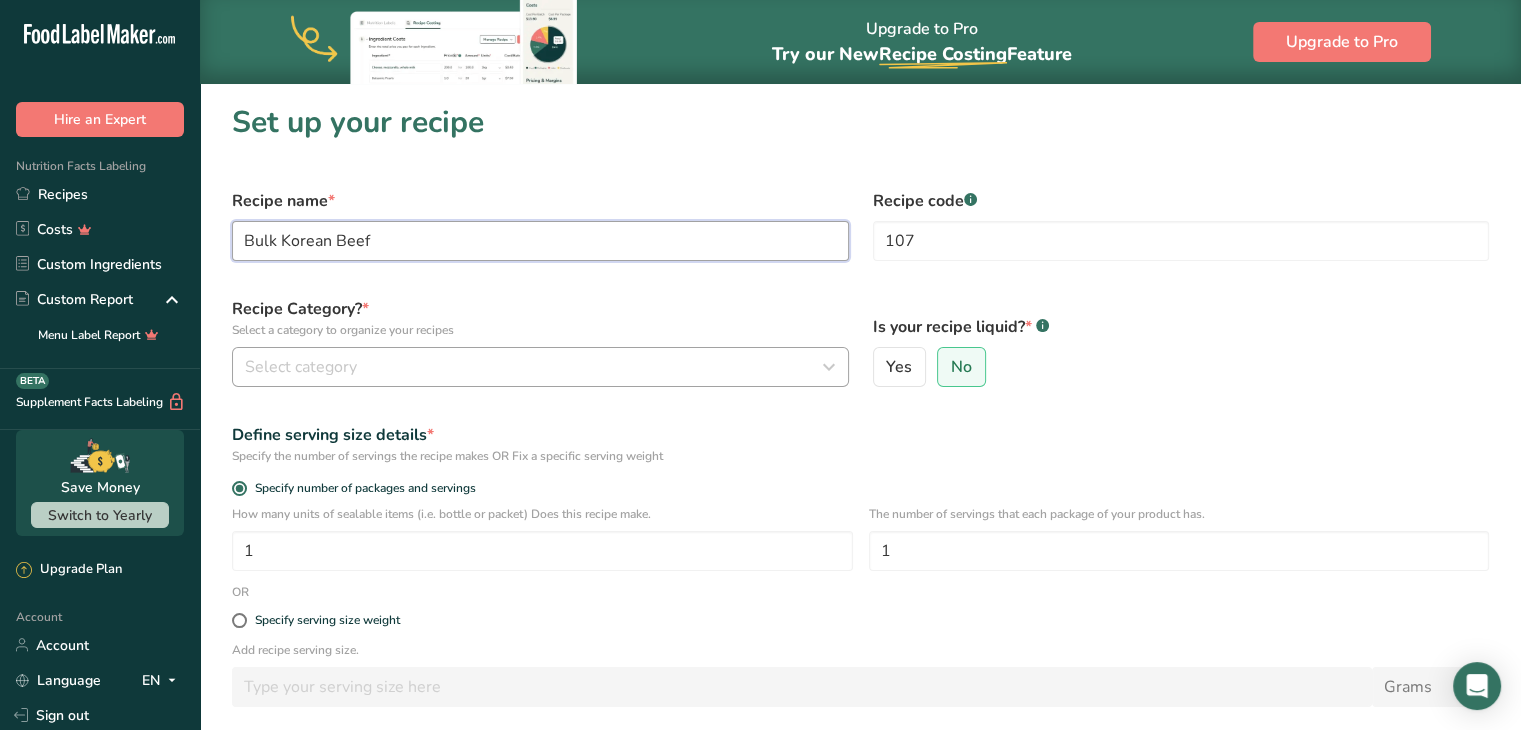 type on "Bulk Korean Beef" 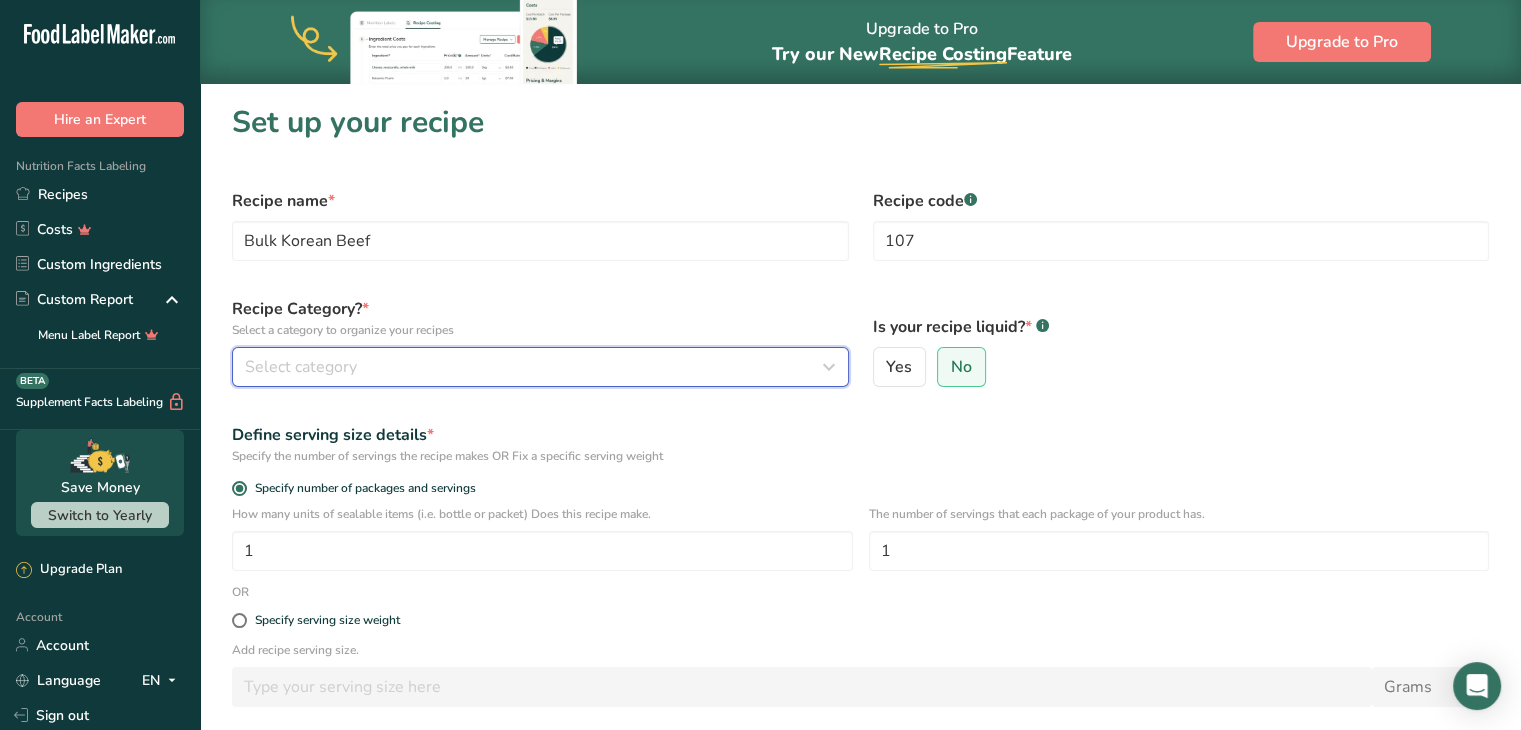 click on "Select category" at bounding box center (534, 367) 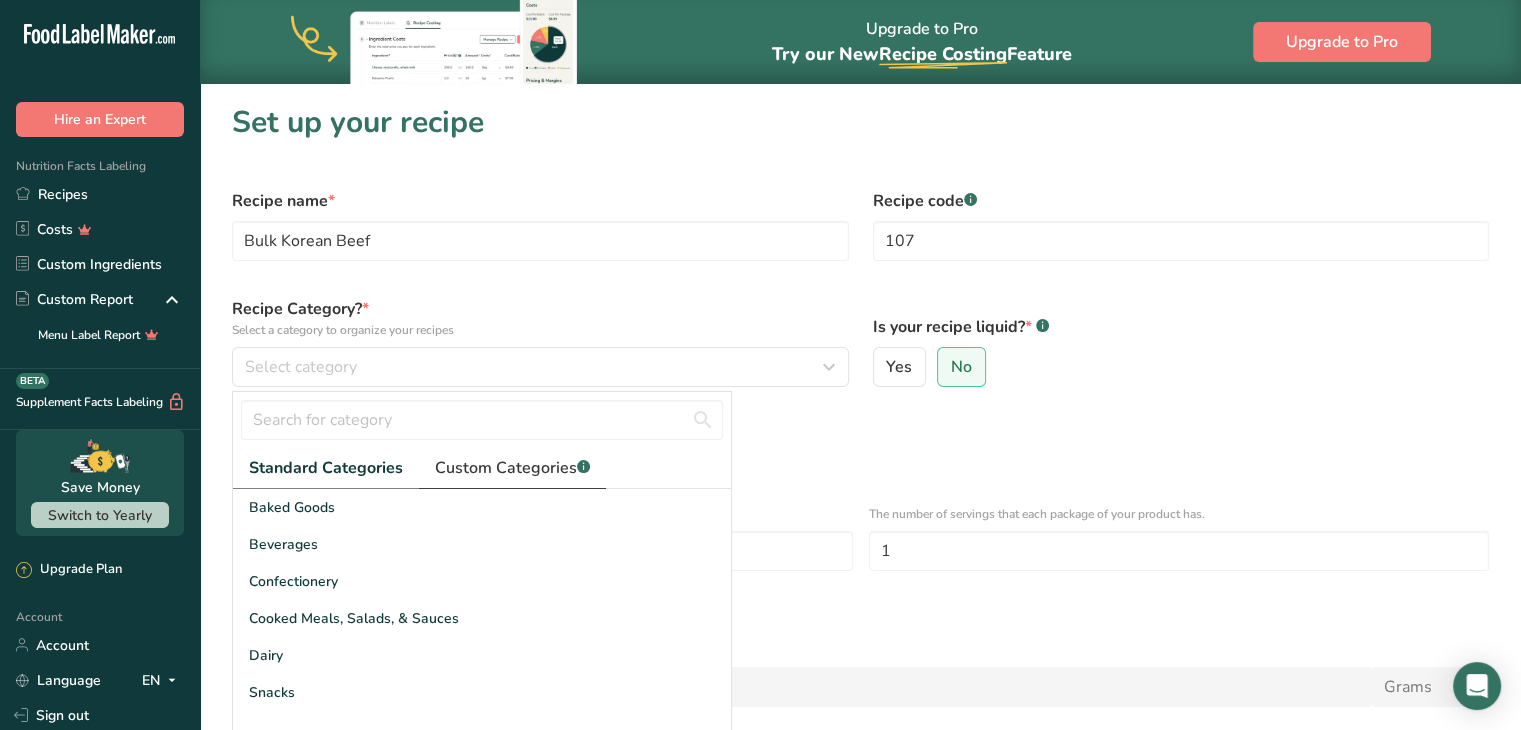 click on "Custom Categories
.a-a{fill:#347362;}.b-a{fill:#fff;}" at bounding box center [512, 468] 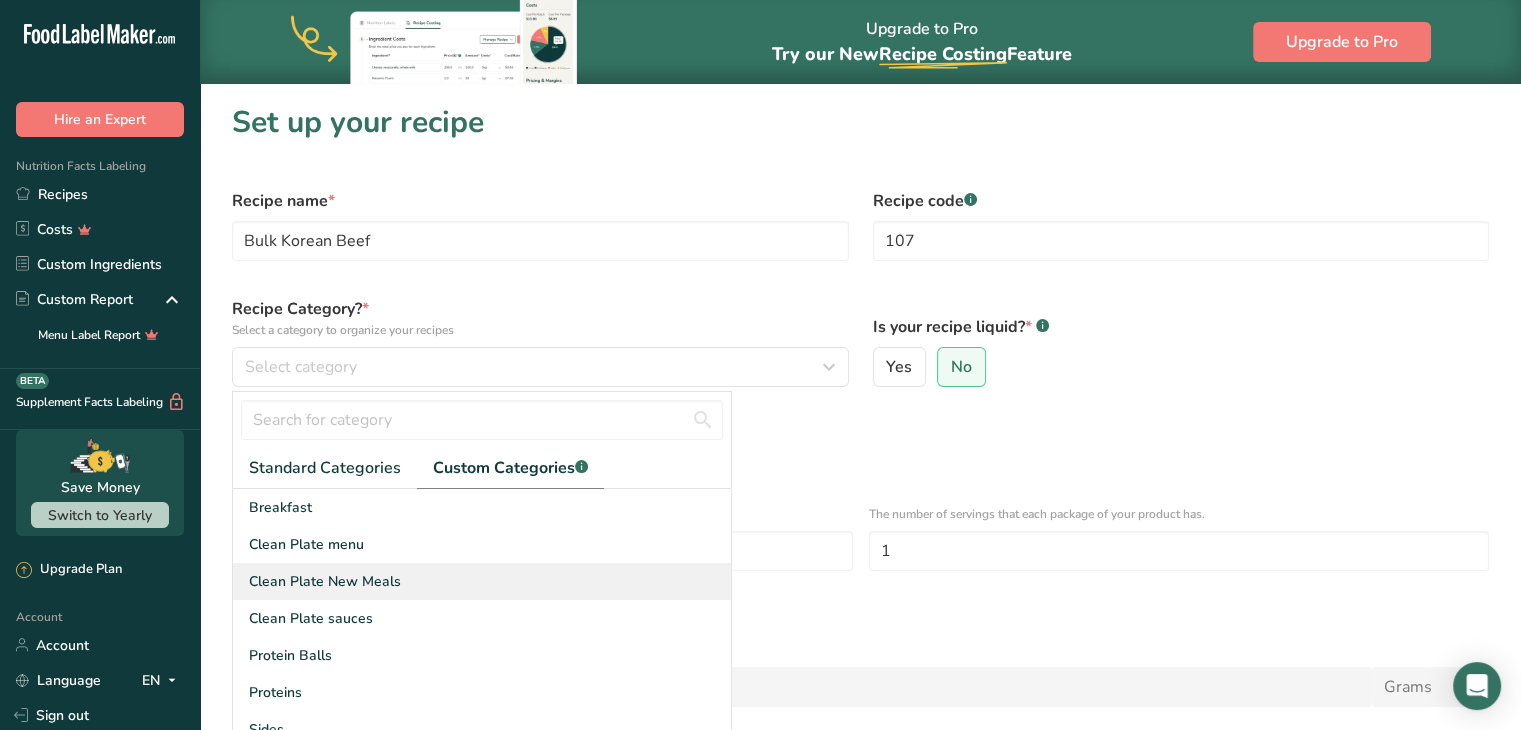 click on "Clean Plate New Meals" at bounding box center (325, 581) 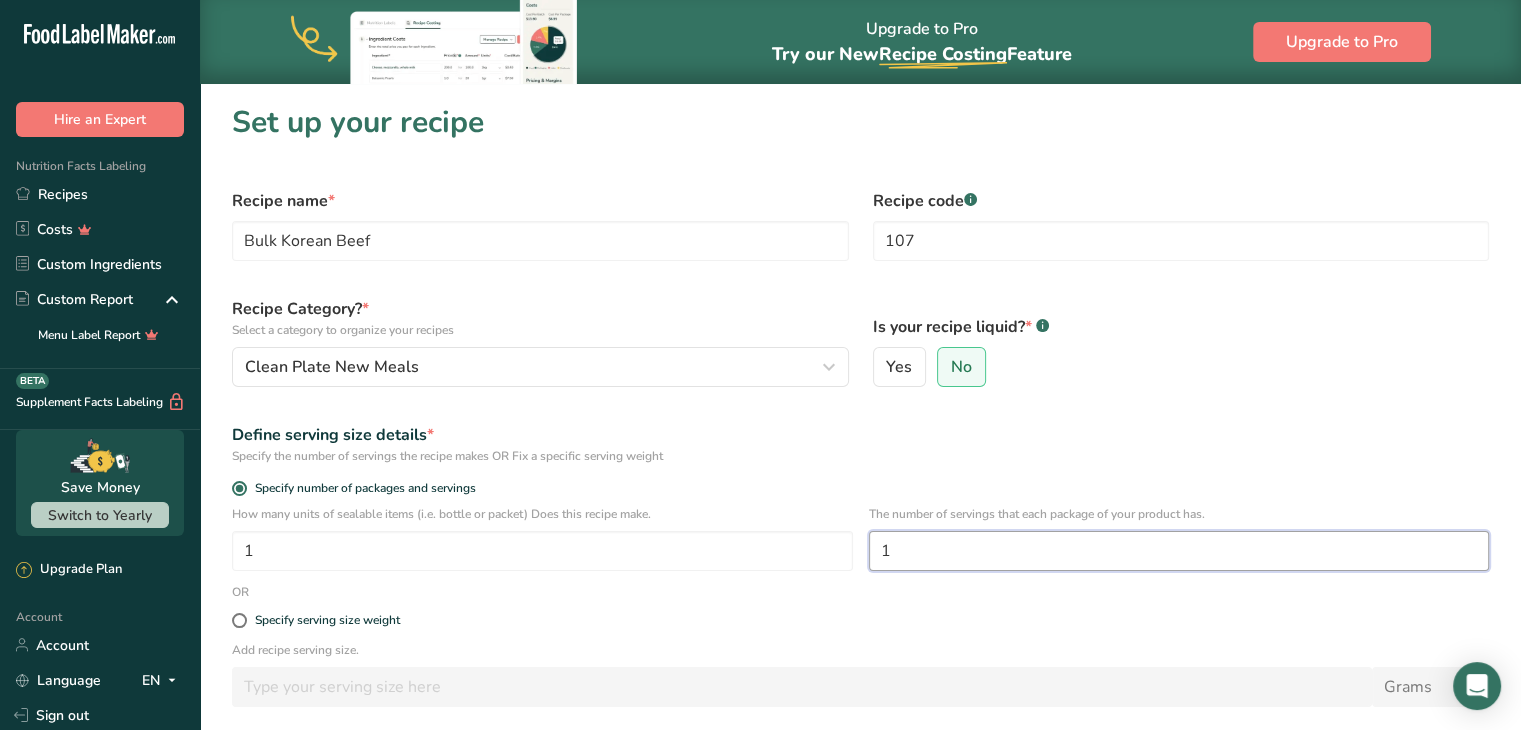 click on "1" at bounding box center [1179, 551] 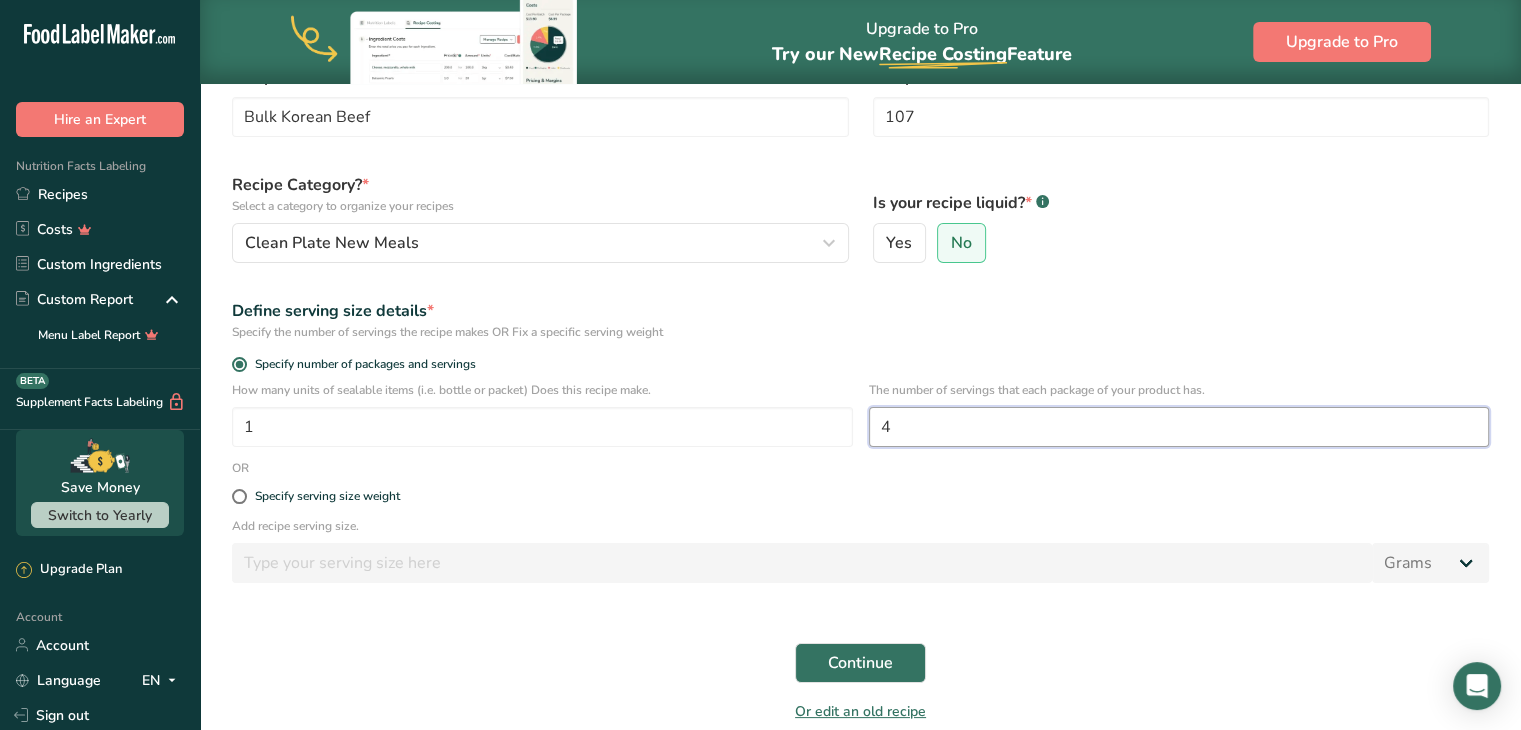 scroll, scrollTop: 126, scrollLeft: 0, axis: vertical 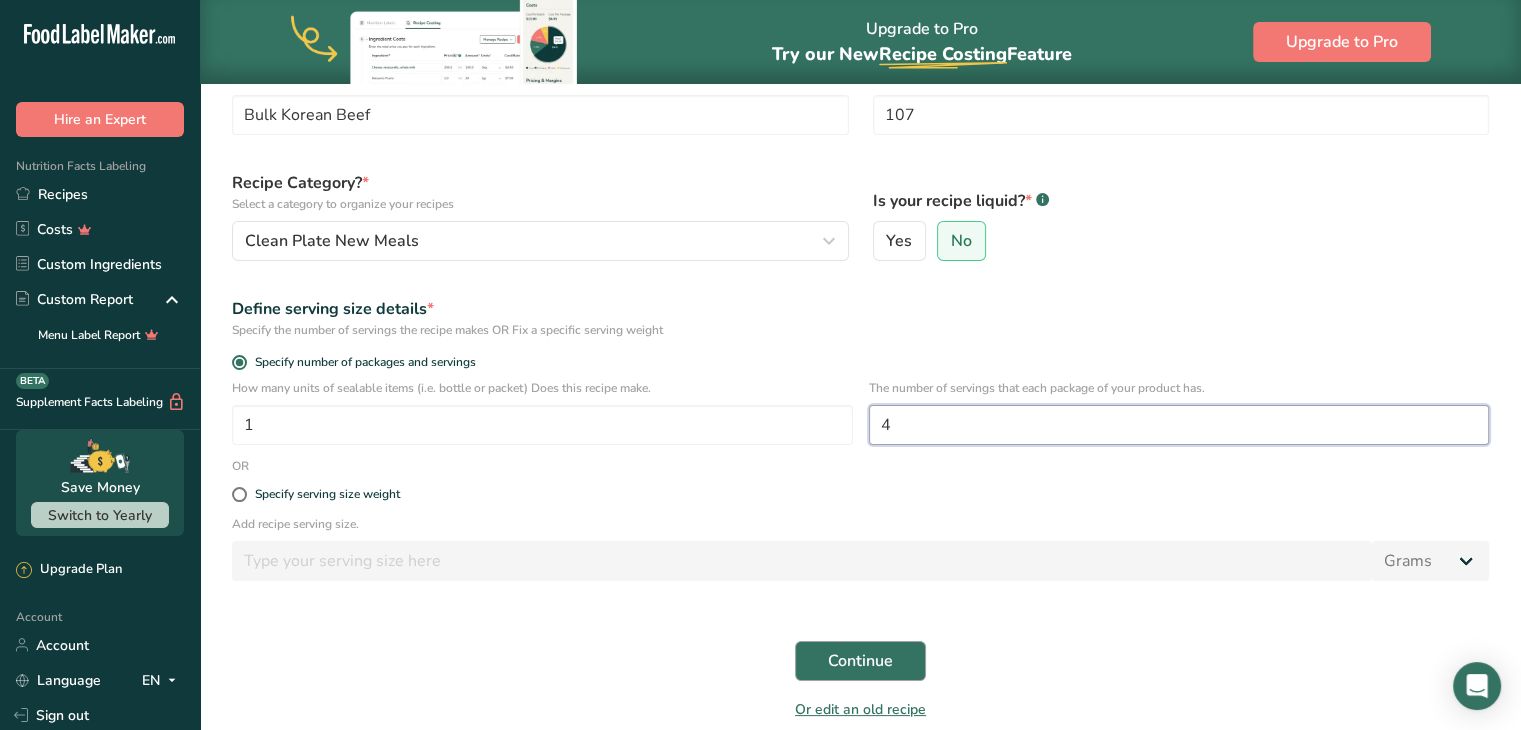 type on "4" 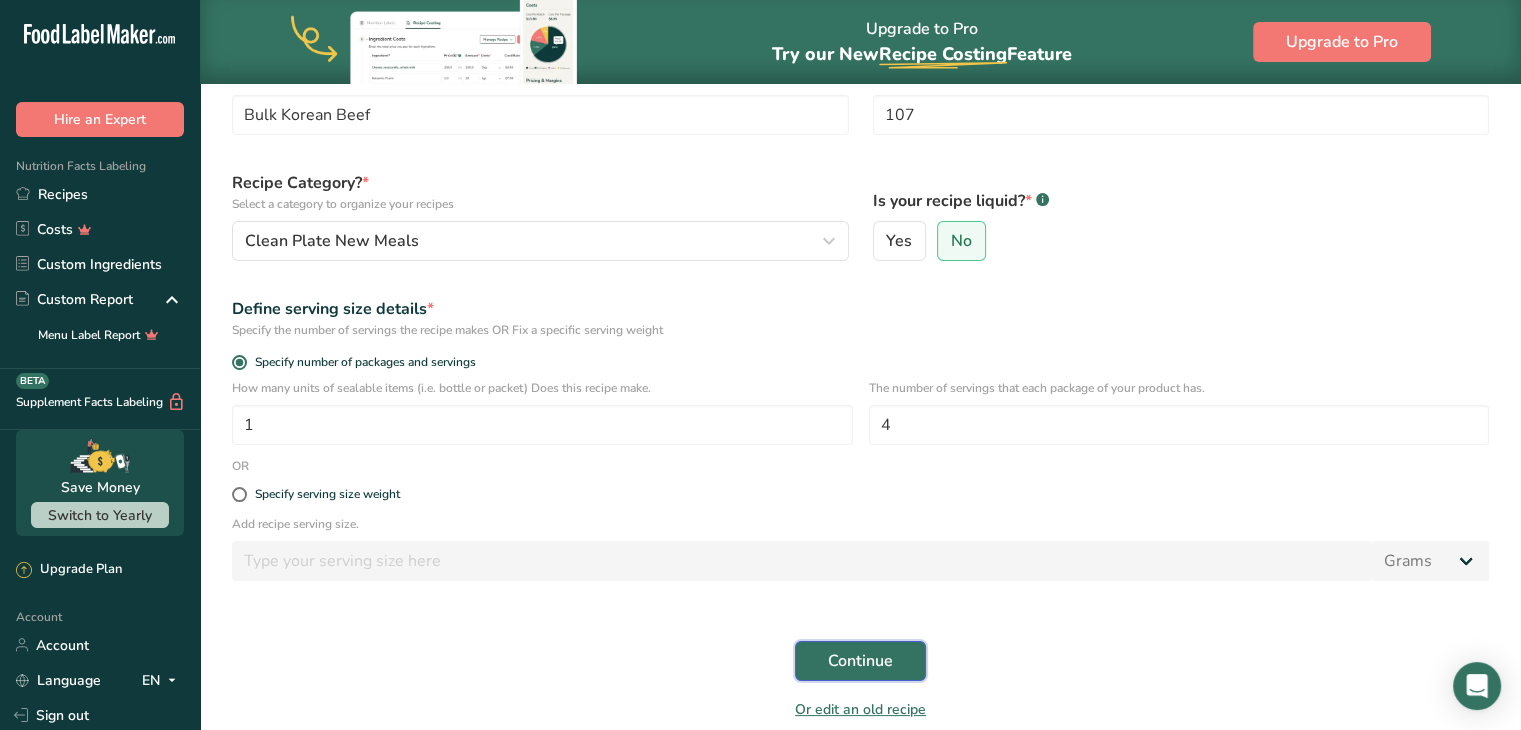 click on "Continue" at bounding box center [860, 661] 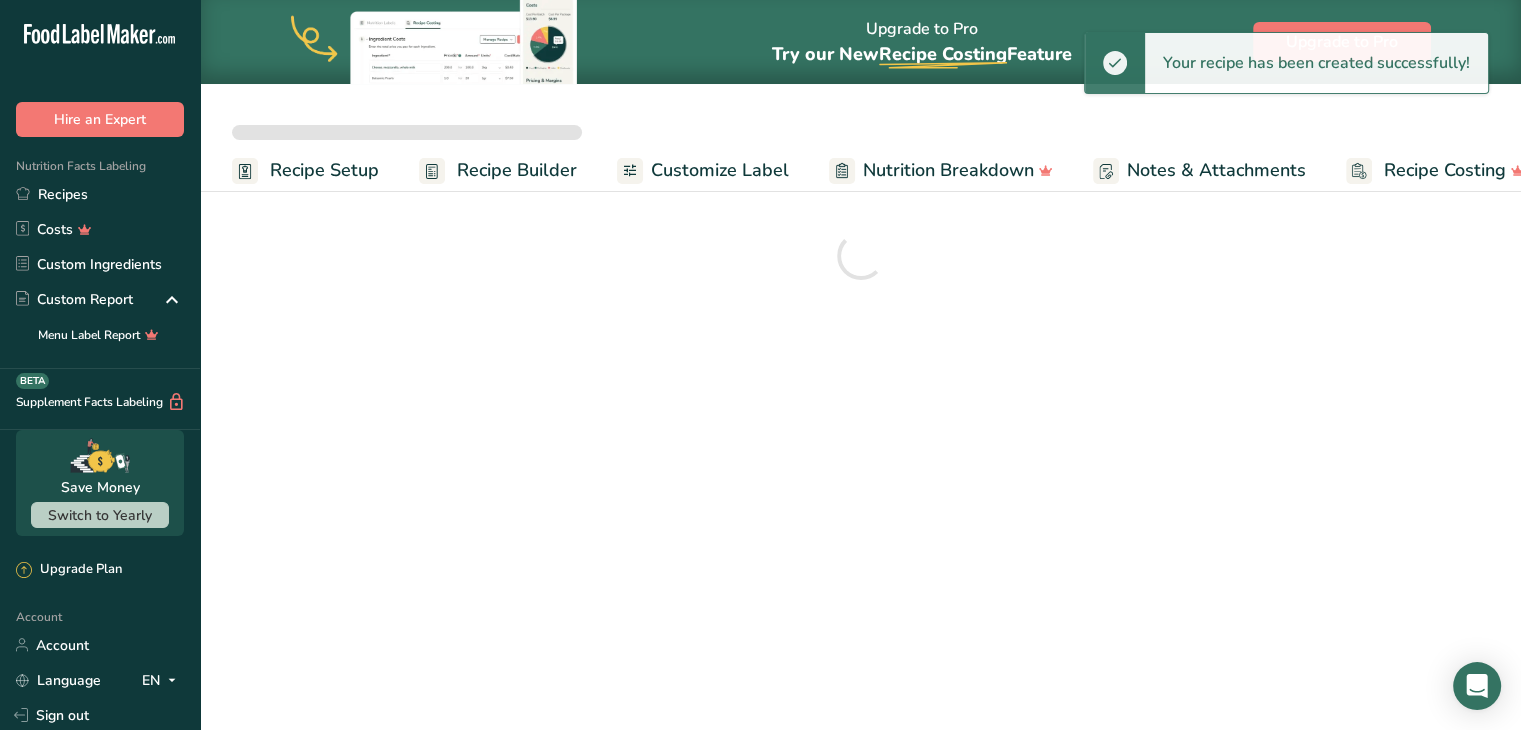 scroll, scrollTop: 0, scrollLeft: 0, axis: both 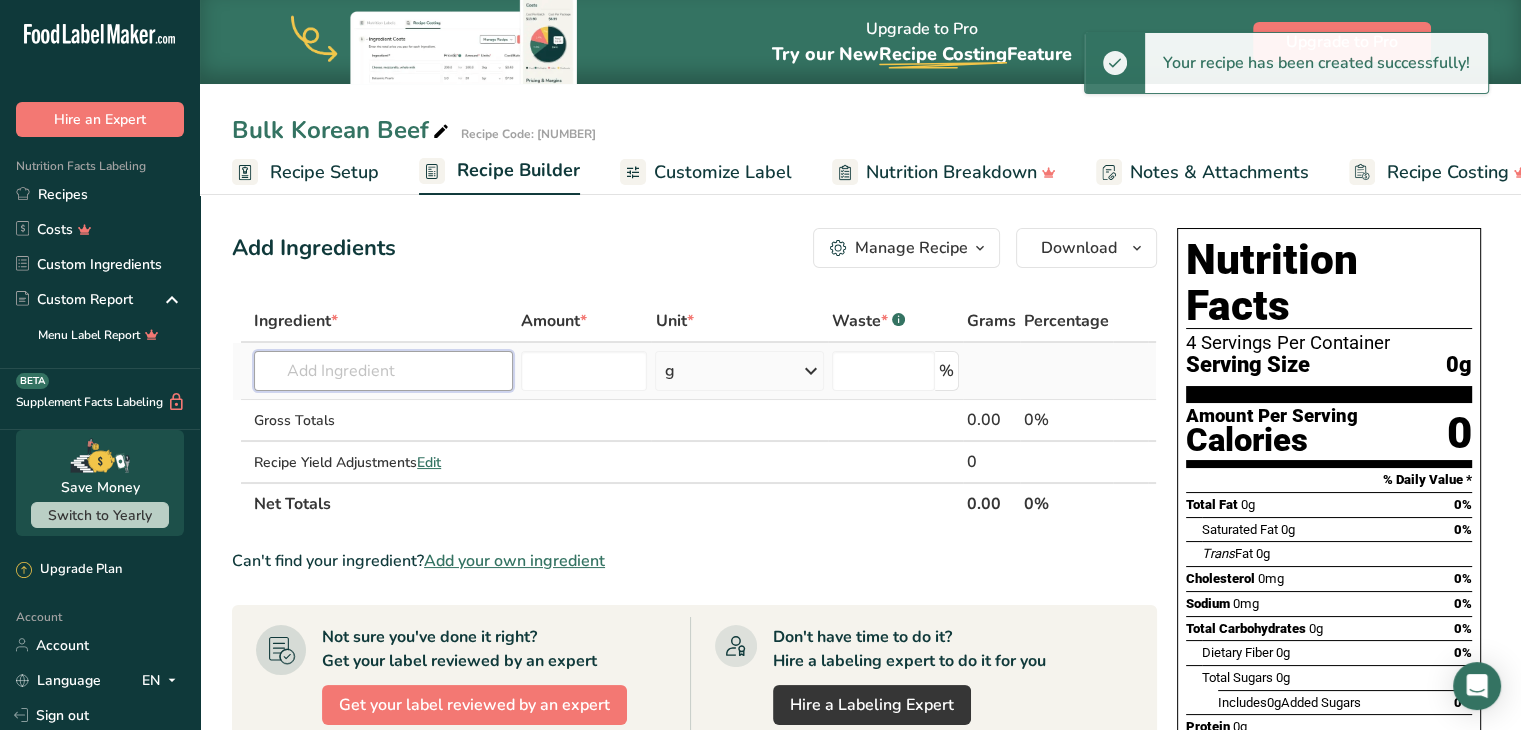 click at bounding box center (383, 371) 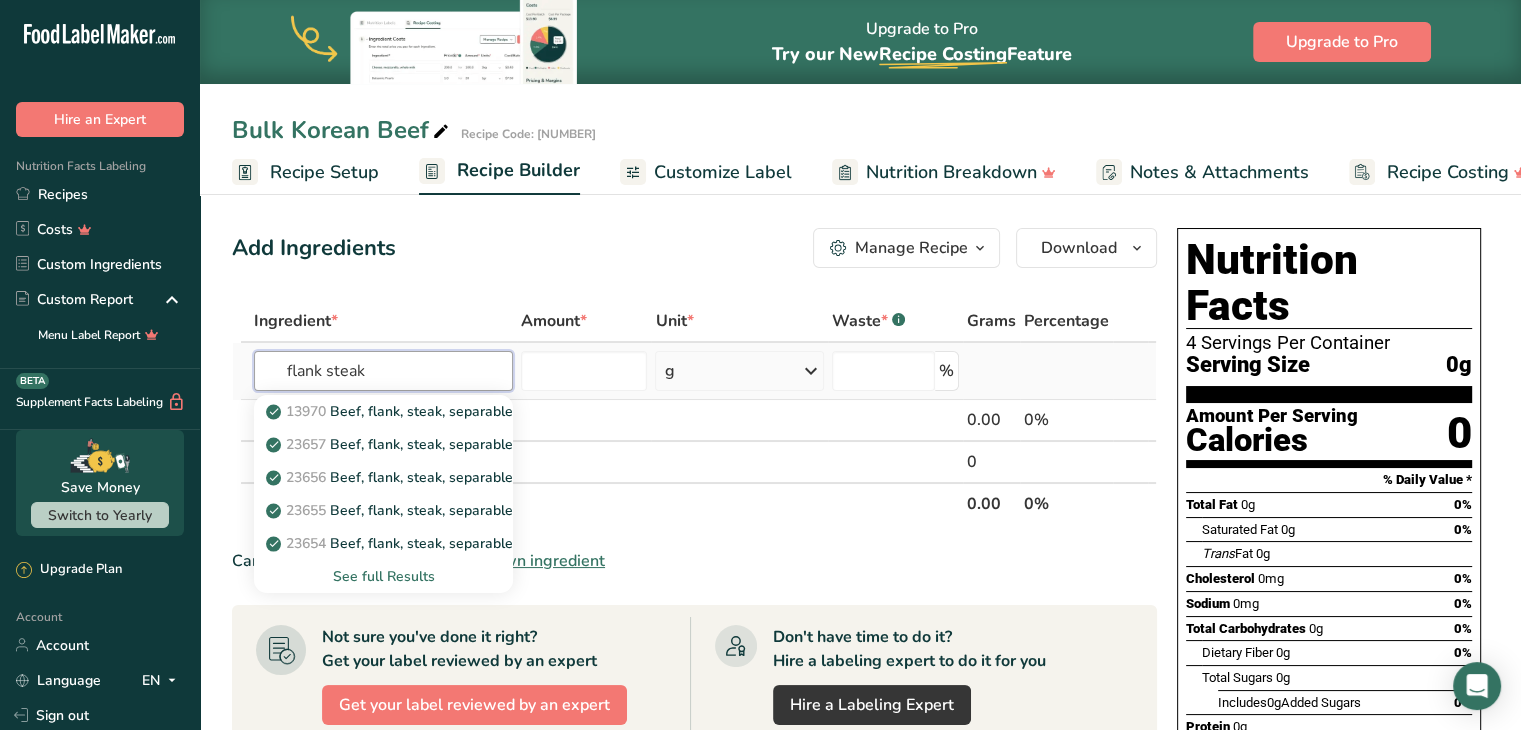 type on "flank steak" 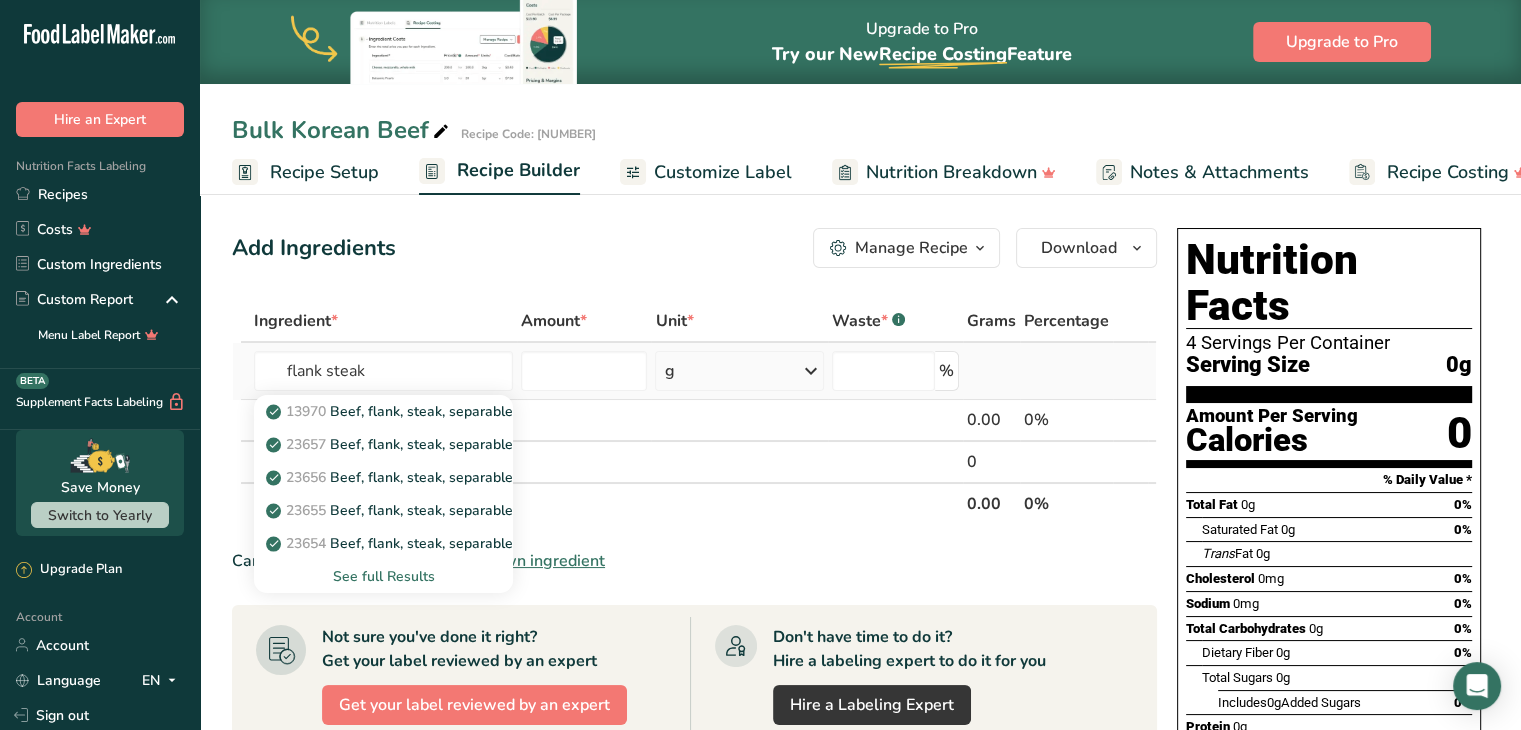 type 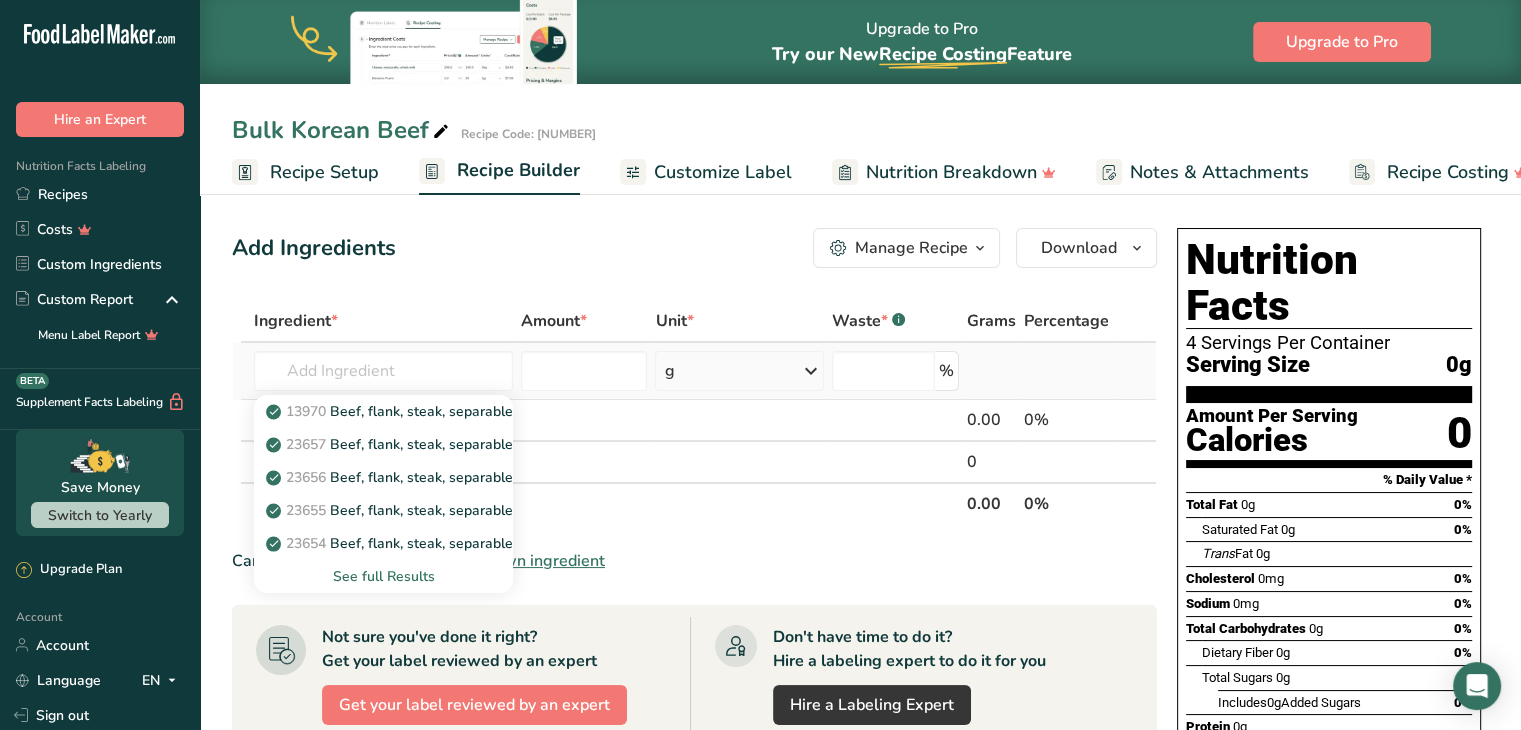 click on "See full Results" at bounding box center [383, 576] 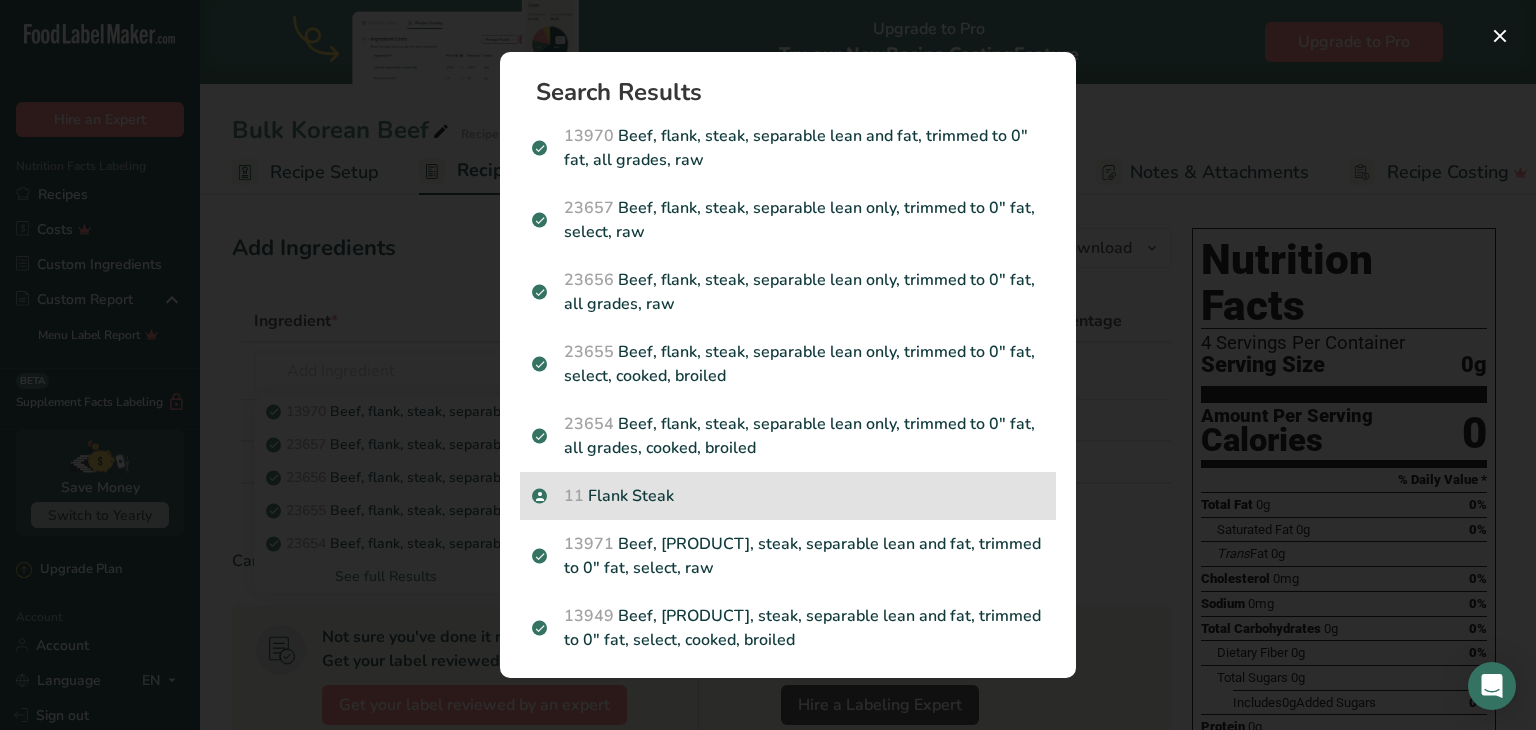 click on "1
[PRODUCT]" at bounding box center (788, 496) 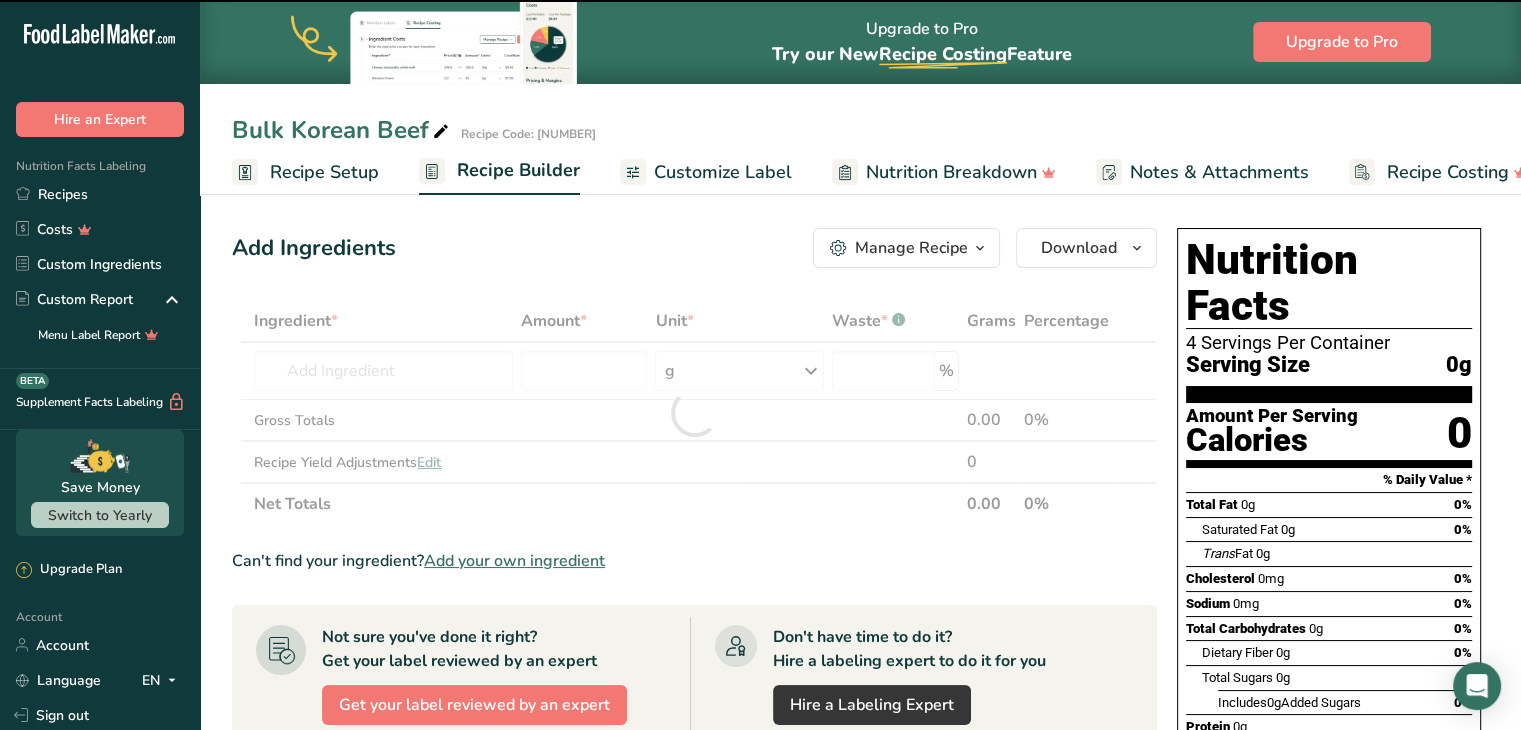 type on "0" 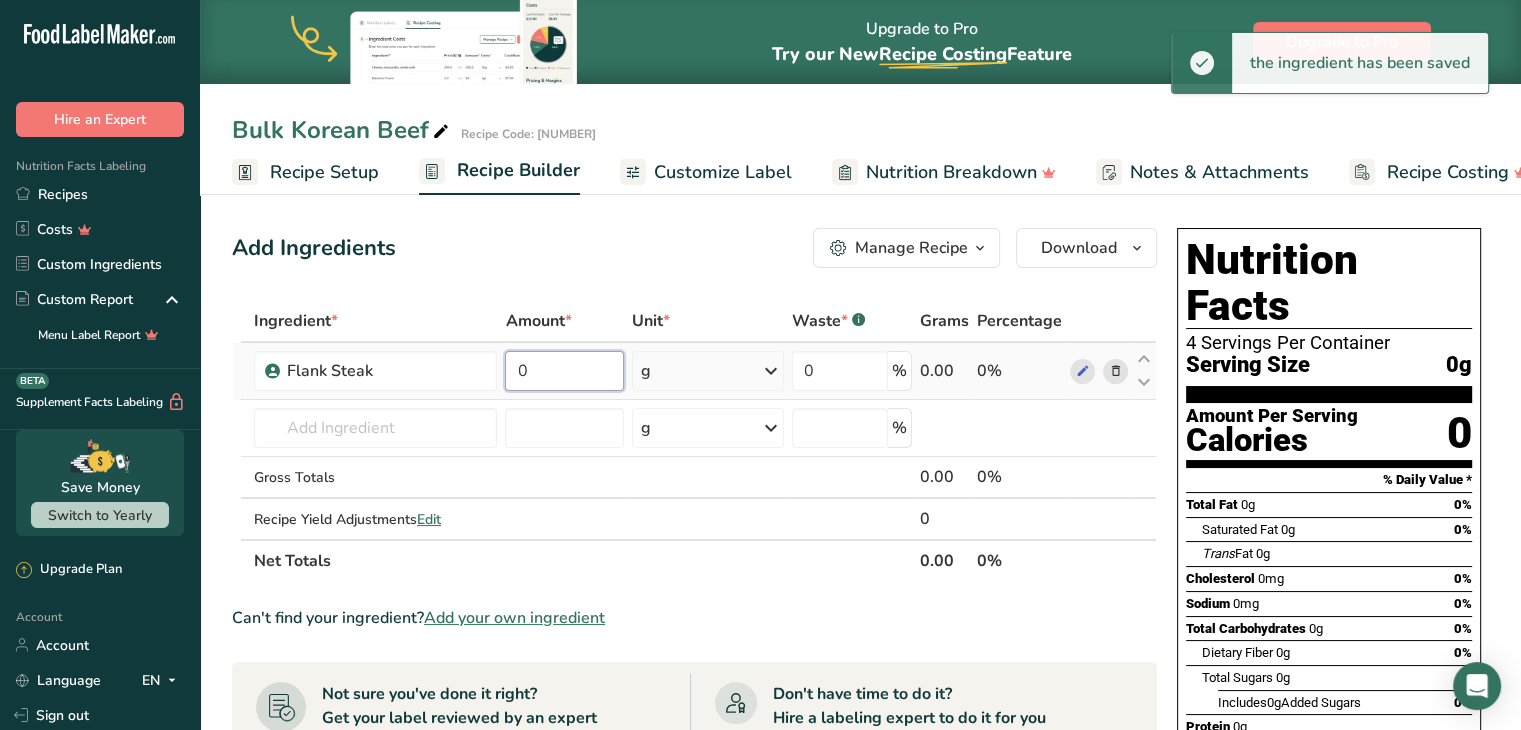 click on "0" at bounding box center [564, 371] 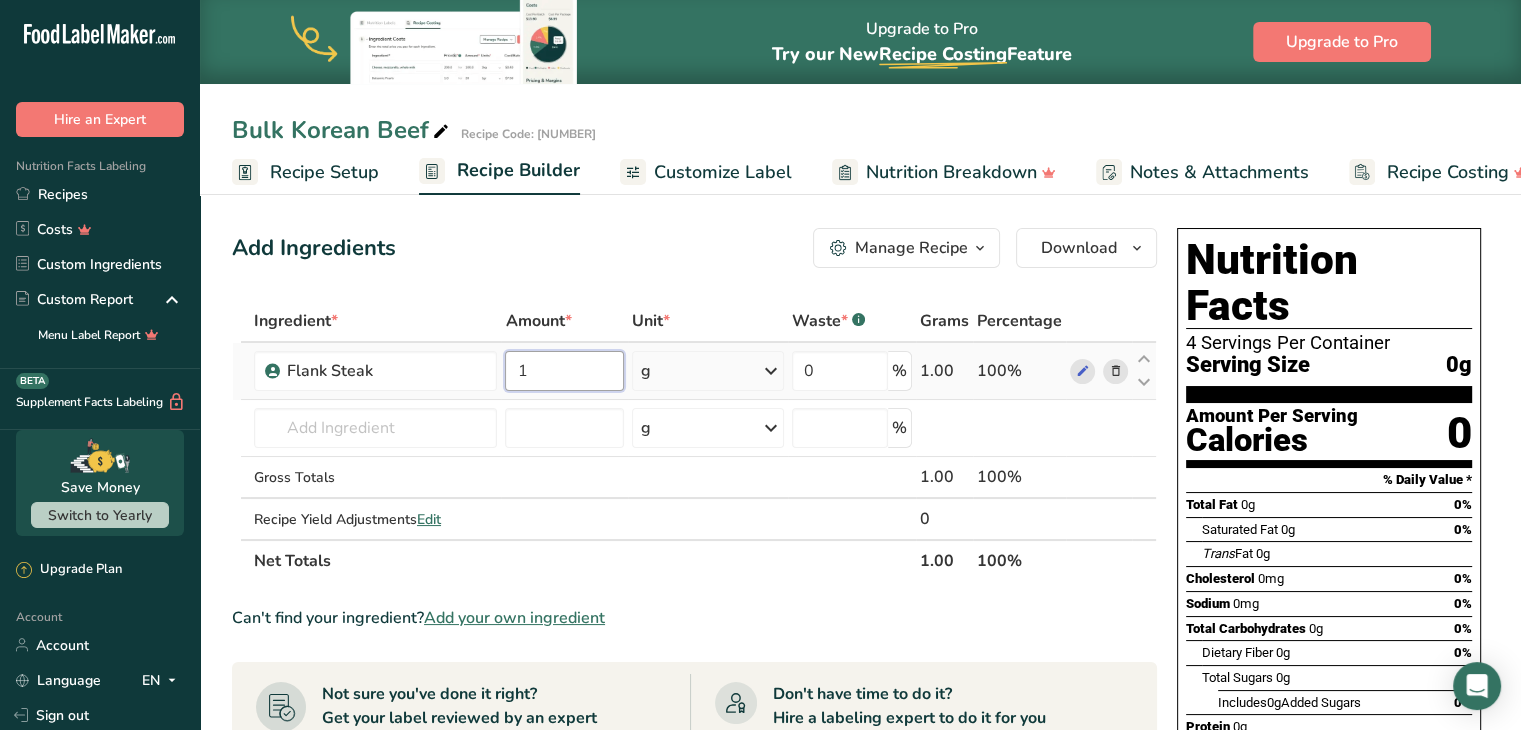 type on "1" 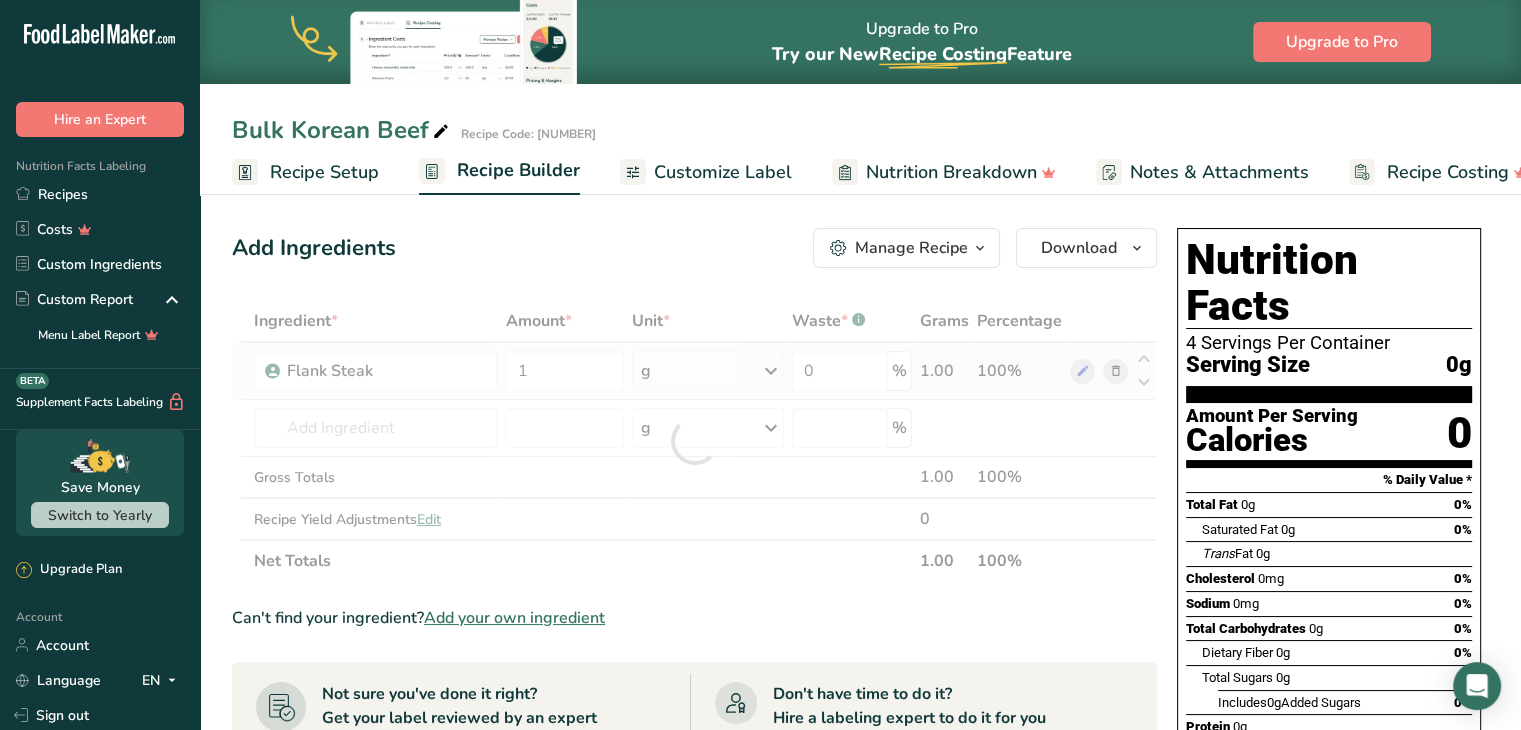click on "Ingredient *
Amount *
Unit *
Waste *   .a-a{fill:#347362;}.b-a{fill:#fff;}          Grams
Percentage
[PRODUCT]
1
g
Weight Units
g
kg
mg
See more
Volume Units
l
mL
fl oz
See more
0
%
1.00
100%
13970
Beef, [PRODUCT], steak, separable lean and fat, trimmed to 0" fat, all grades, raw
23657
Beef, [PRODUCT], steak, separable lean only, trimmed to 0" fat, select, raw
23656
Beef, [PRODUCT], steak, separable lean only, trimmed to 0" fat, all grades, raw" at bounding box center [694, 441] 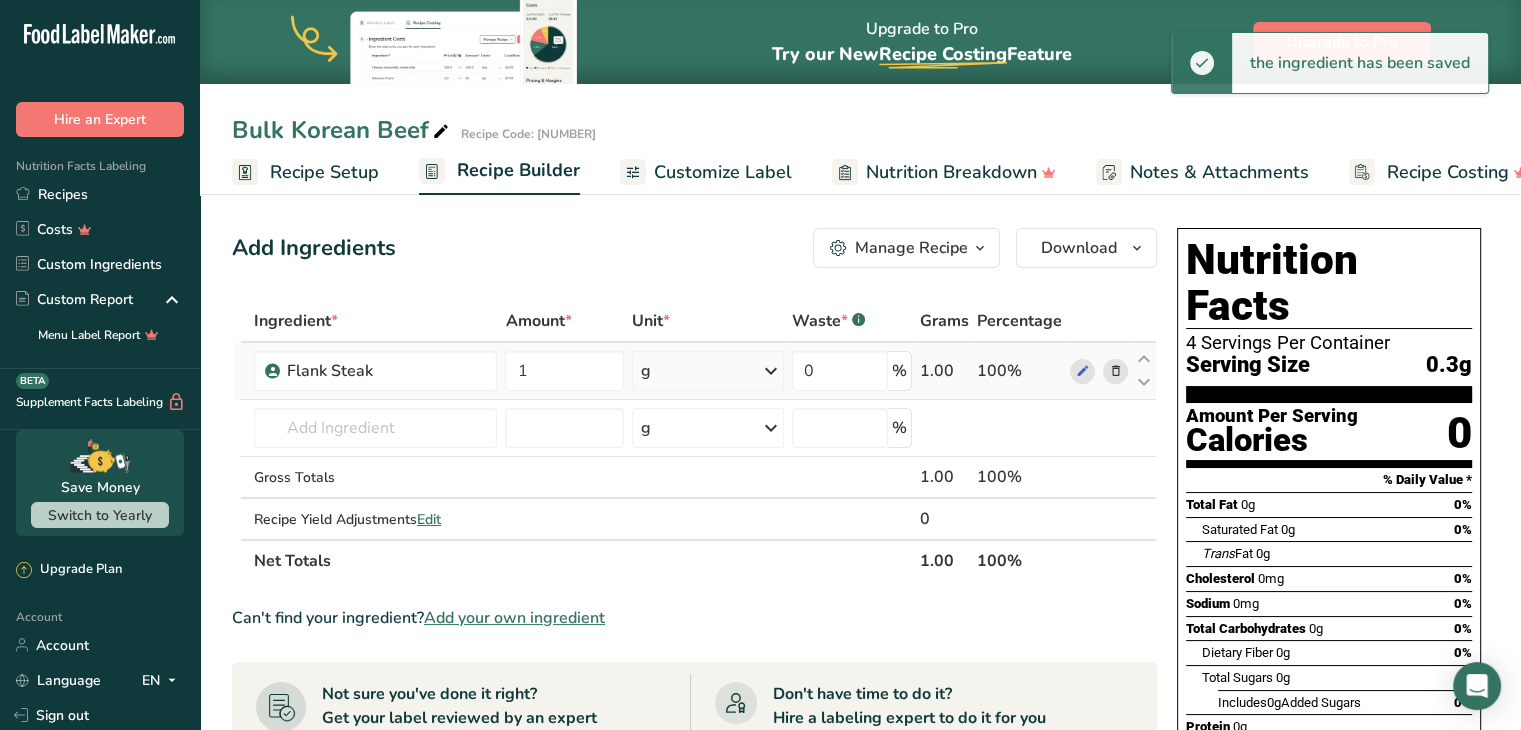 click at bounding box center (771, 371) 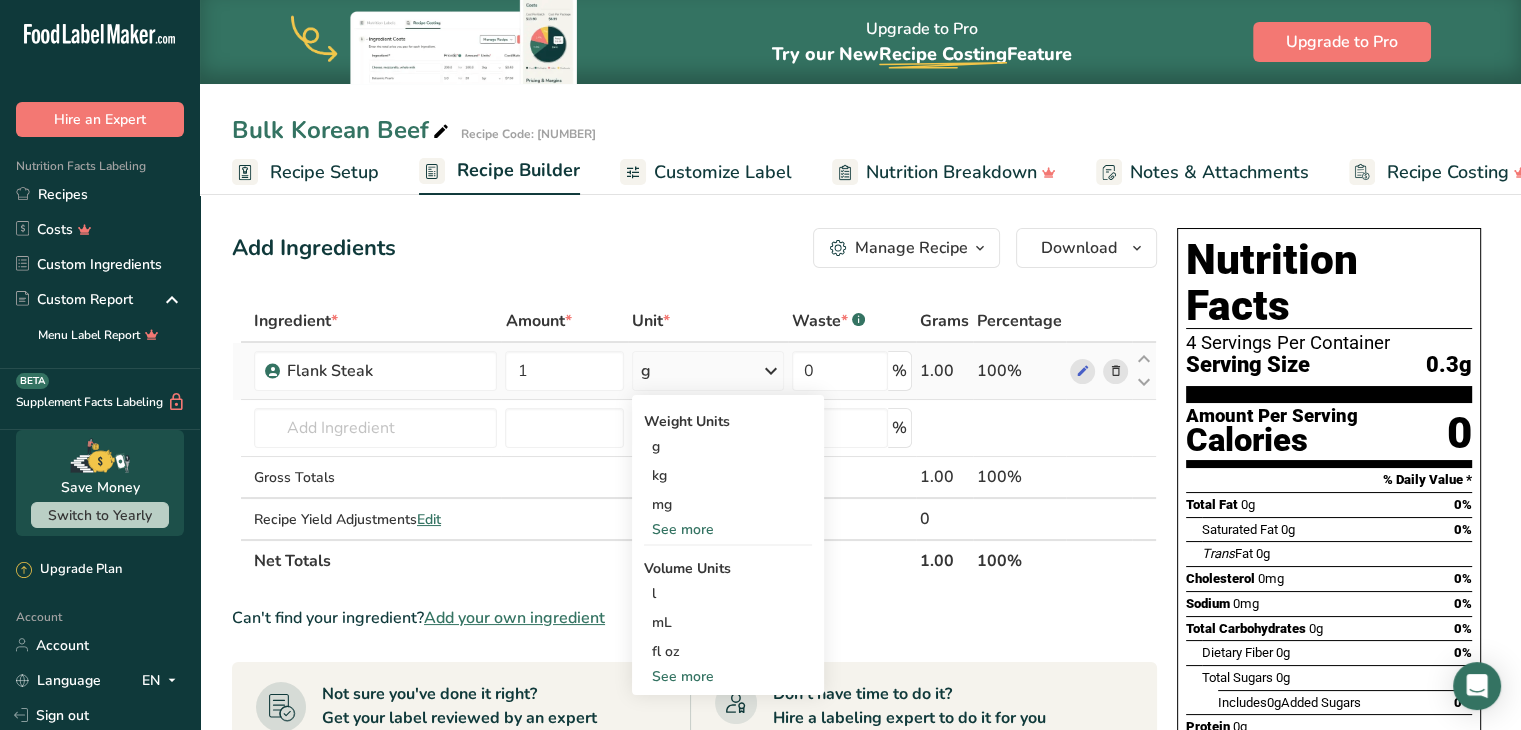 click on "See more" at bounding box center (728, 529) 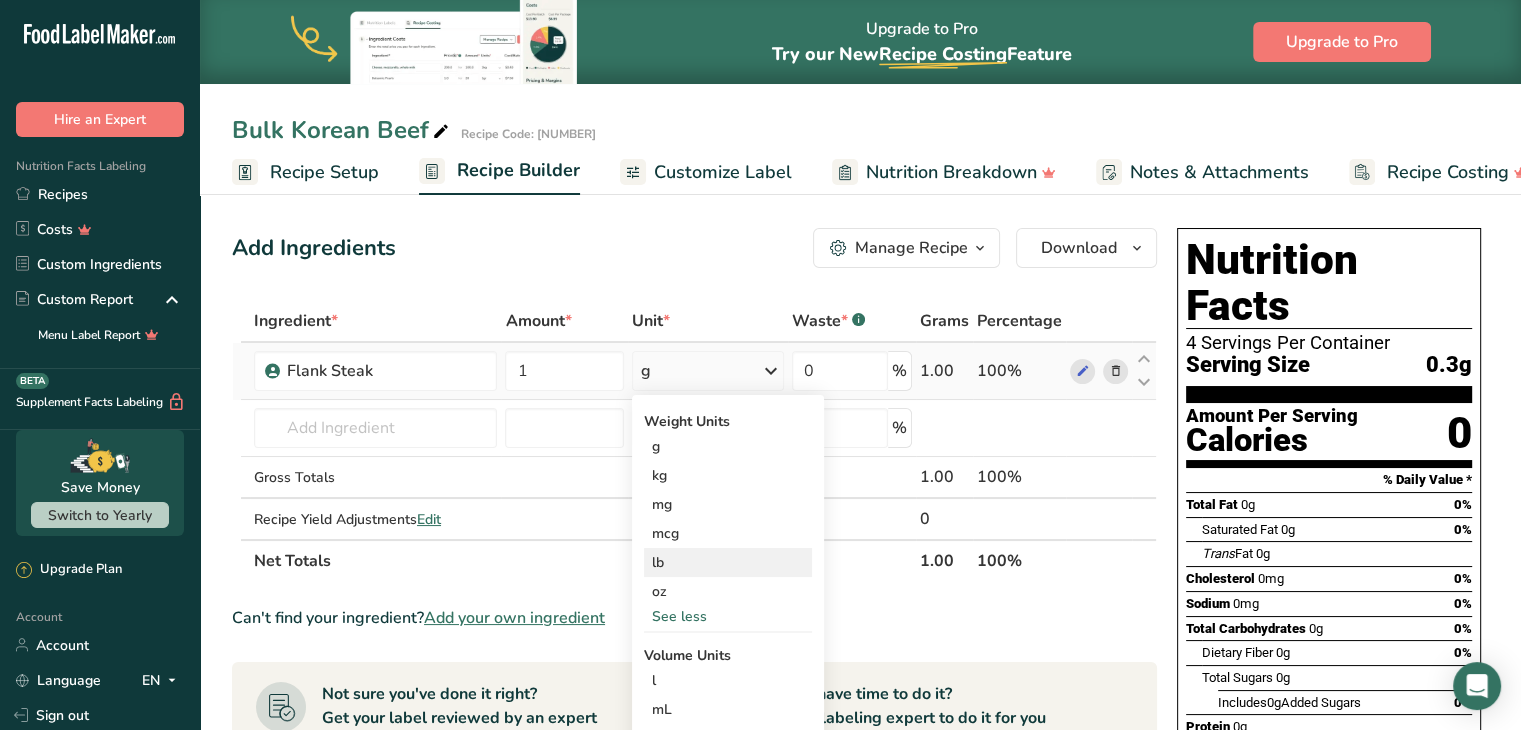 click on "lb" at bounding box center [728, 562] 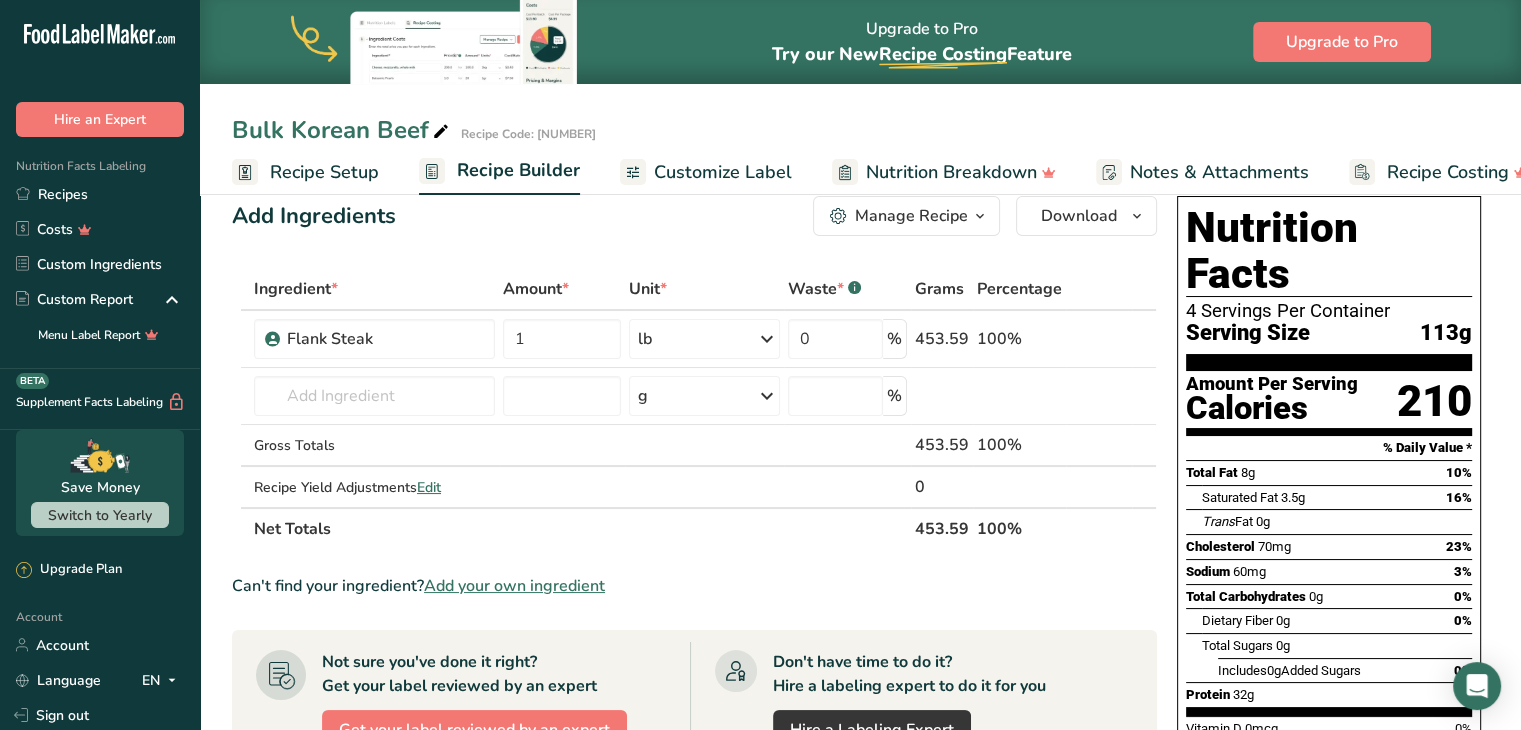 scroll, scrollTop: 0, scrollLeft: 0, axis: both 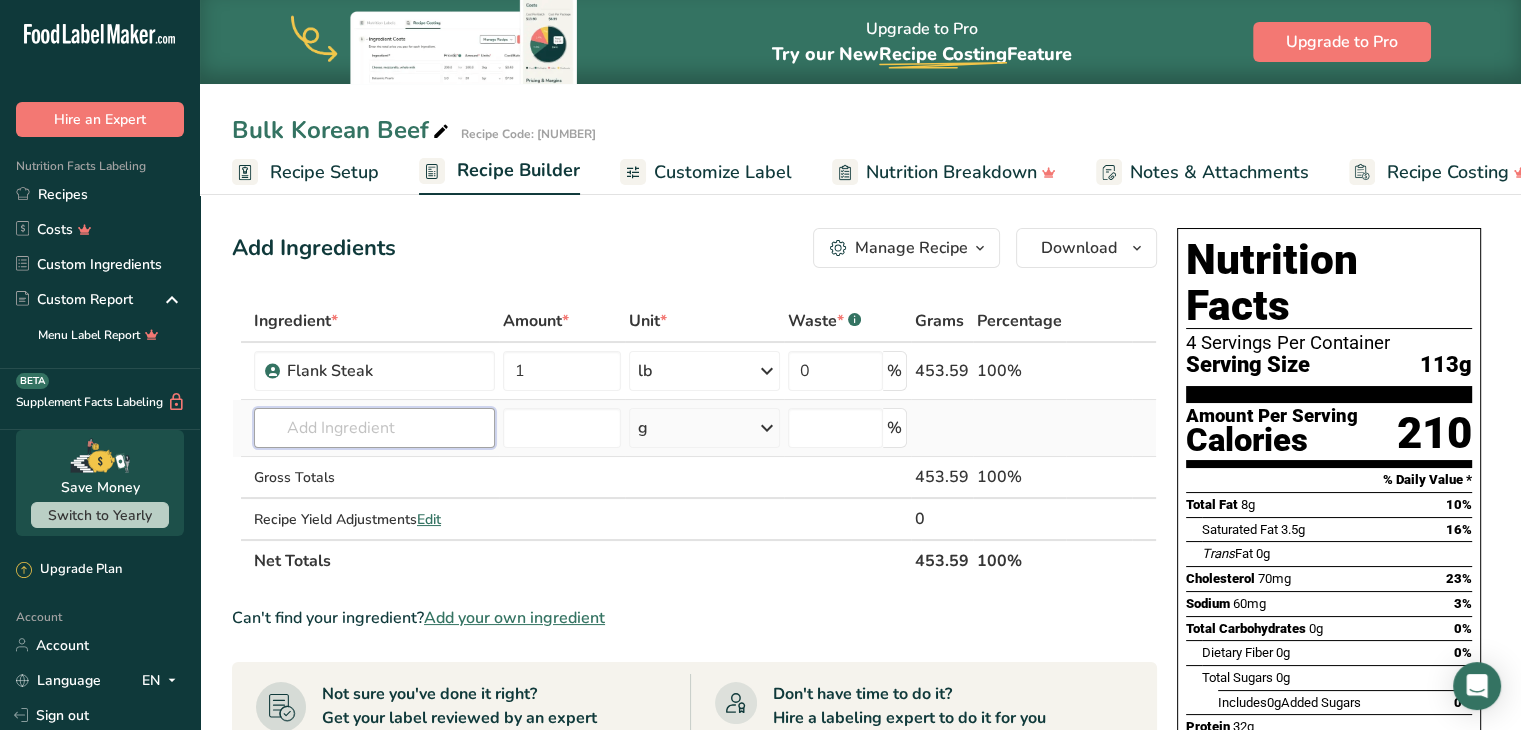 click at bounding box center (374, 428) 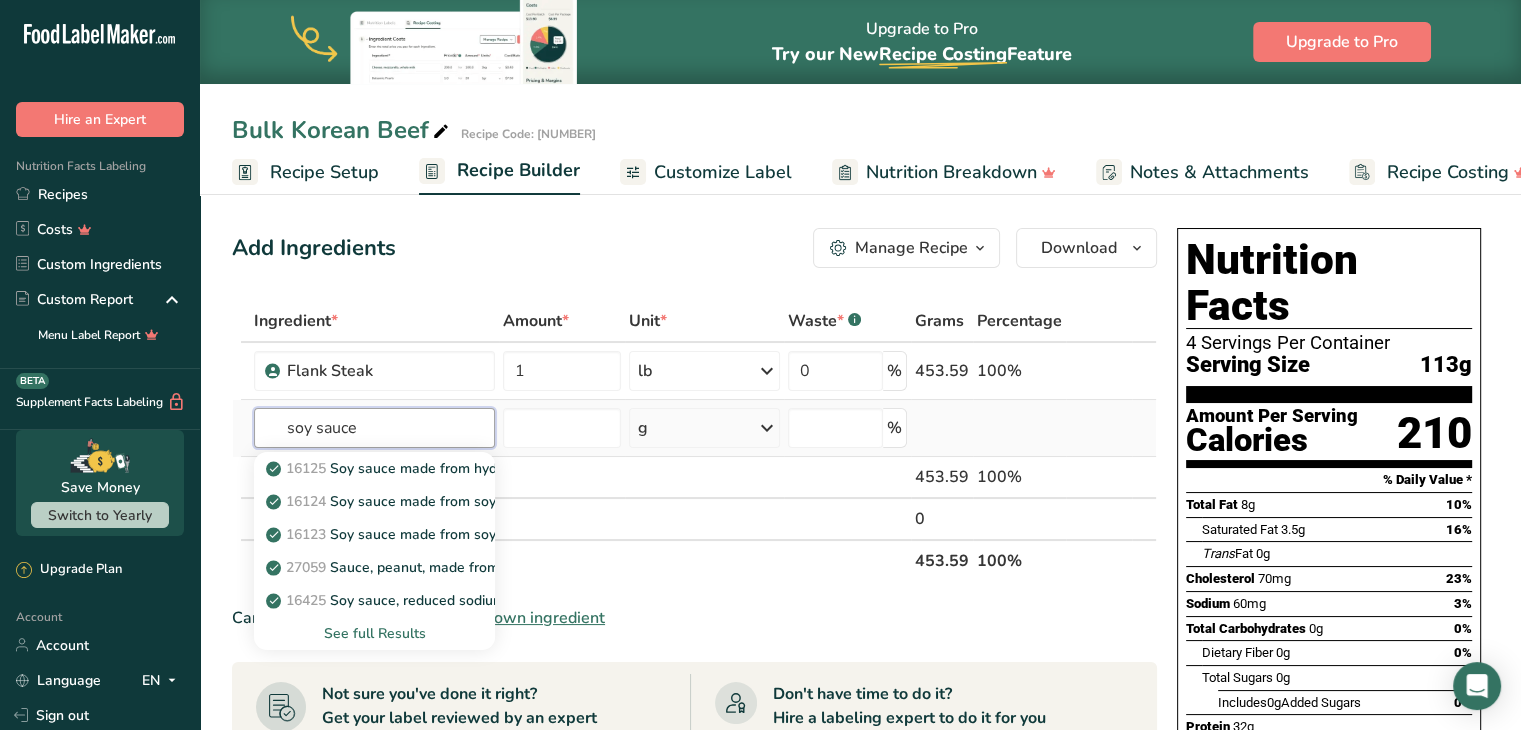 type on "soy sauce" 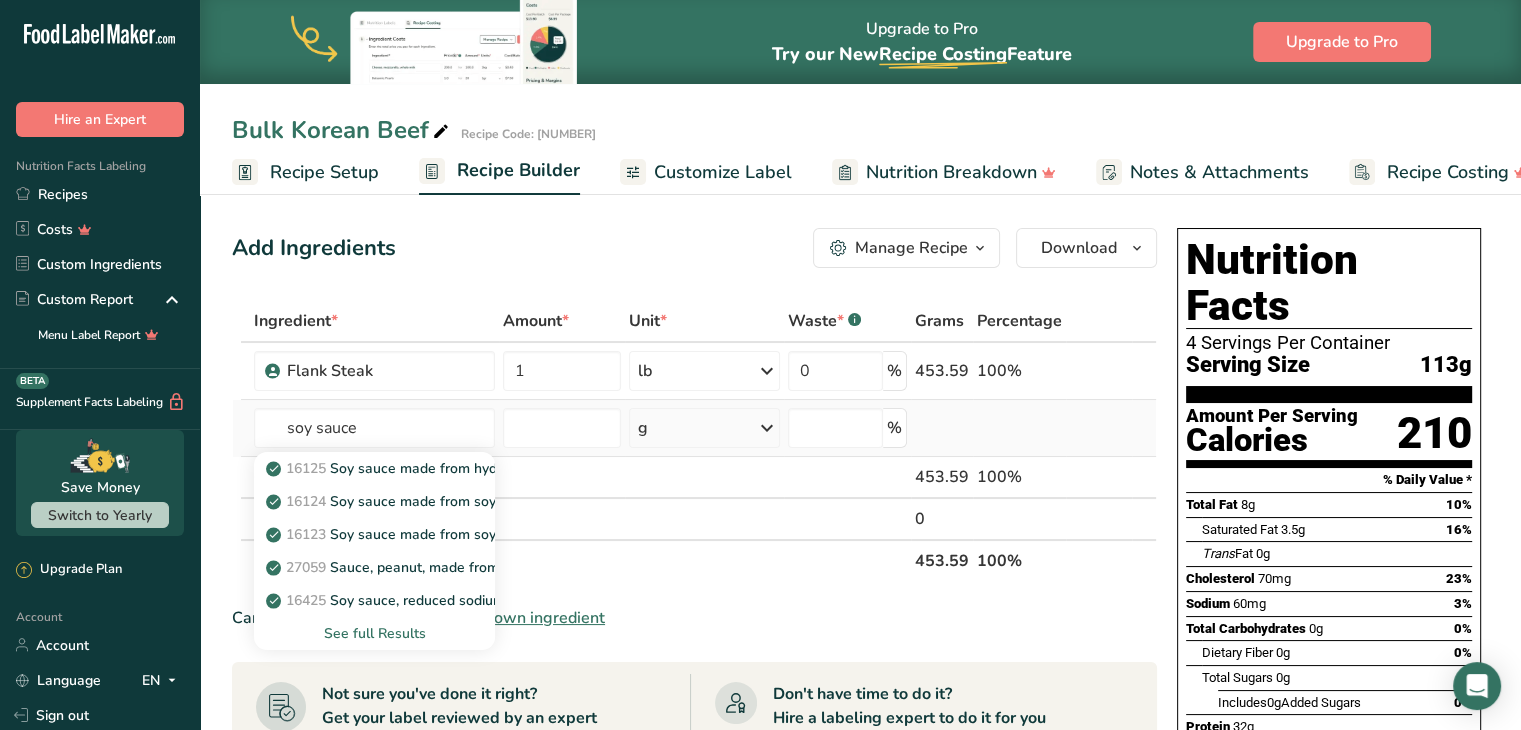 type 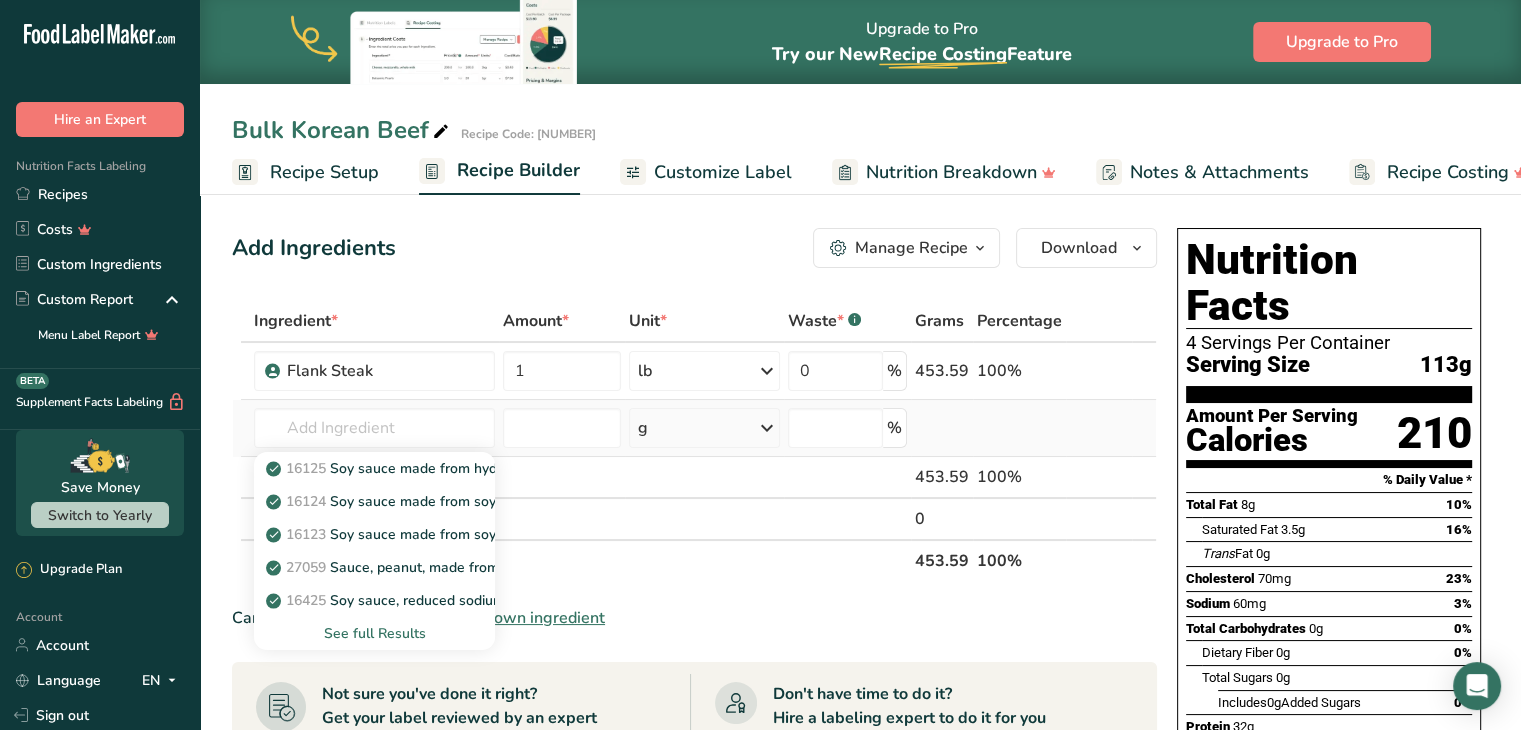 click on "See full Results" at bounding box center (374, 633) 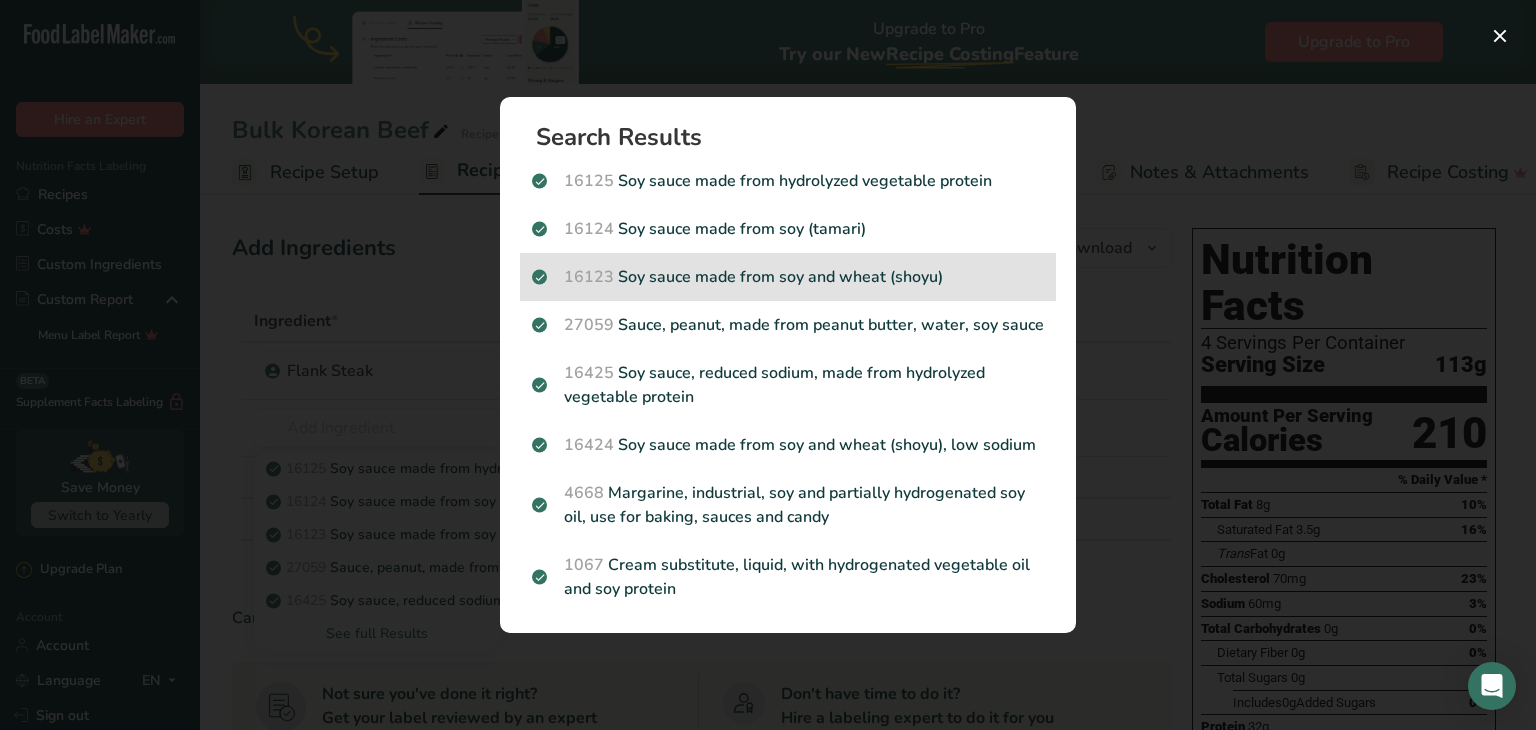 click on "16123
Soy sauce made from soy and wheat (shoyu)" at bounding box center (788, 277) 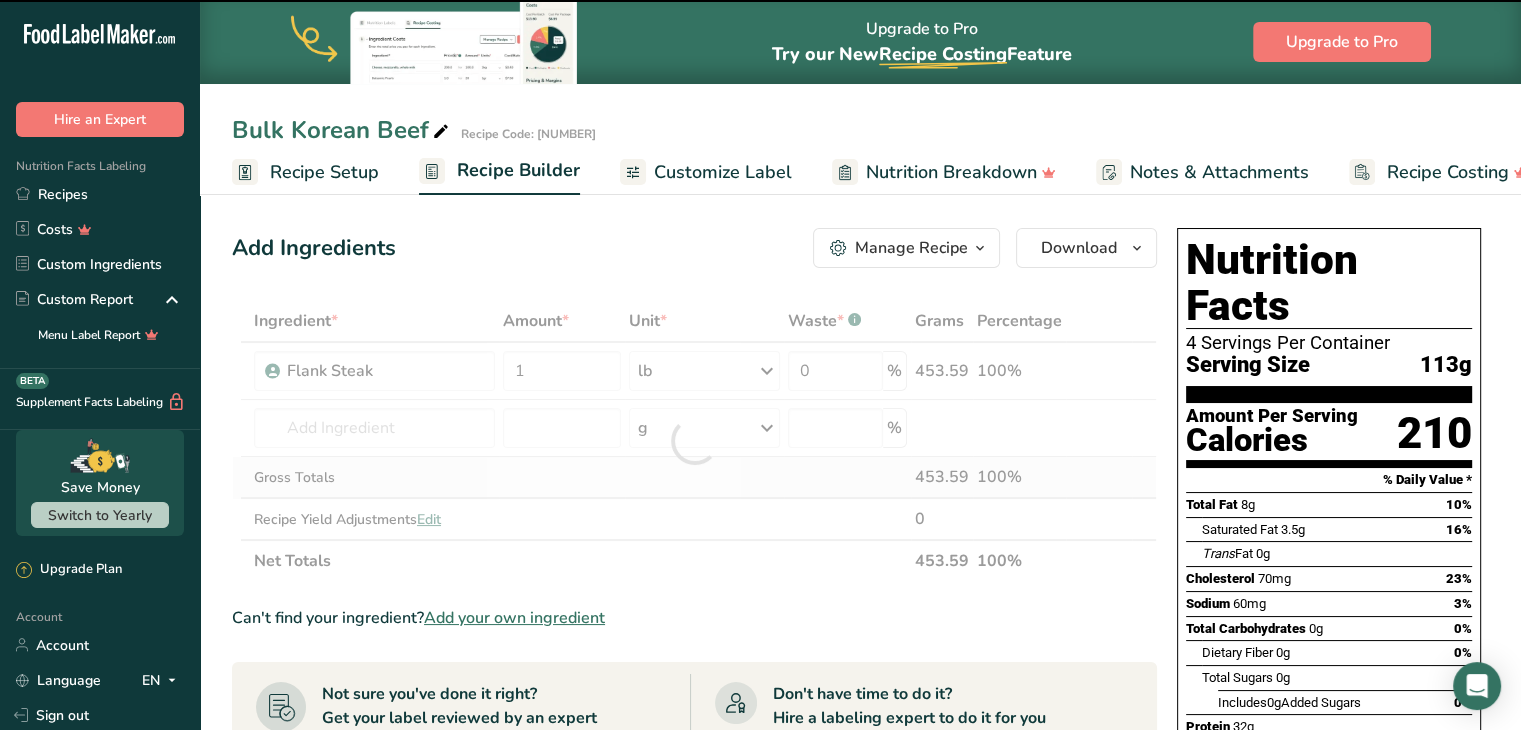 type on "0" 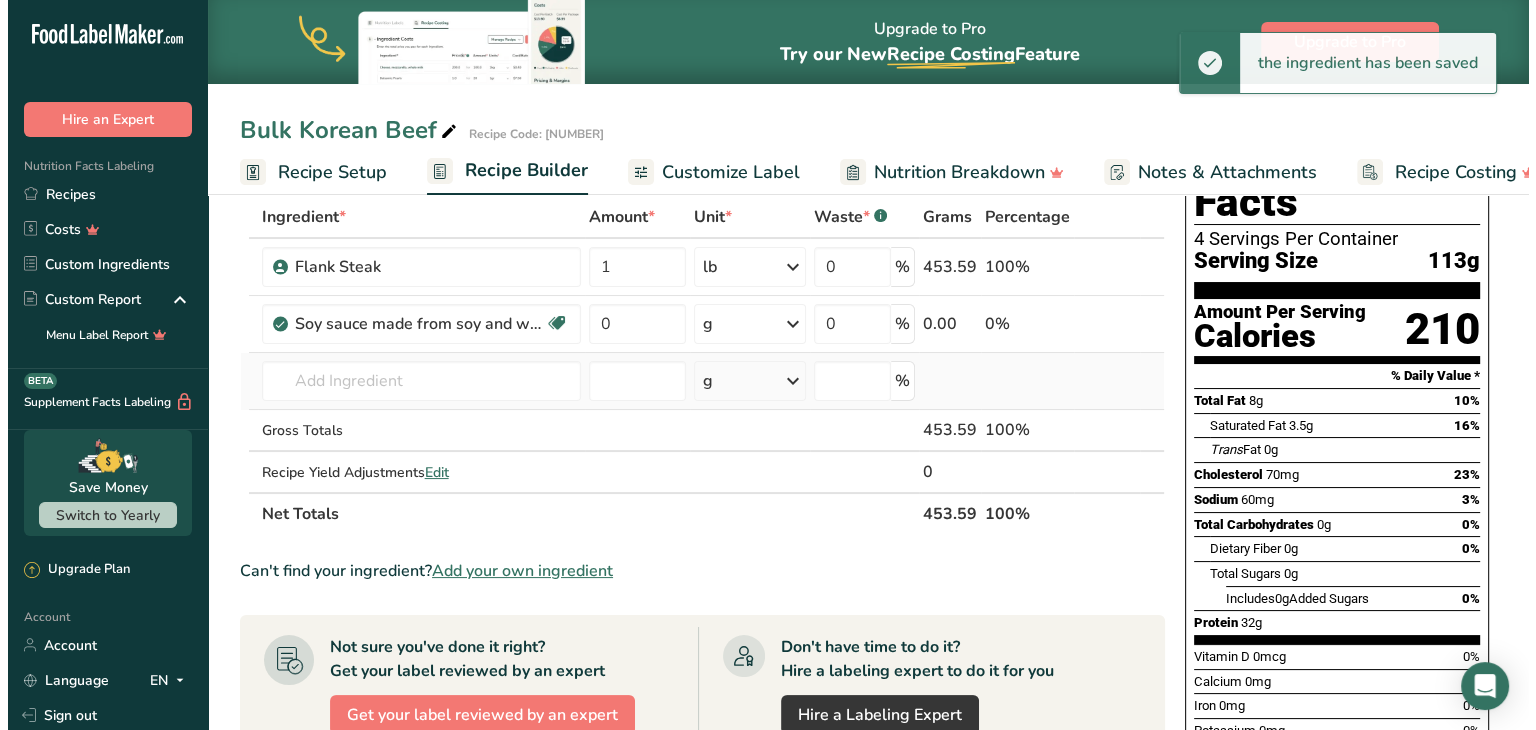 scroll, scrollTop: 96, scrollLeft: 0, axis: vertical 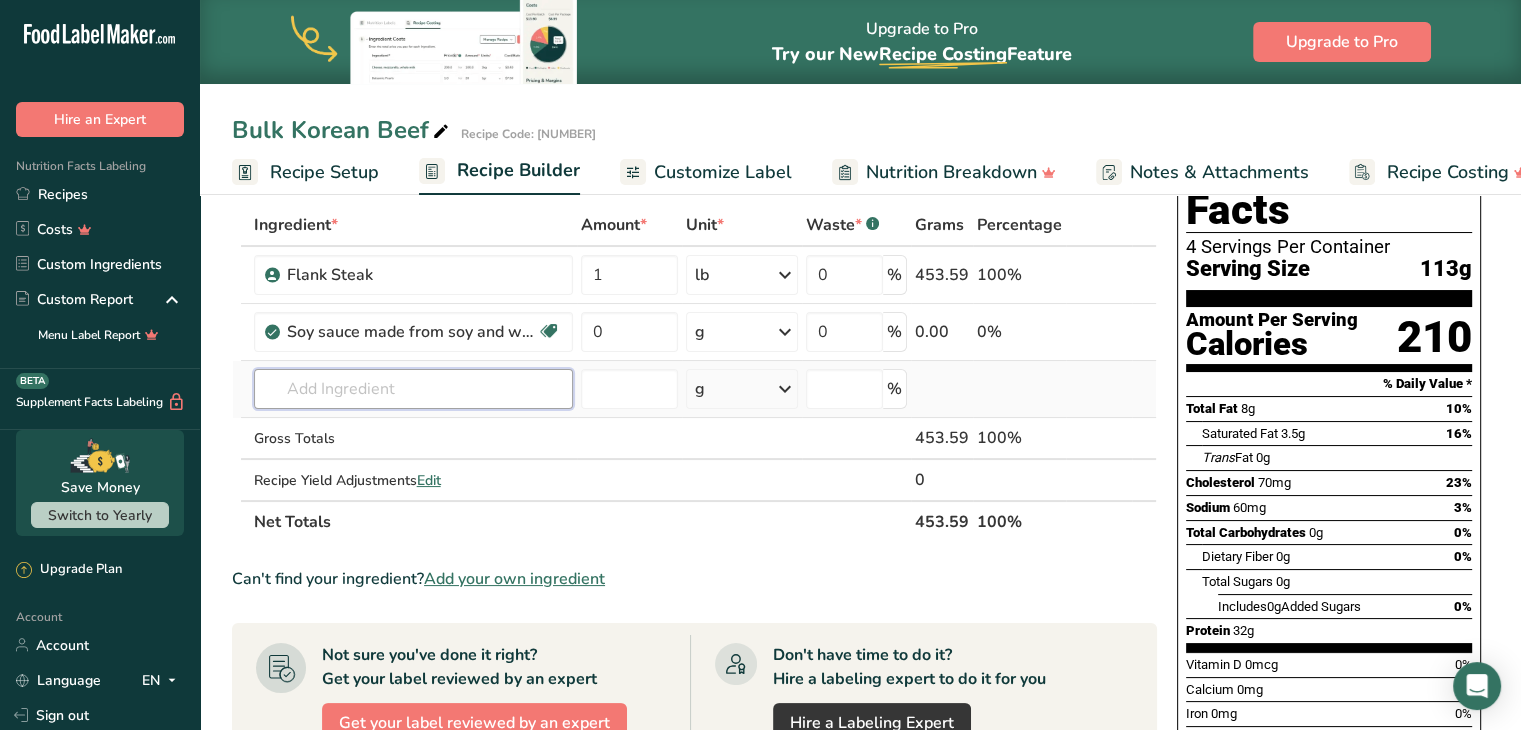 click at bounding box center (413, 389) 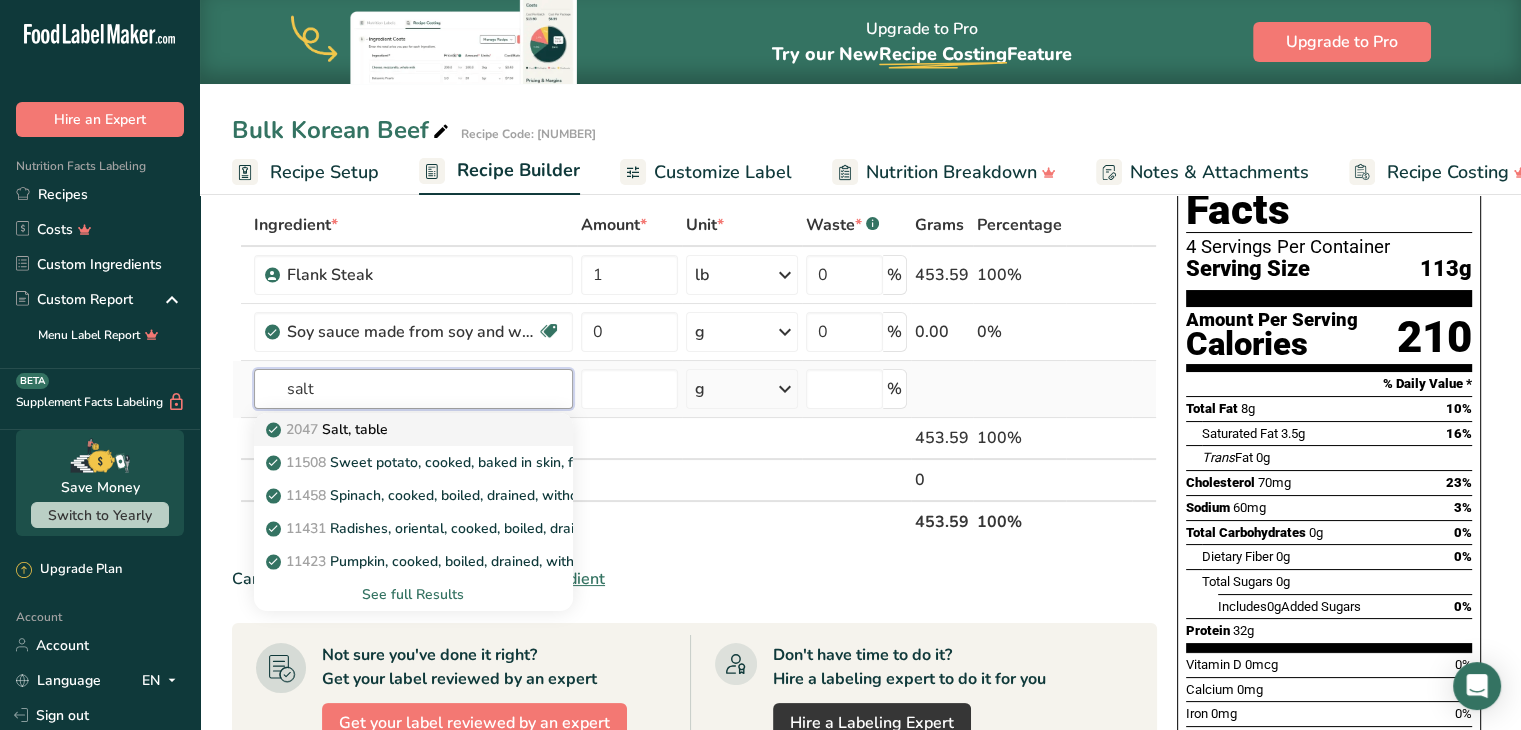 type on "salt" 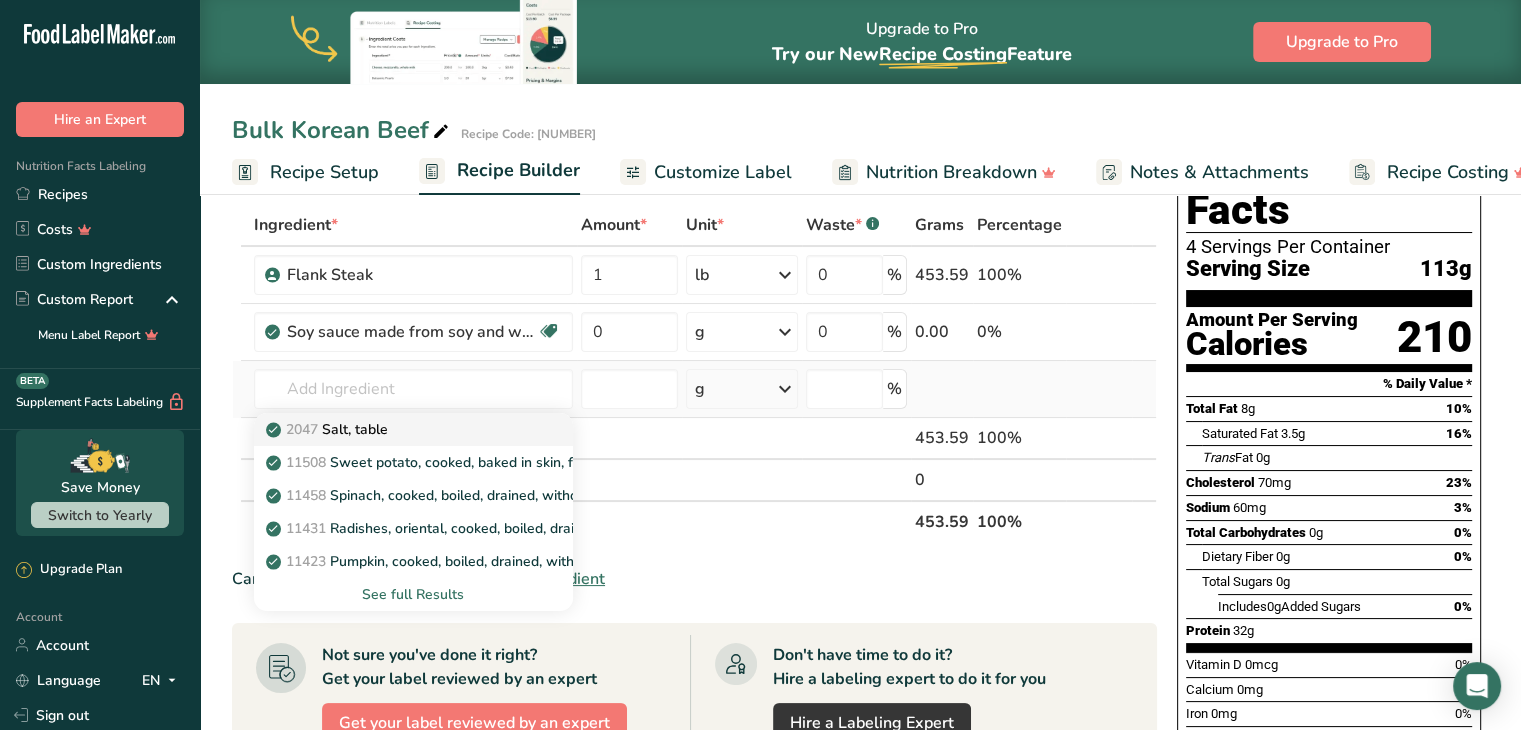 click on "2047
Salt, table" at bounding box center [397, 429] 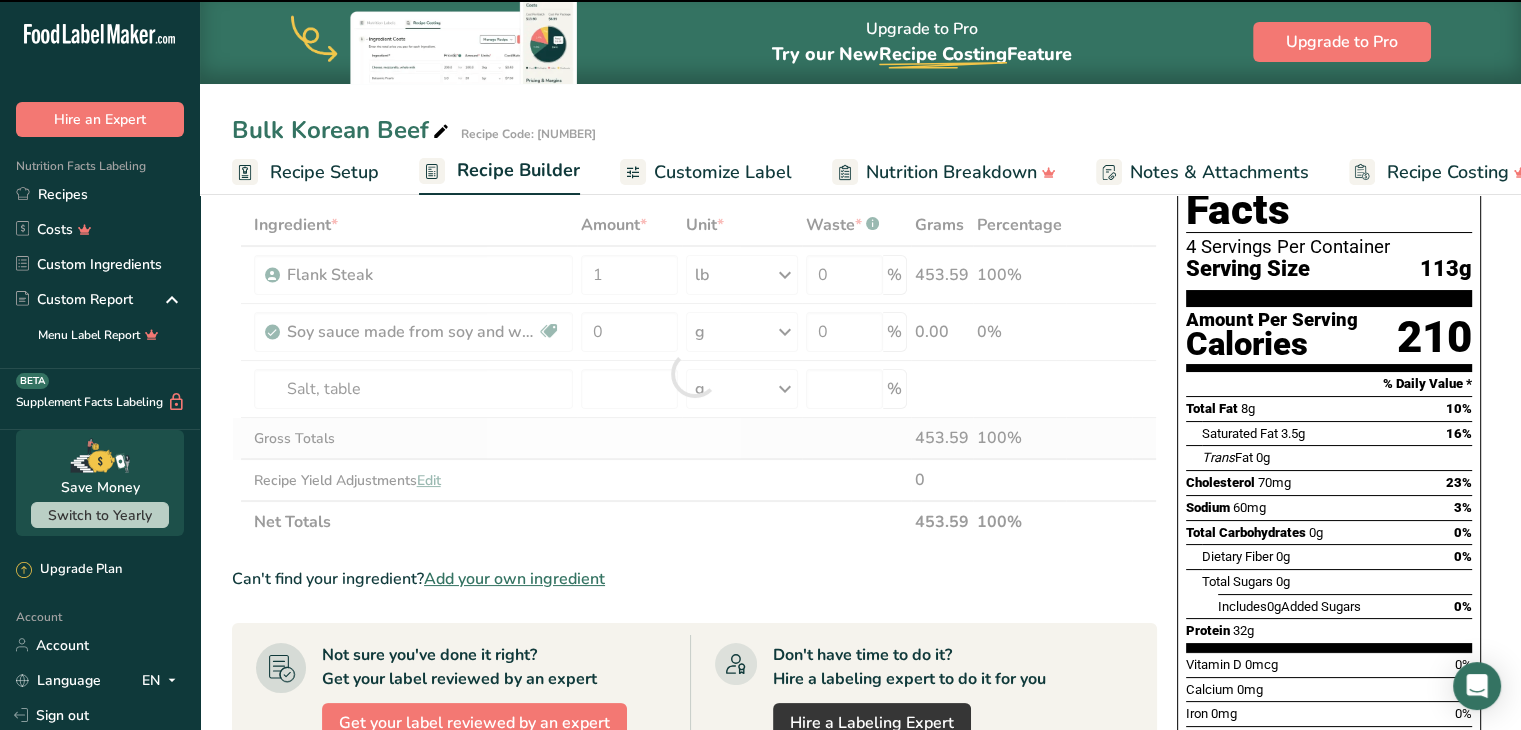 type on "0" 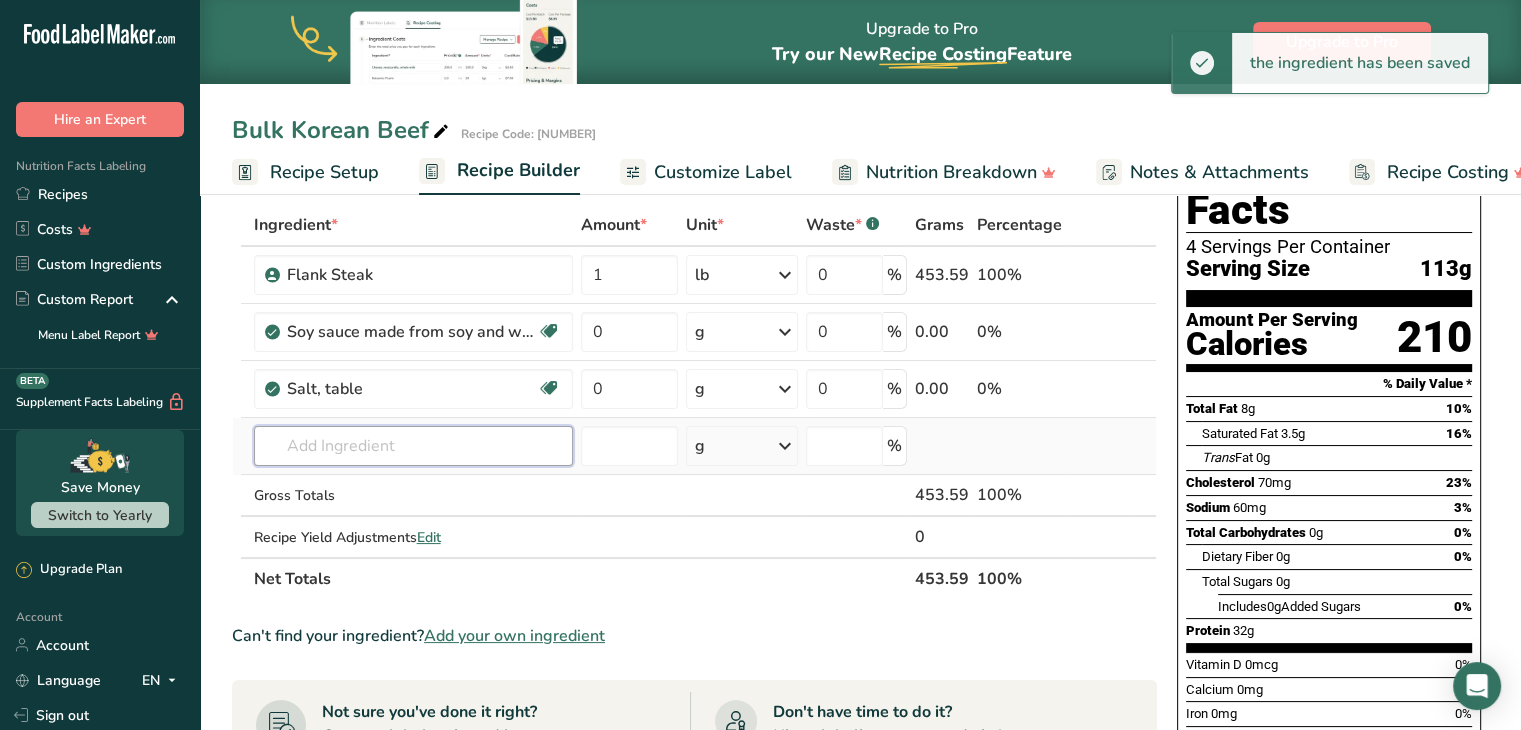 click at bounding box center (413, 446) 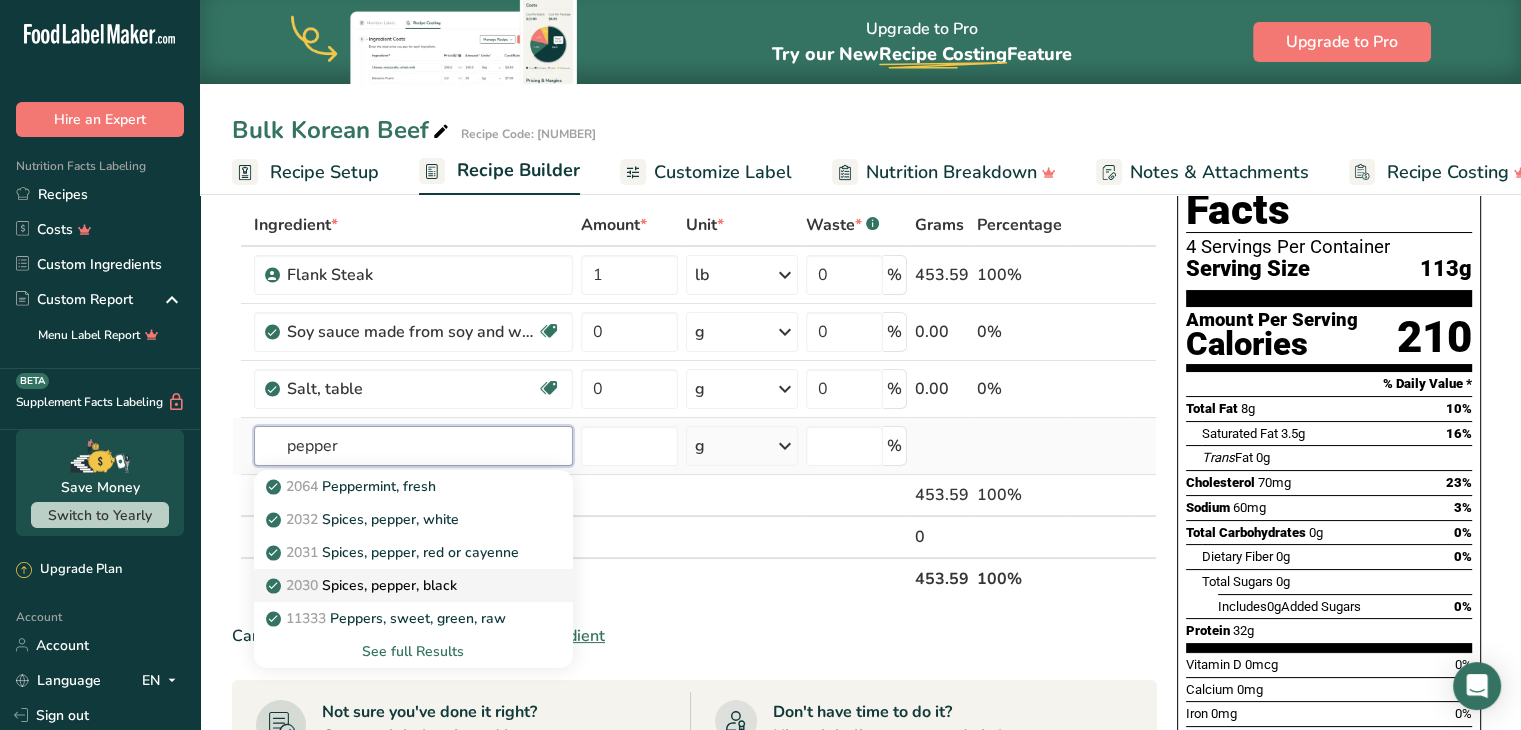 type on "pepper" 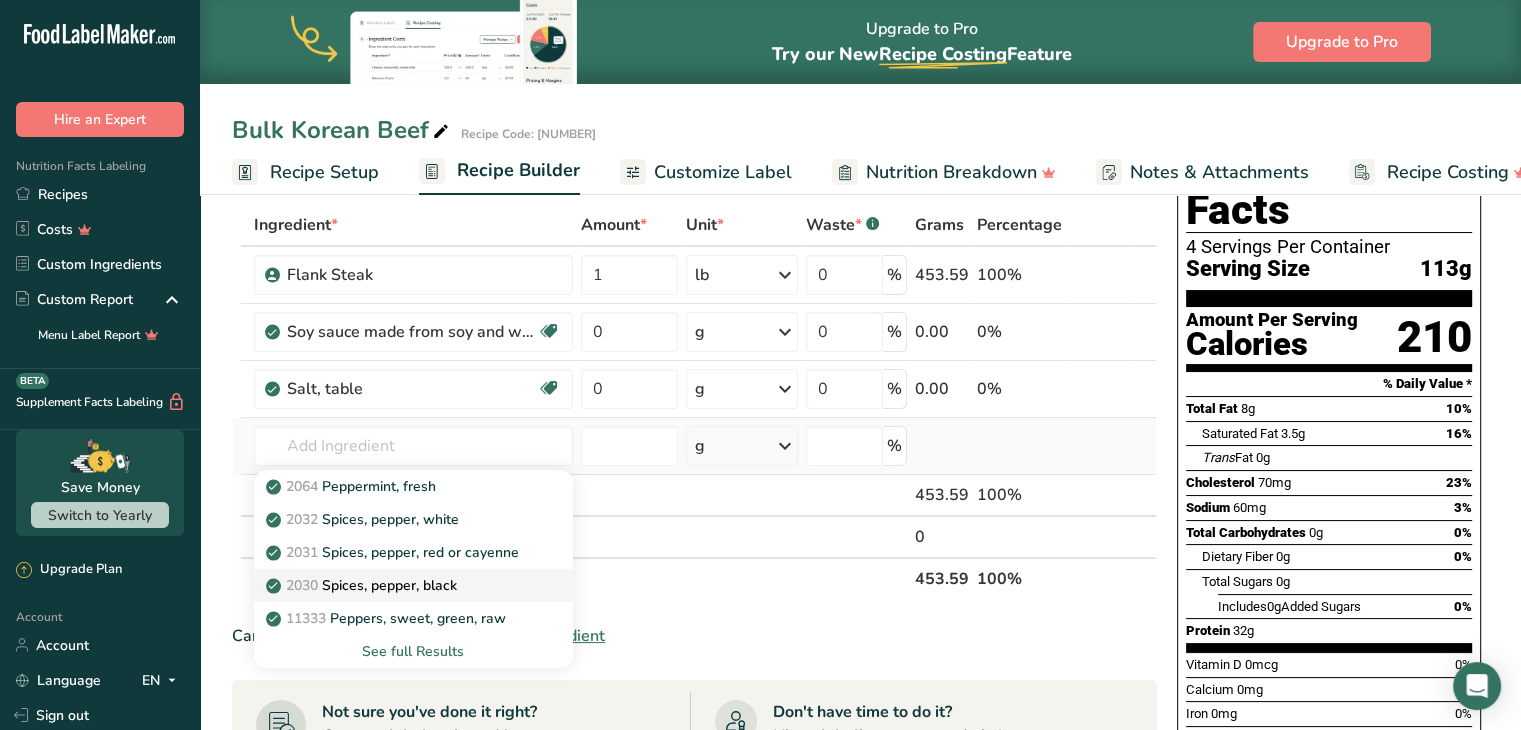 click on "2030
Spices, pepper, black" at bounding box center (363, 585) 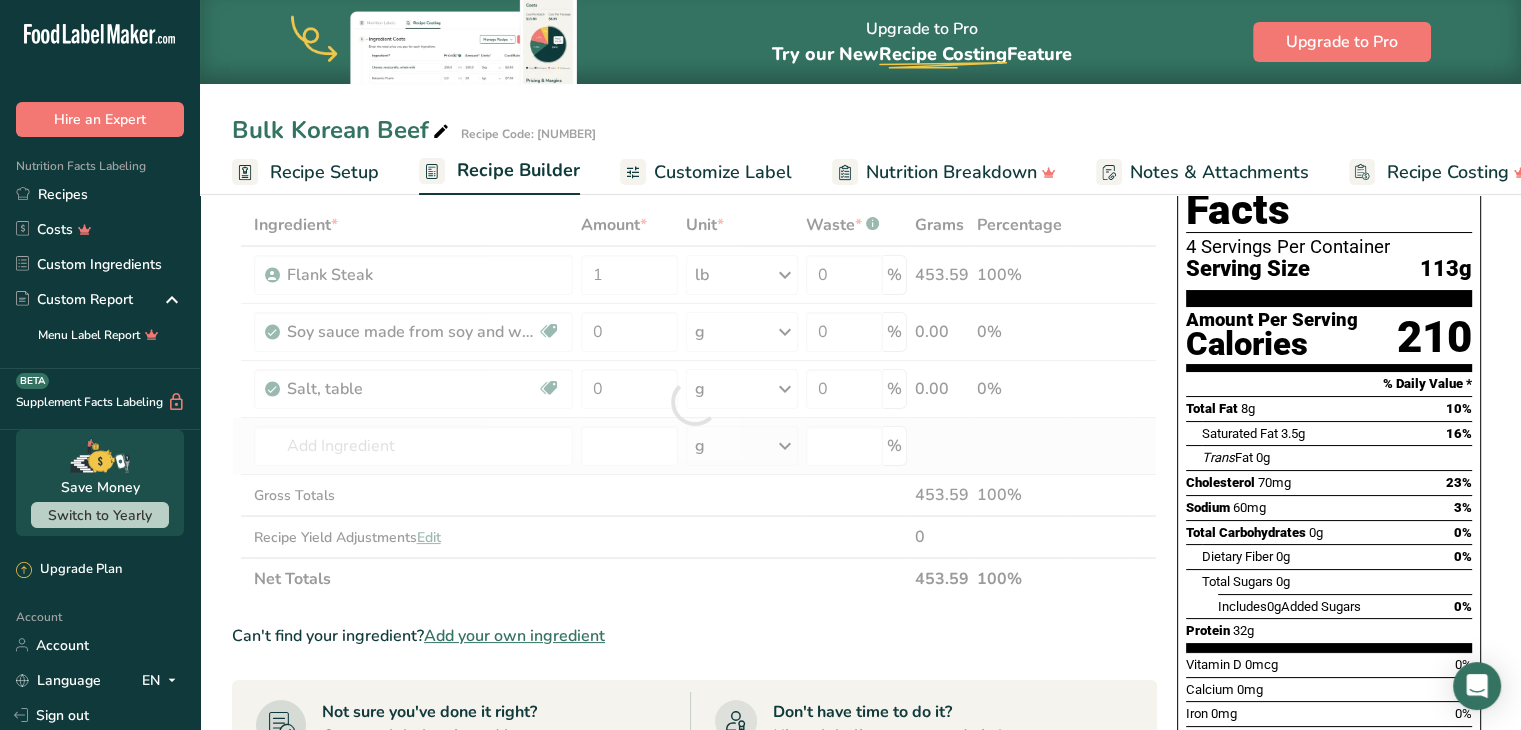type on "Spices, pepper, black" 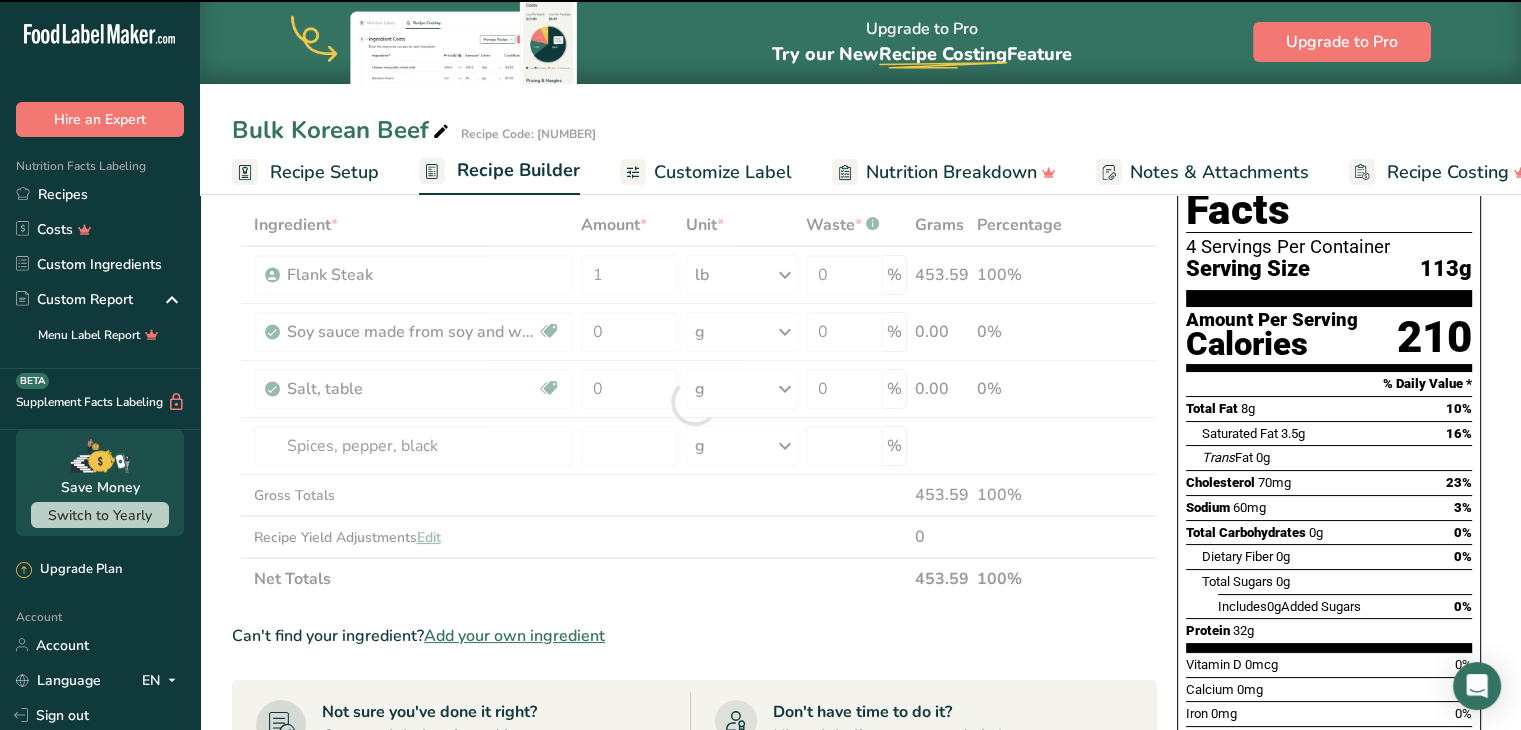 type on "0" 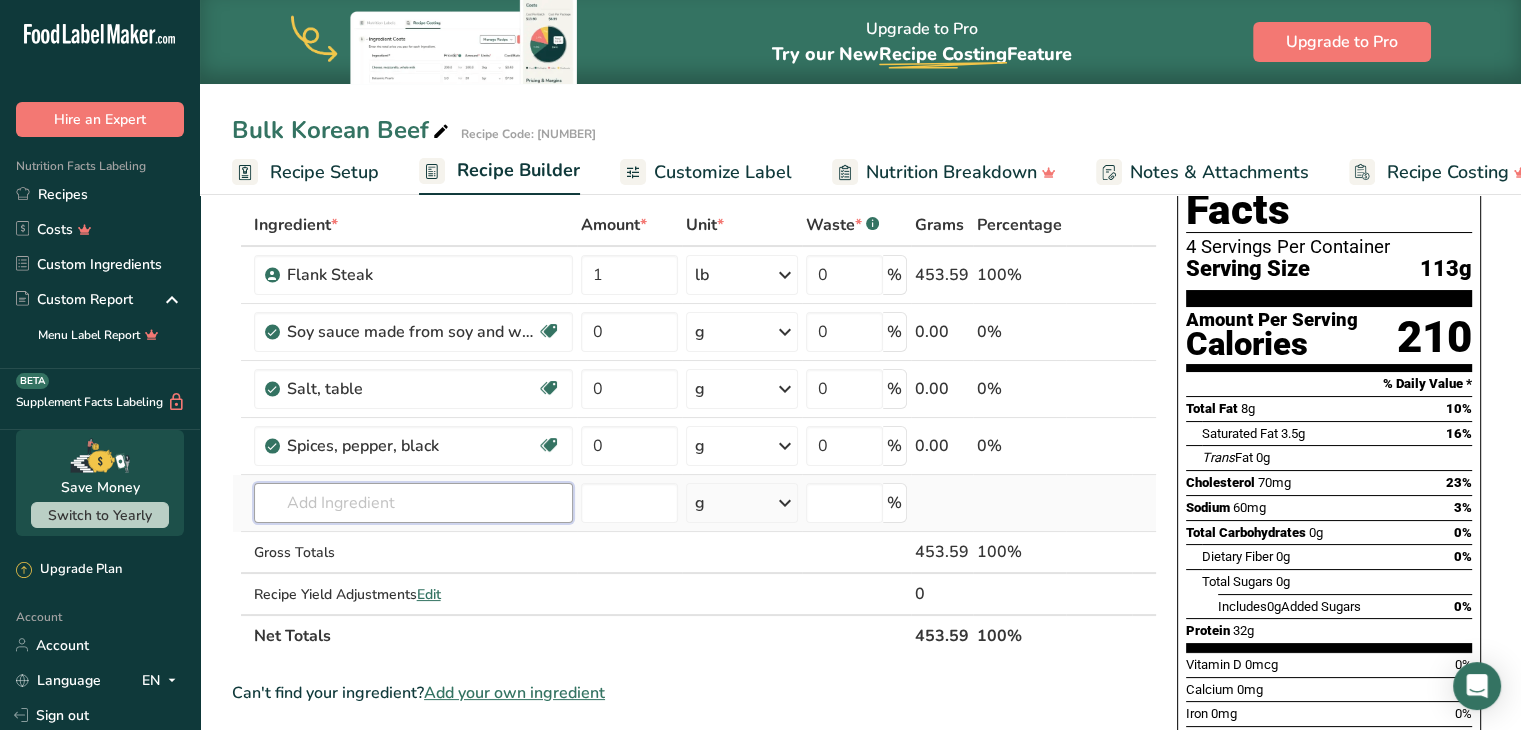 click at bounding box center (413, 503) 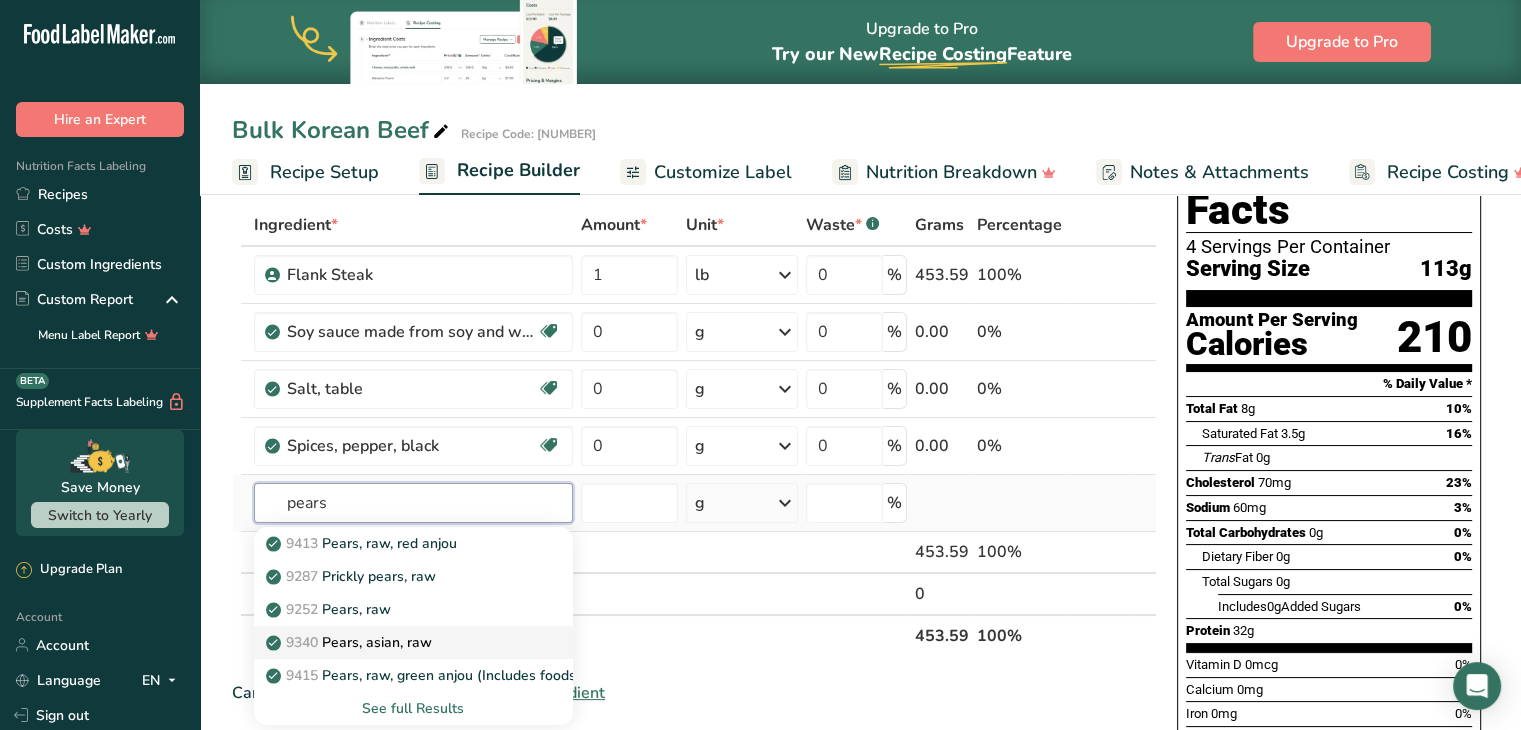 type on "pears" 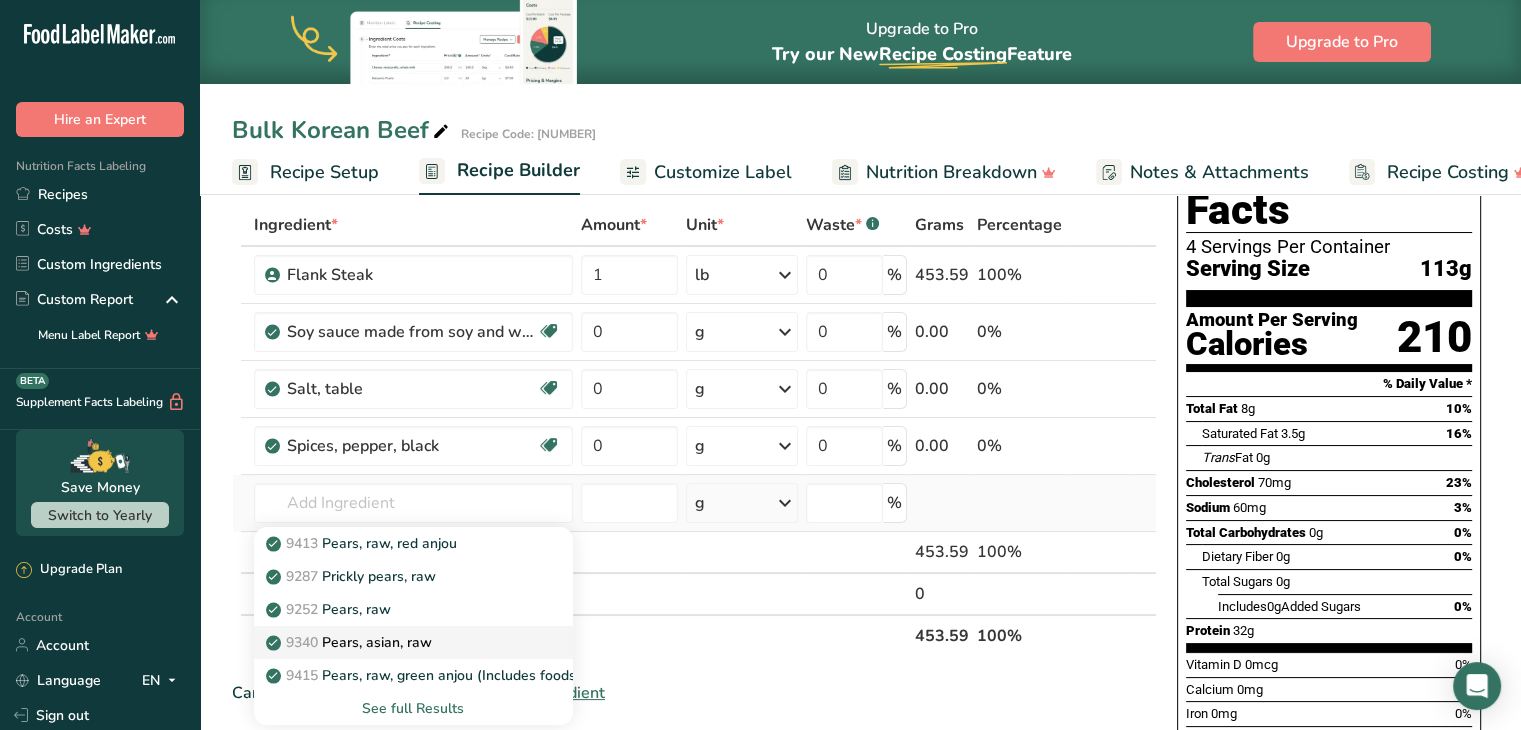 click on "[NUMBER]
[FRUIT], asian, raw" at bounding box center (351, 642) 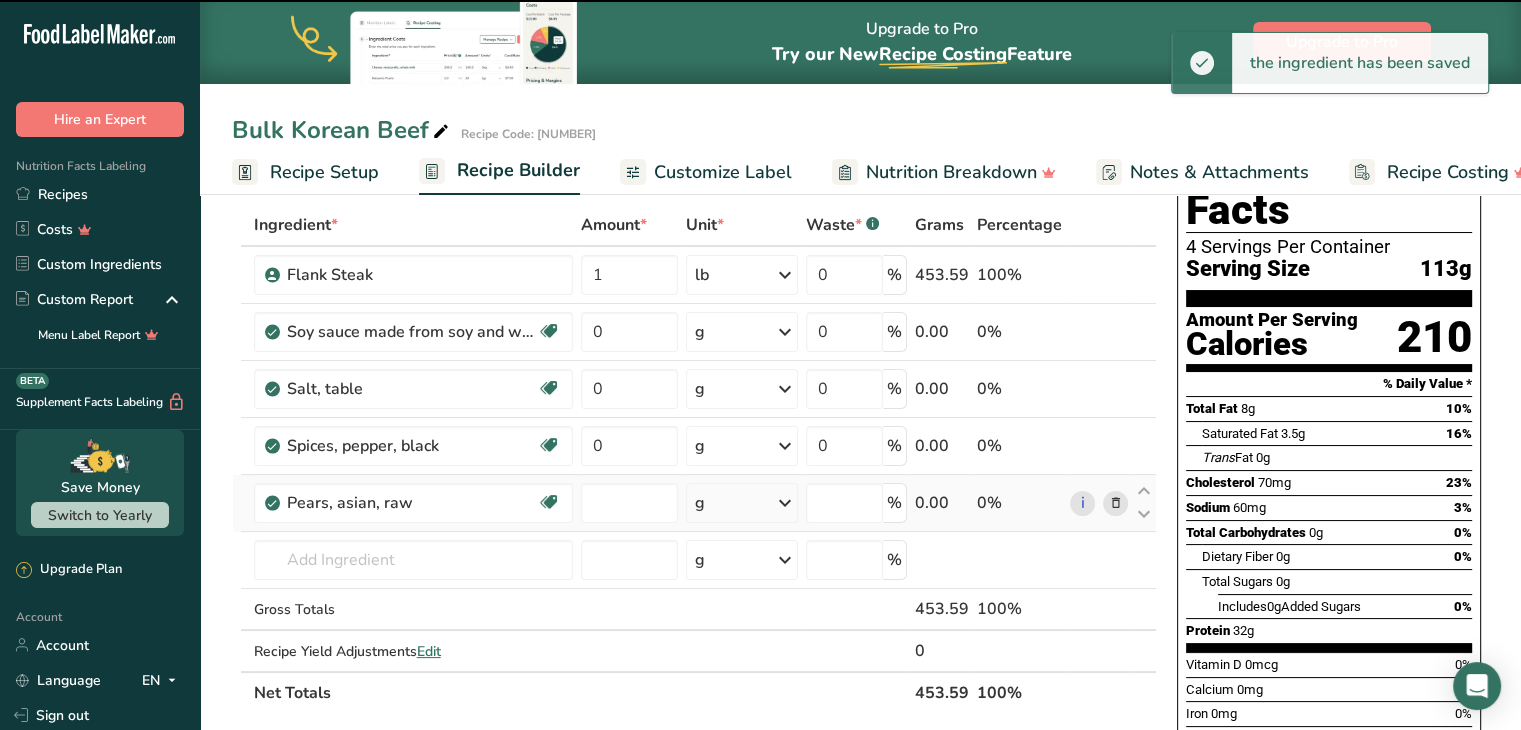 type on "0" 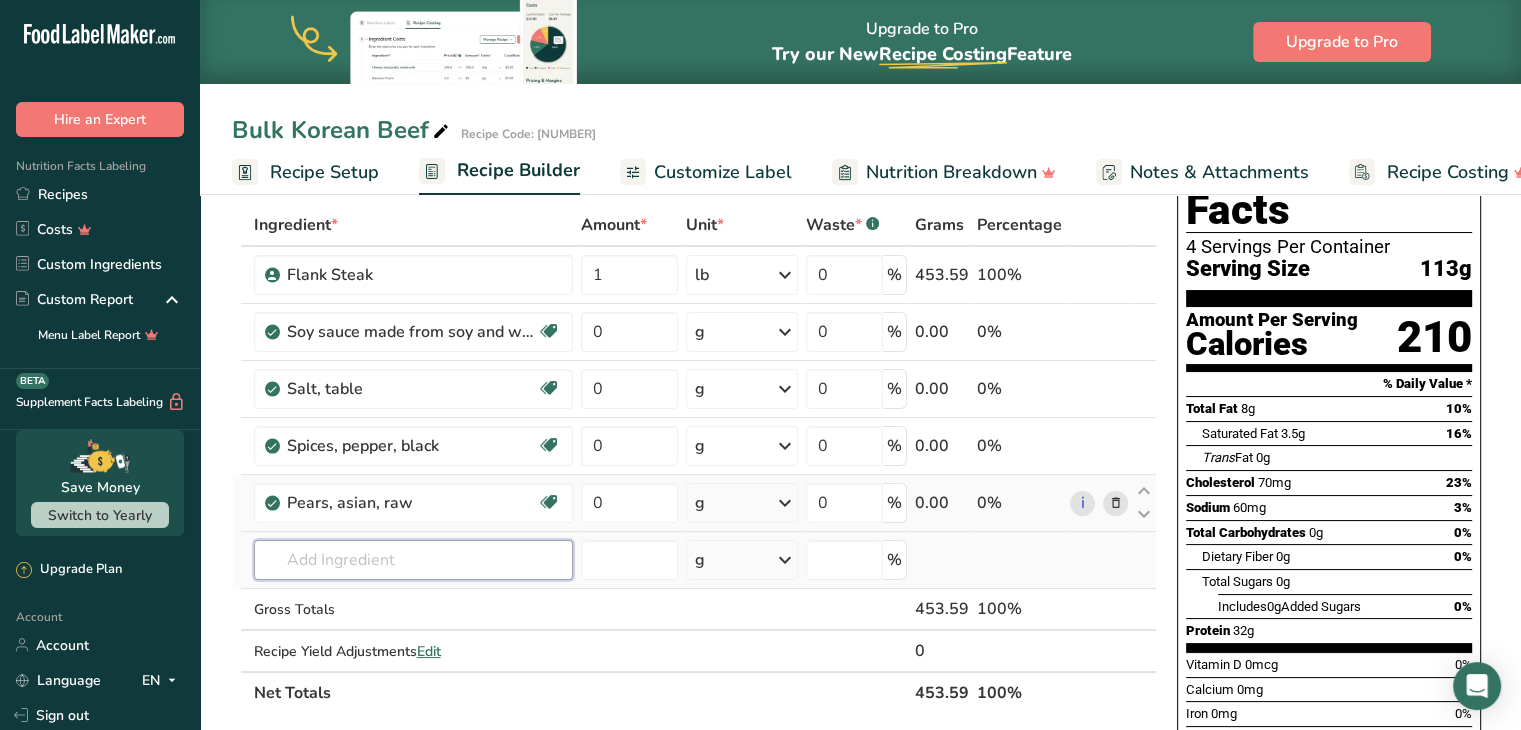 click at bounding box center [413, 560] 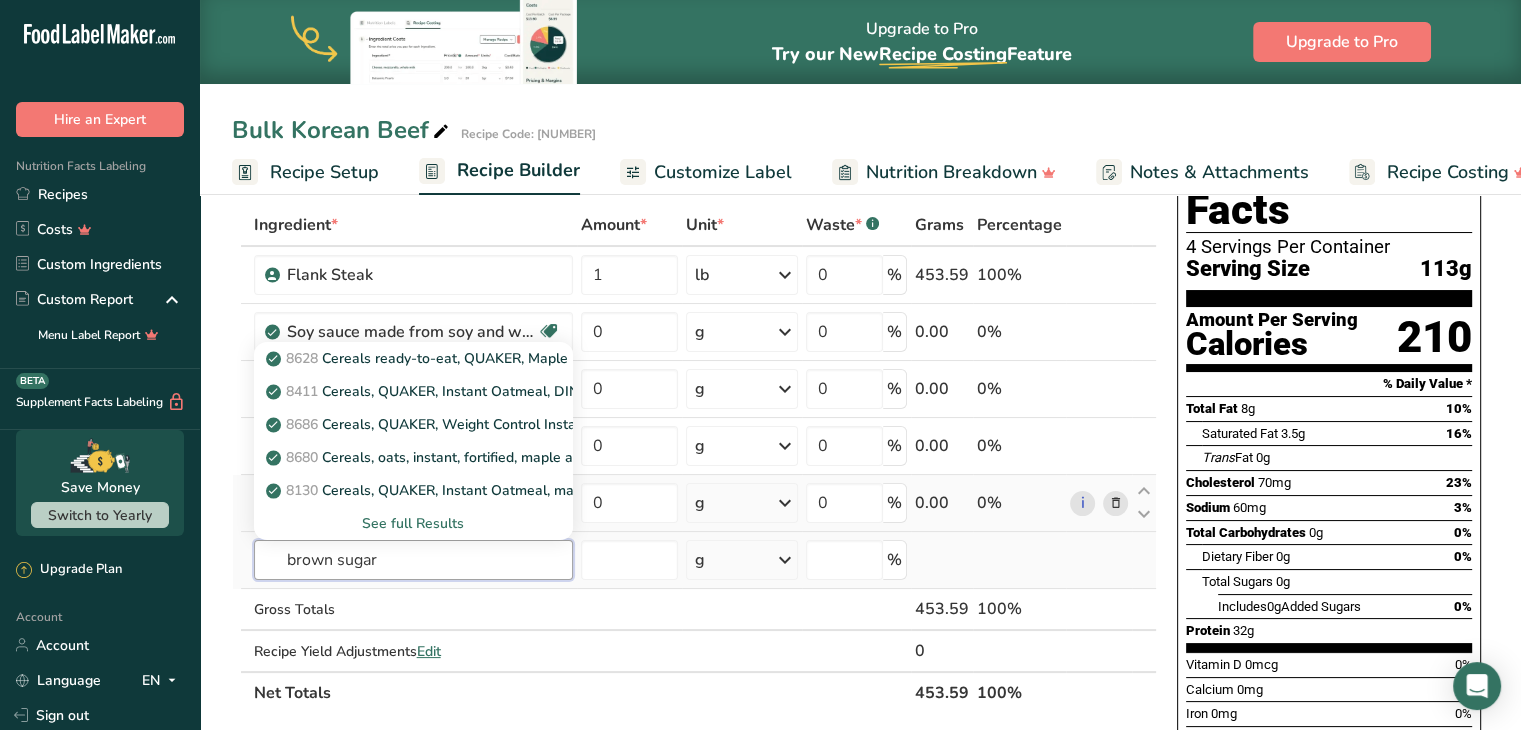 type on "brown sugar" 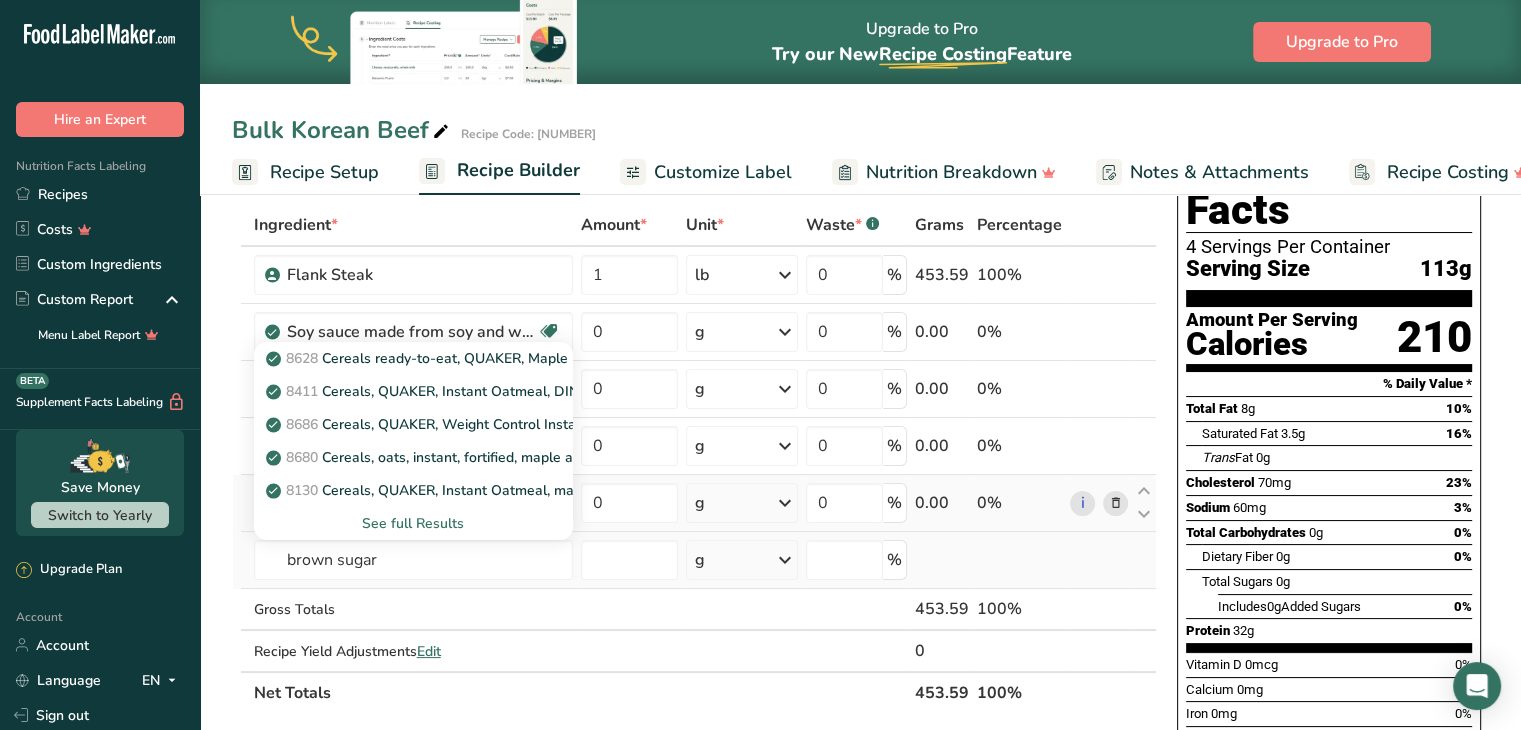 type 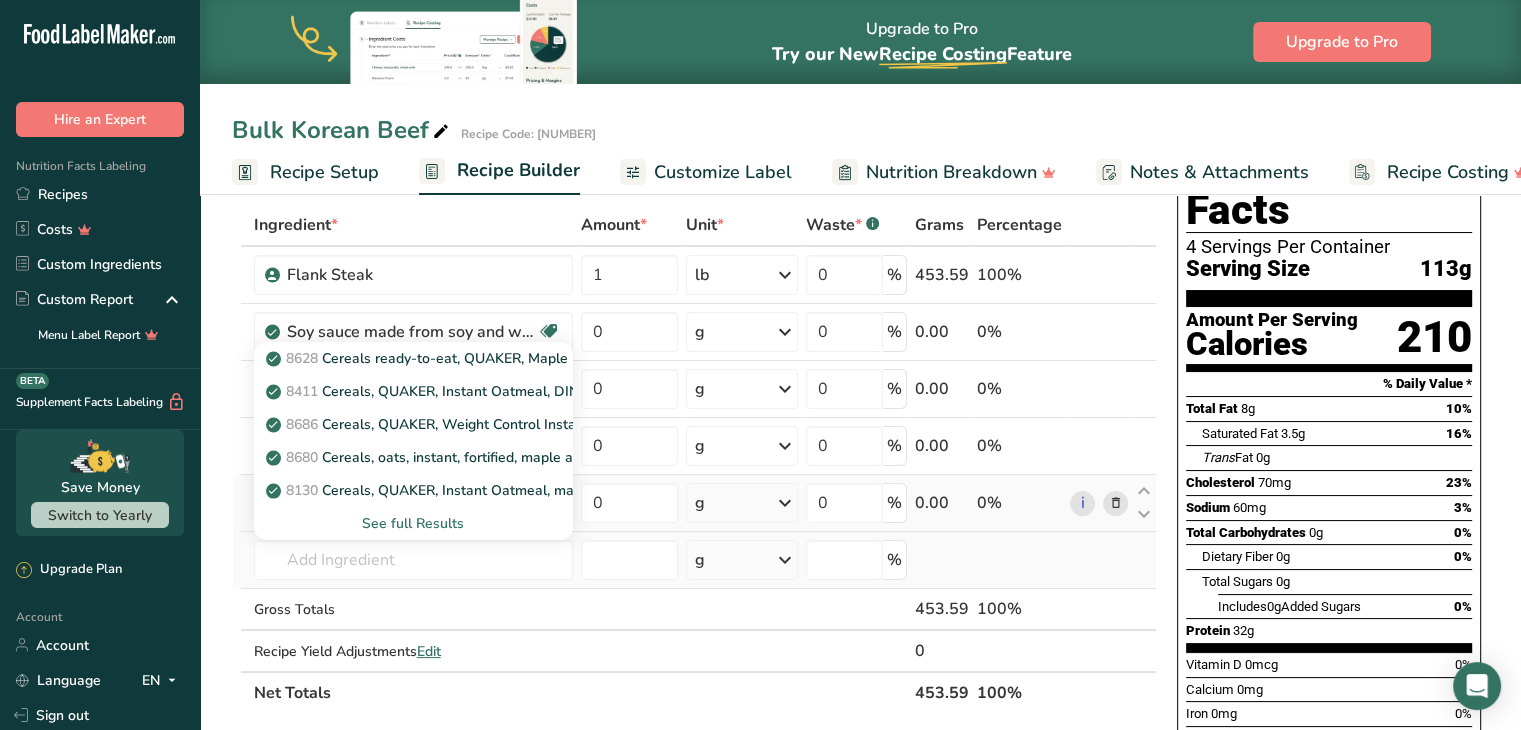 click on "See full Results" at bounding box center (413, 523) 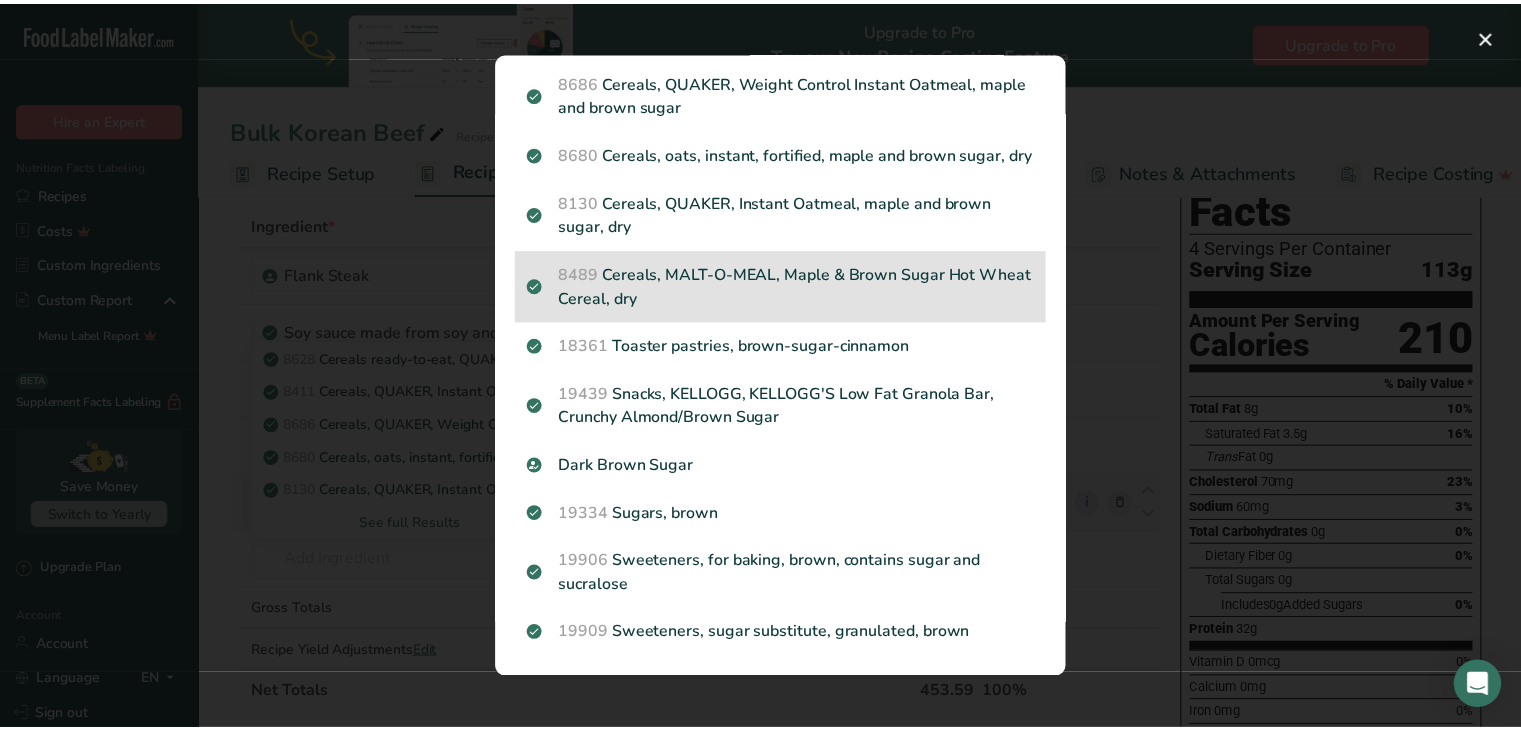 scroll, scrollTop: 222, scrollLeft: 0, axis: vertical 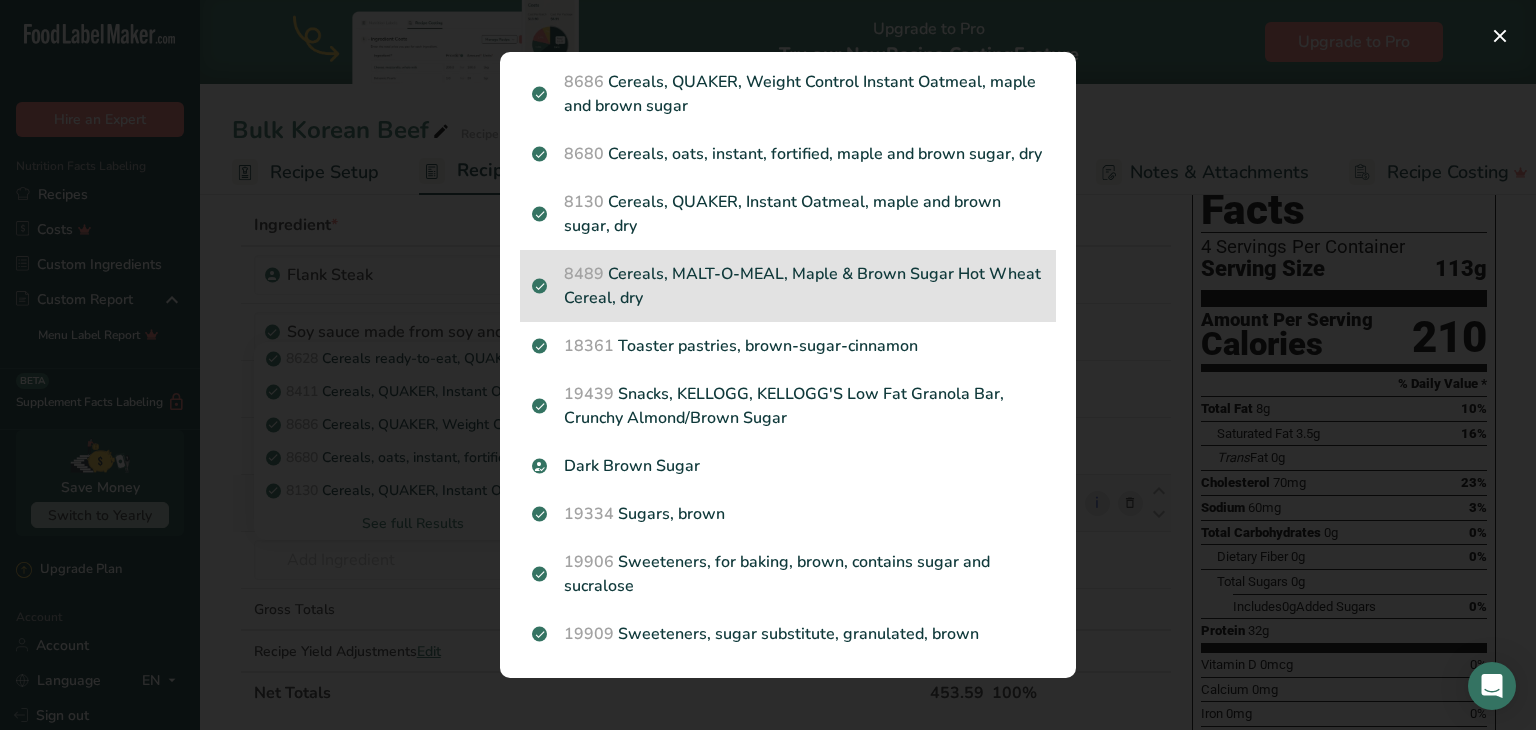 click on "19334
Sugars, brown" at bounding box center [788, 514] 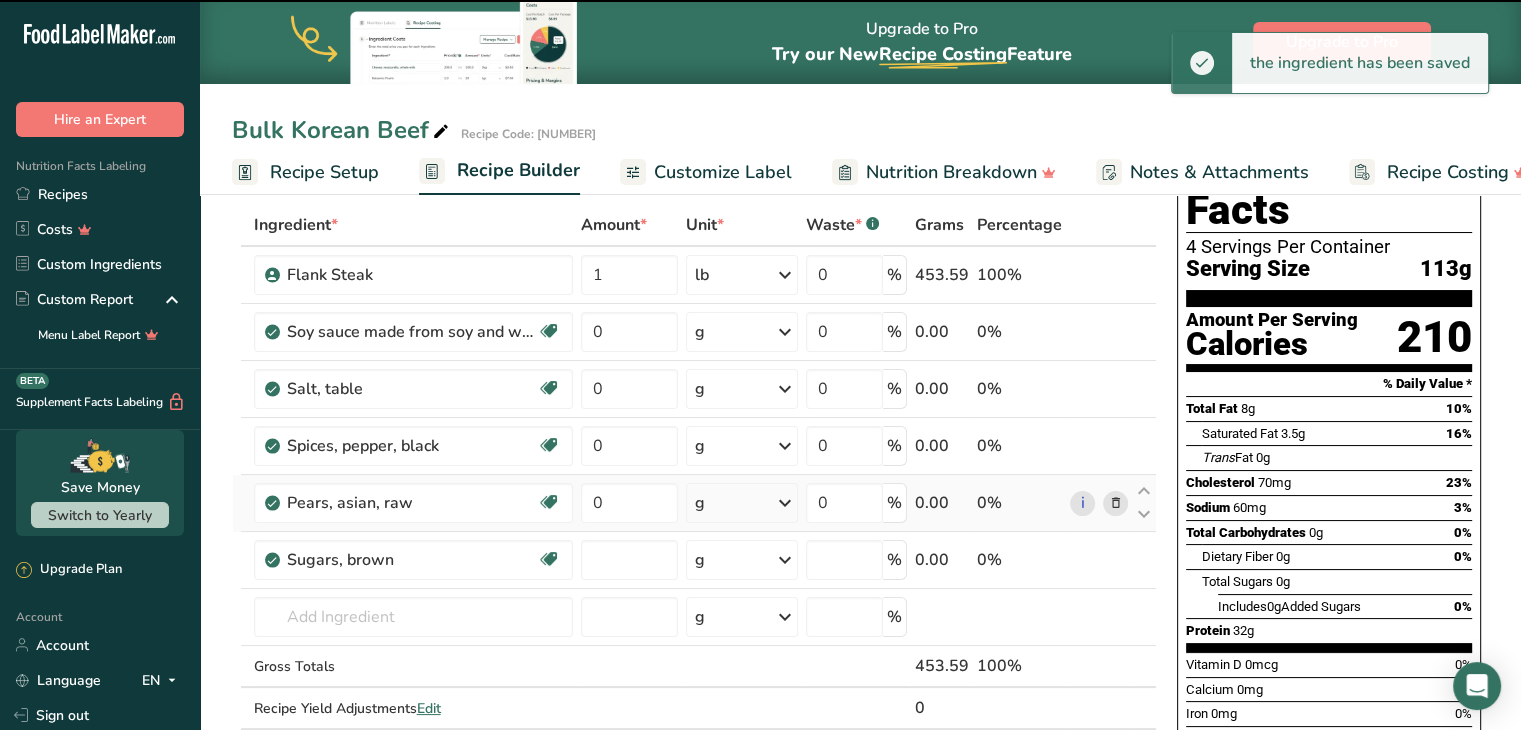 type on "0" 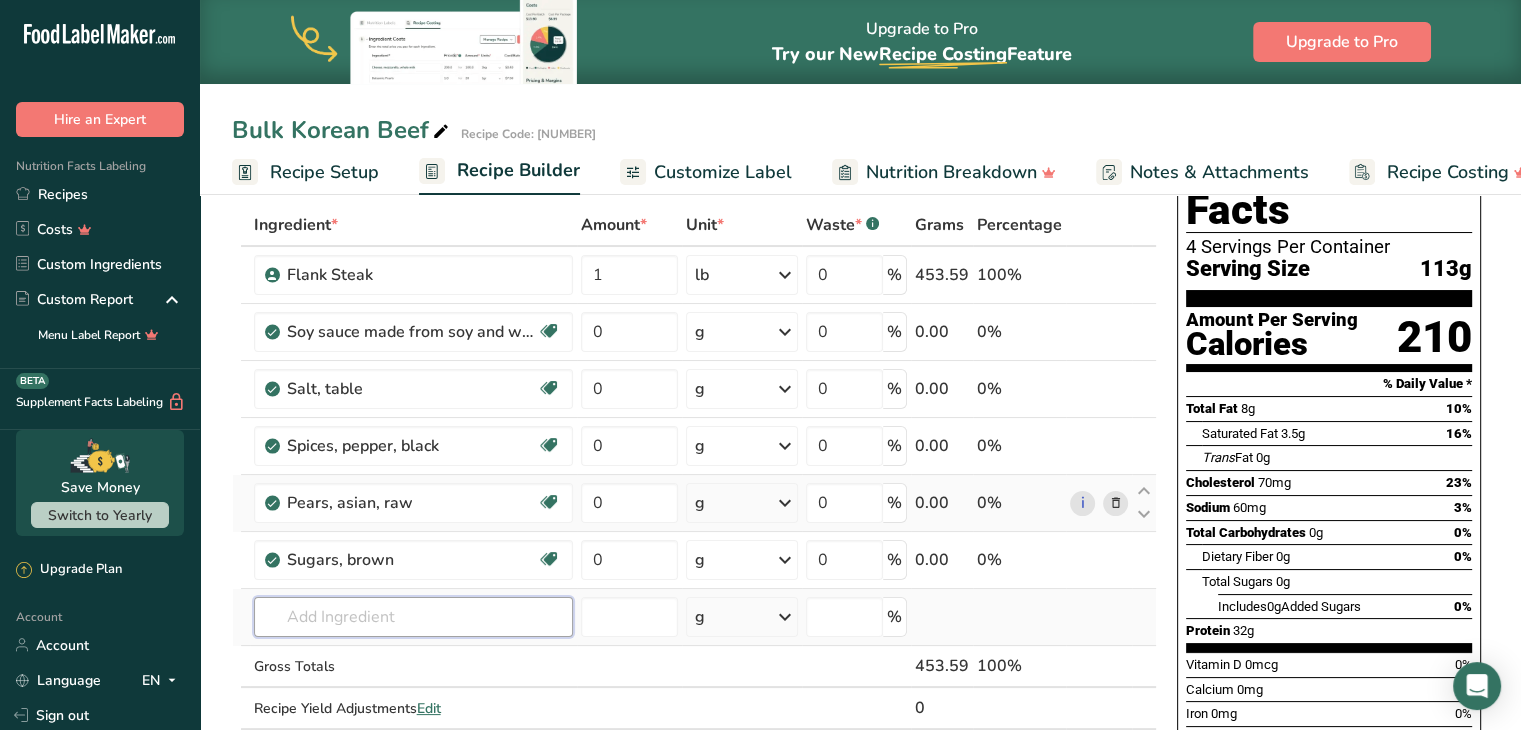 click at bounding box center [413, 617] 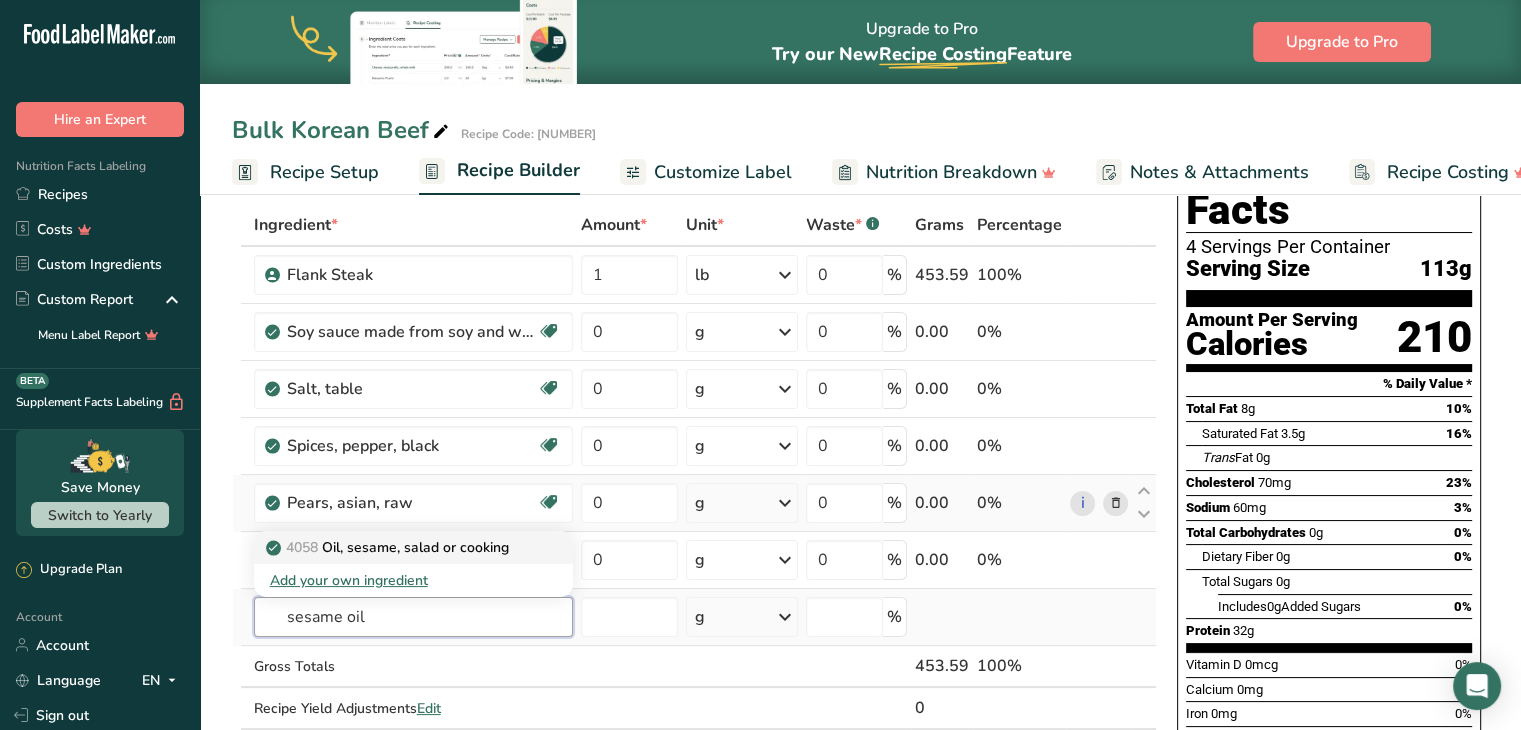 type on "sesame oil" 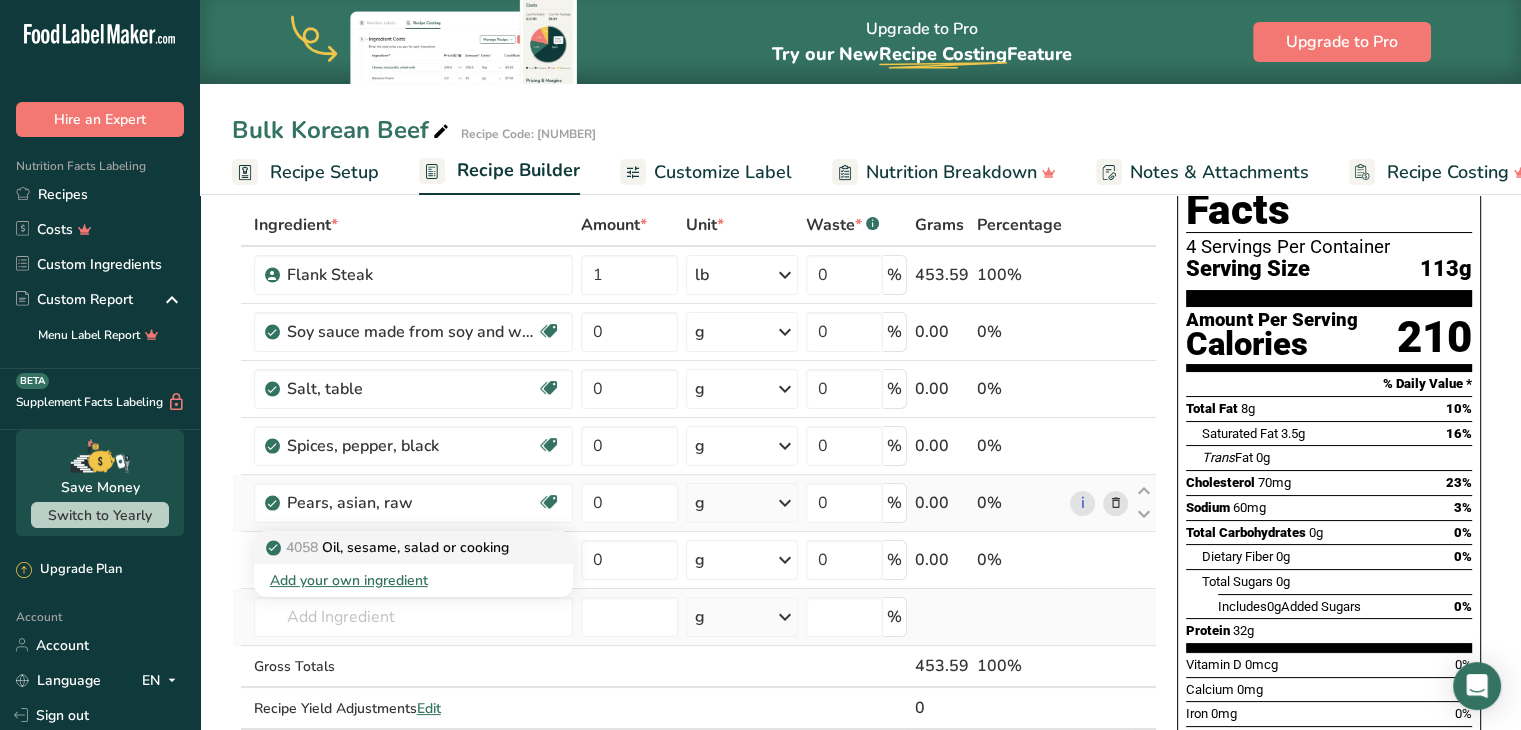 click on "4058
Oil, sesame, salad or cooking" at bounding box center (389, 547) 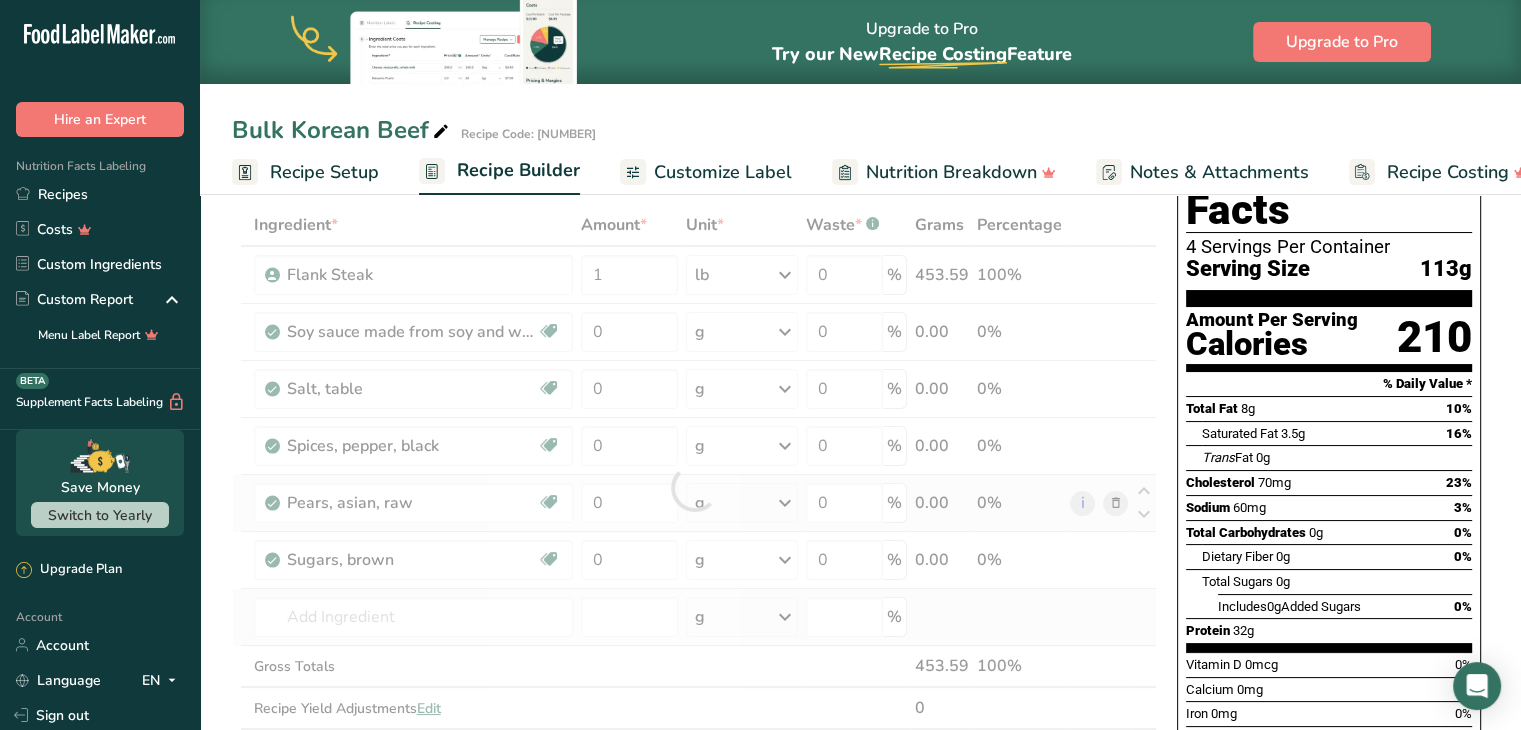 type on "Oil, sesame, salad or cooking" 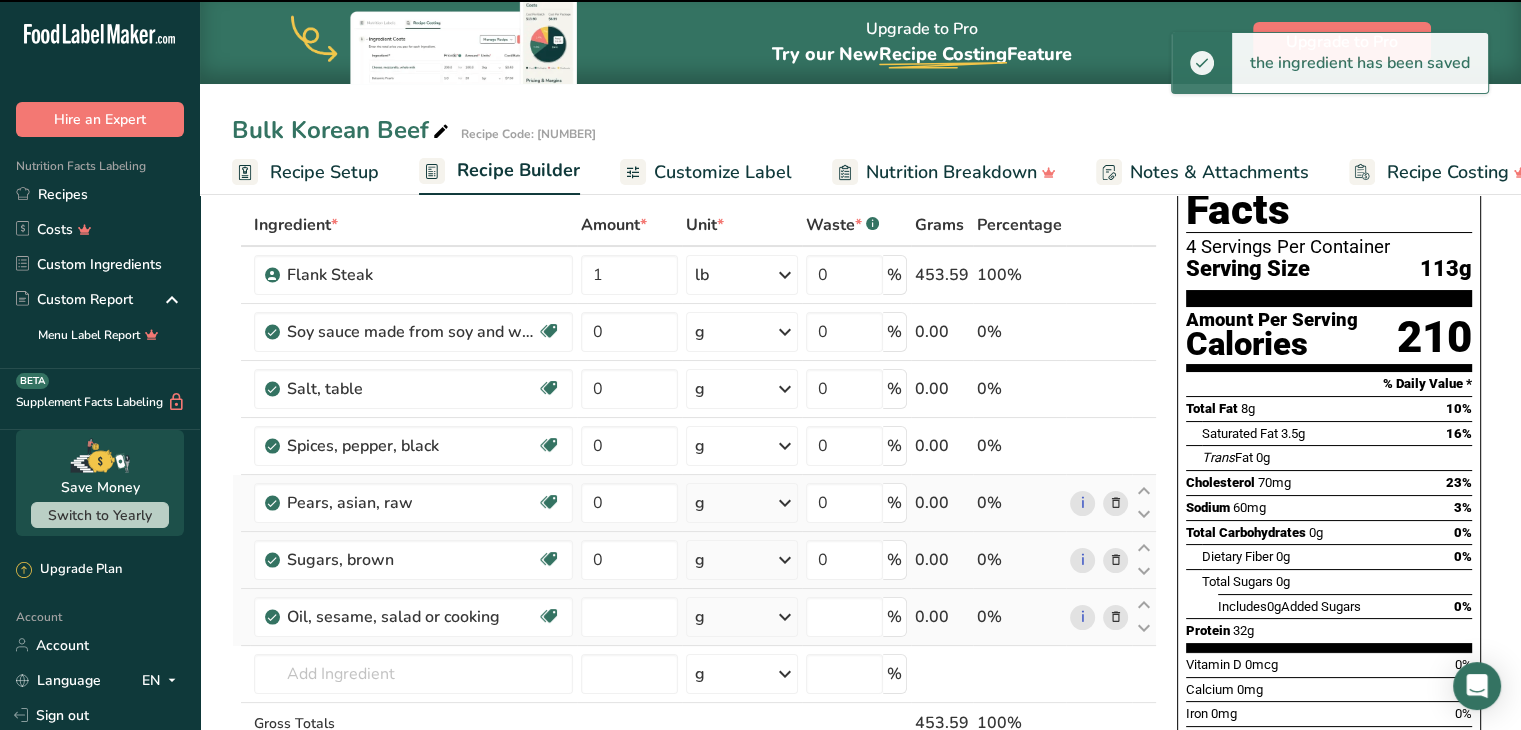 type on "0" 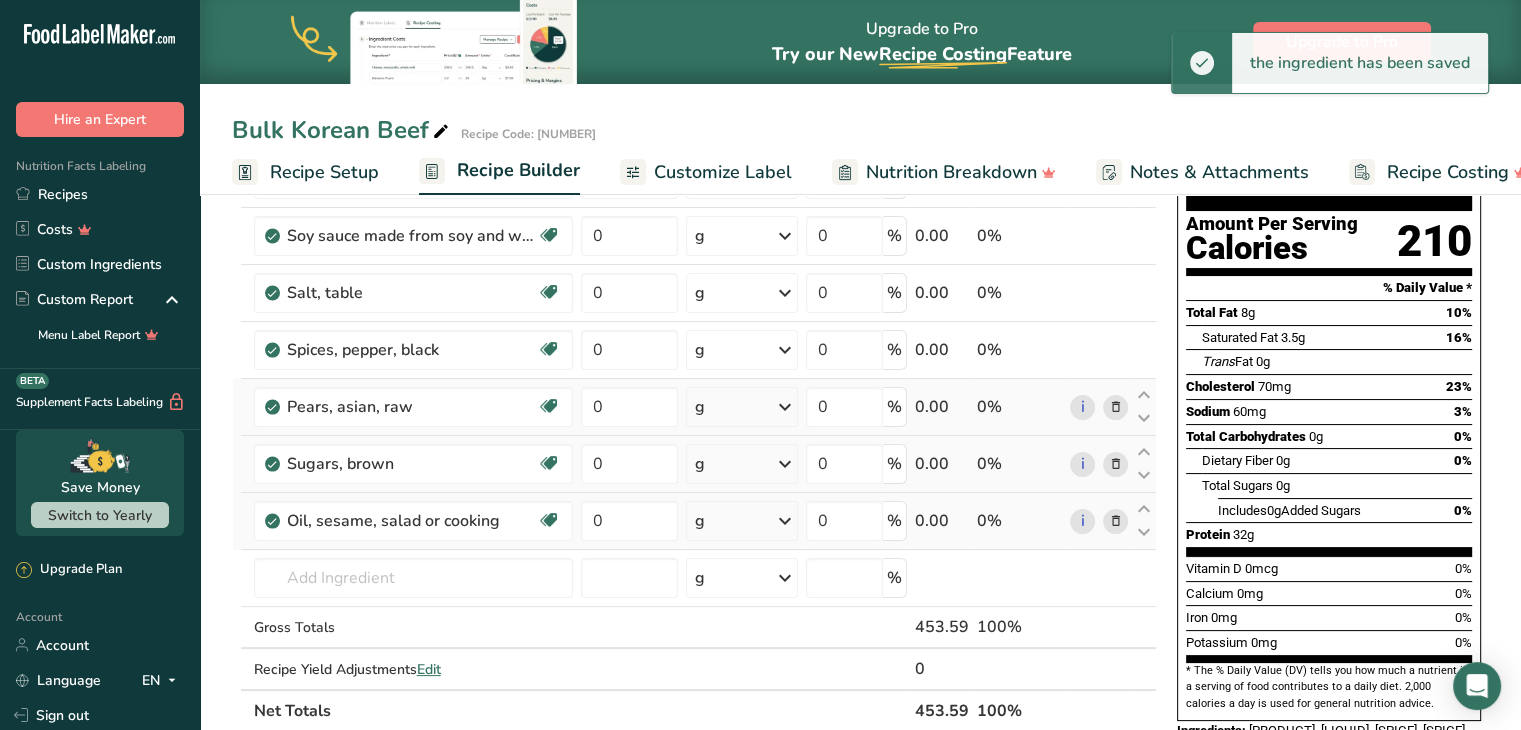 scroll, scrollTop: 212, scrollLeft: 0, axis: vertical 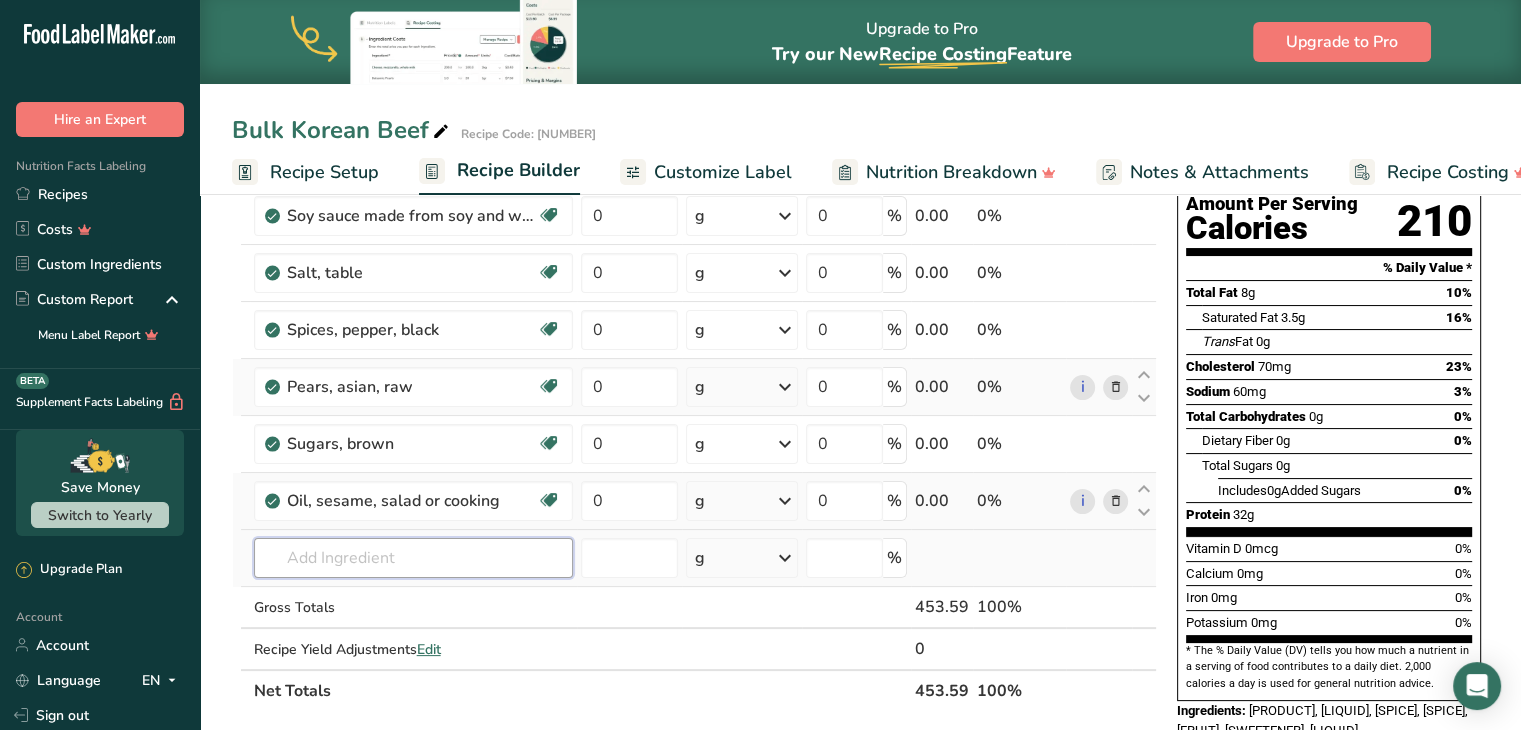click at bounding box center (413, 558) 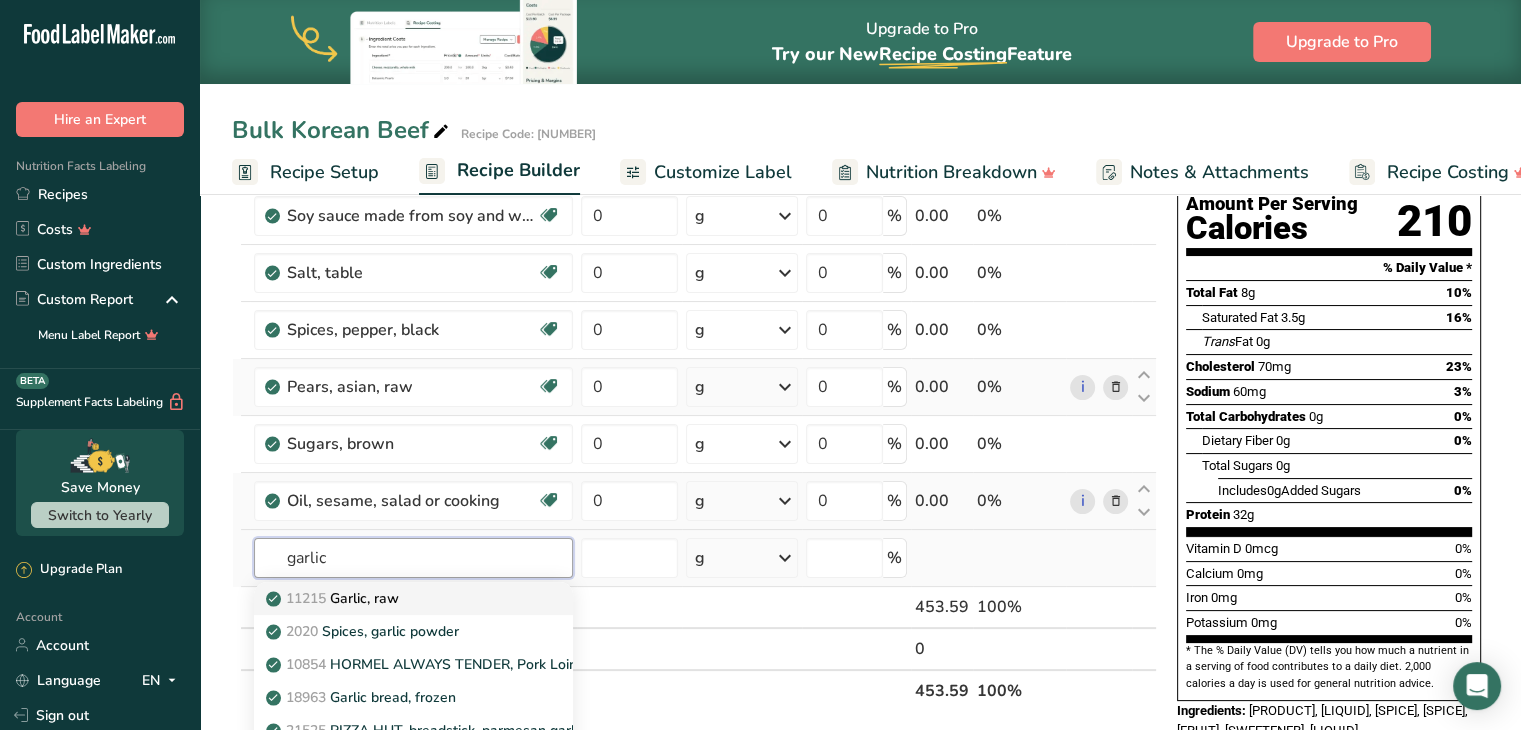 type on "garlic" 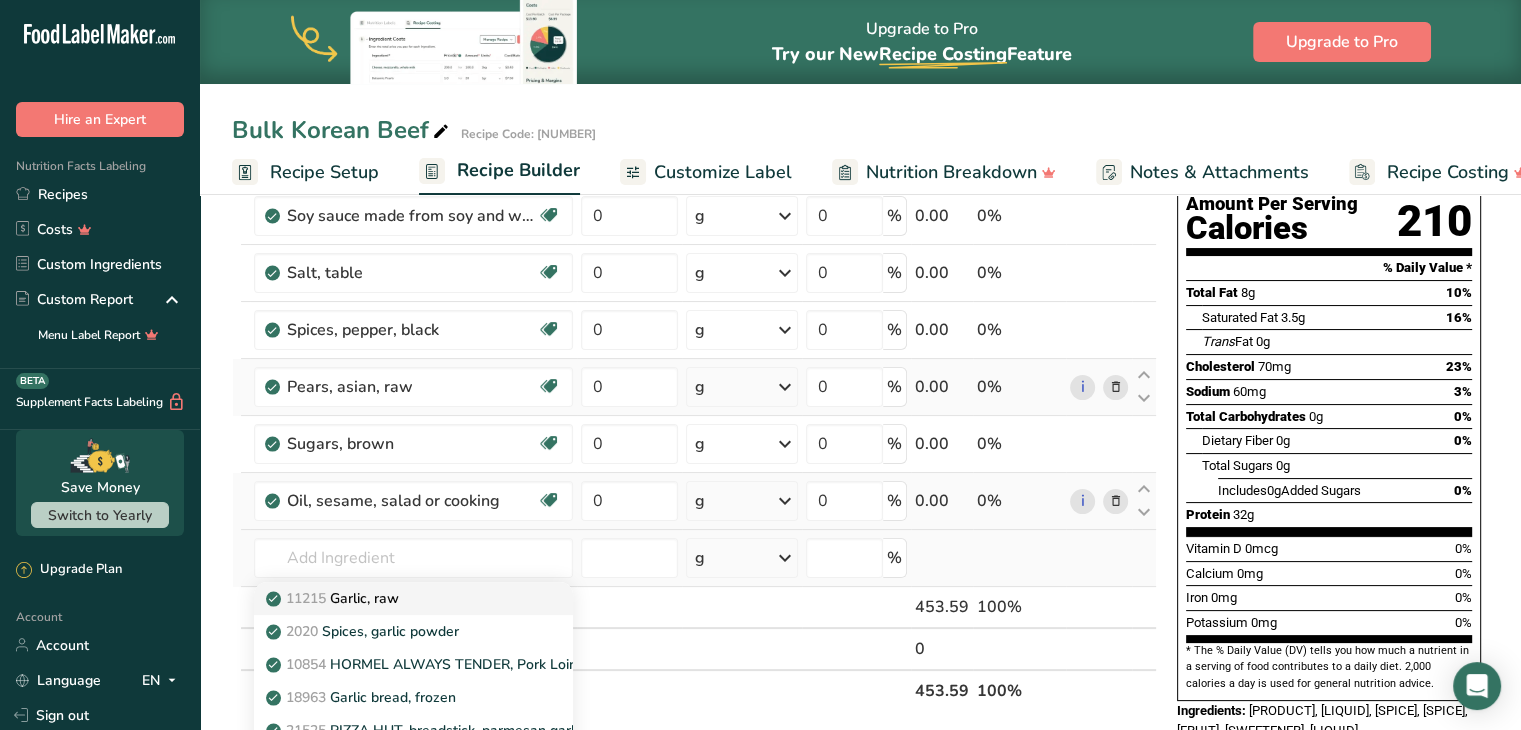 click on "11215
Garlic, raw" at bounding box center (334, 598) 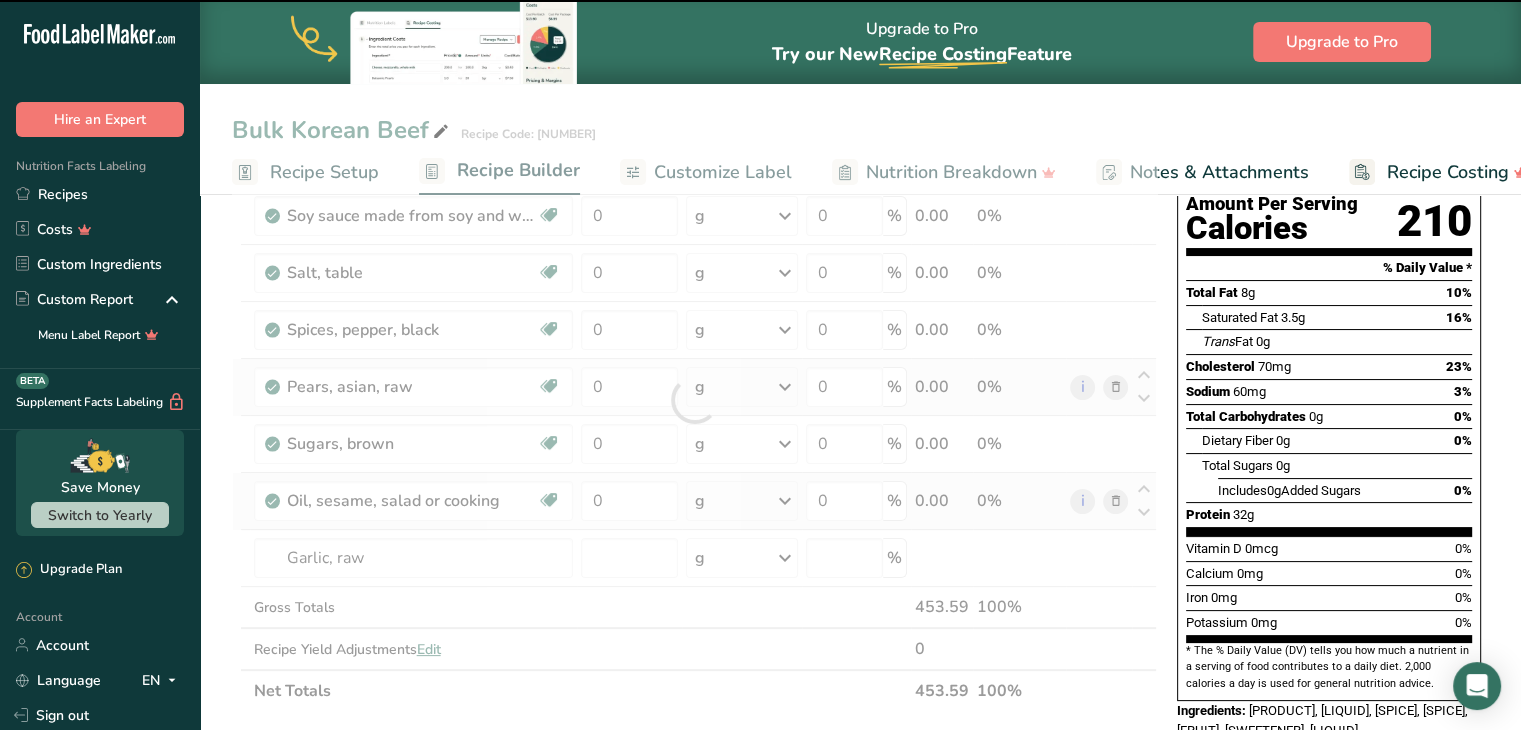 type on "0" 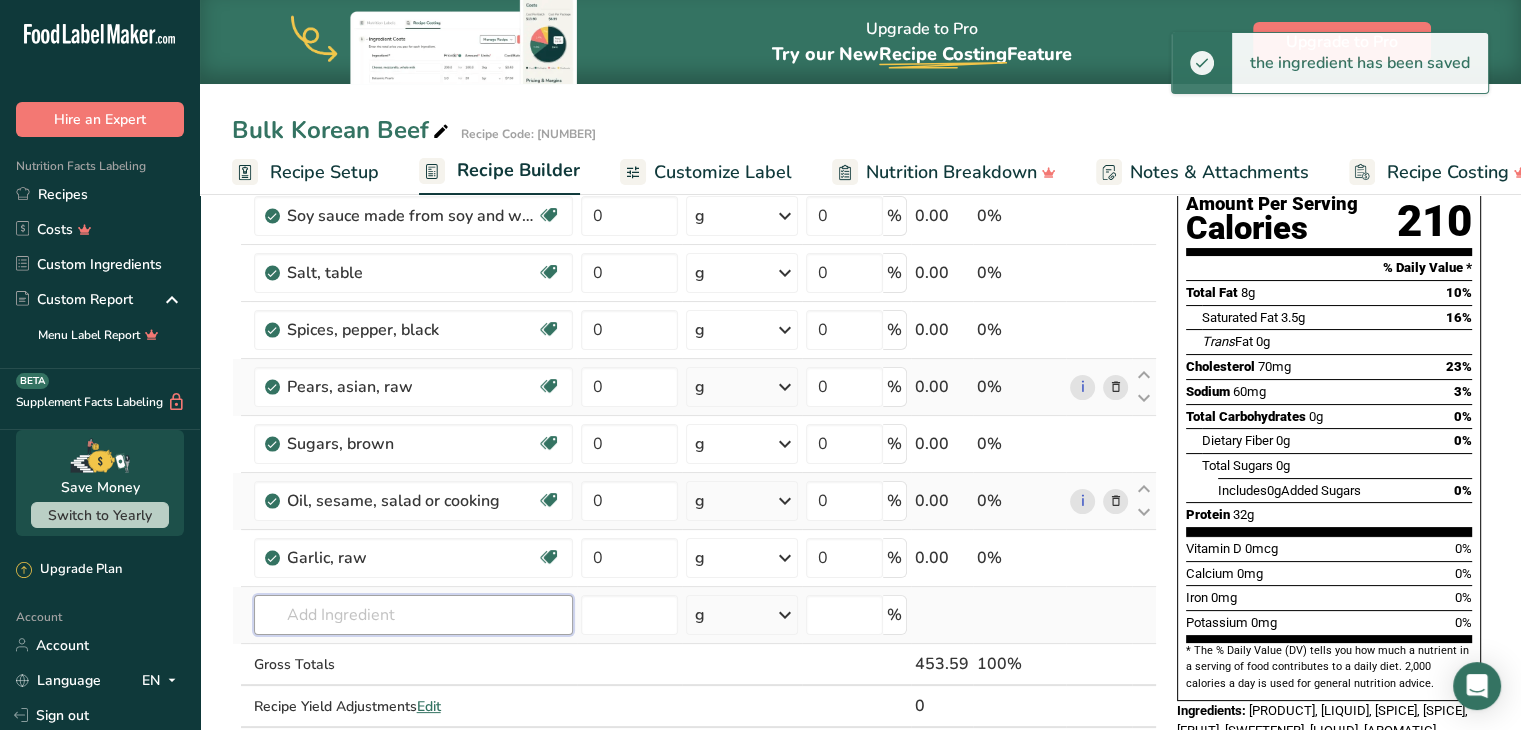 click at bounding box center [413, 615] 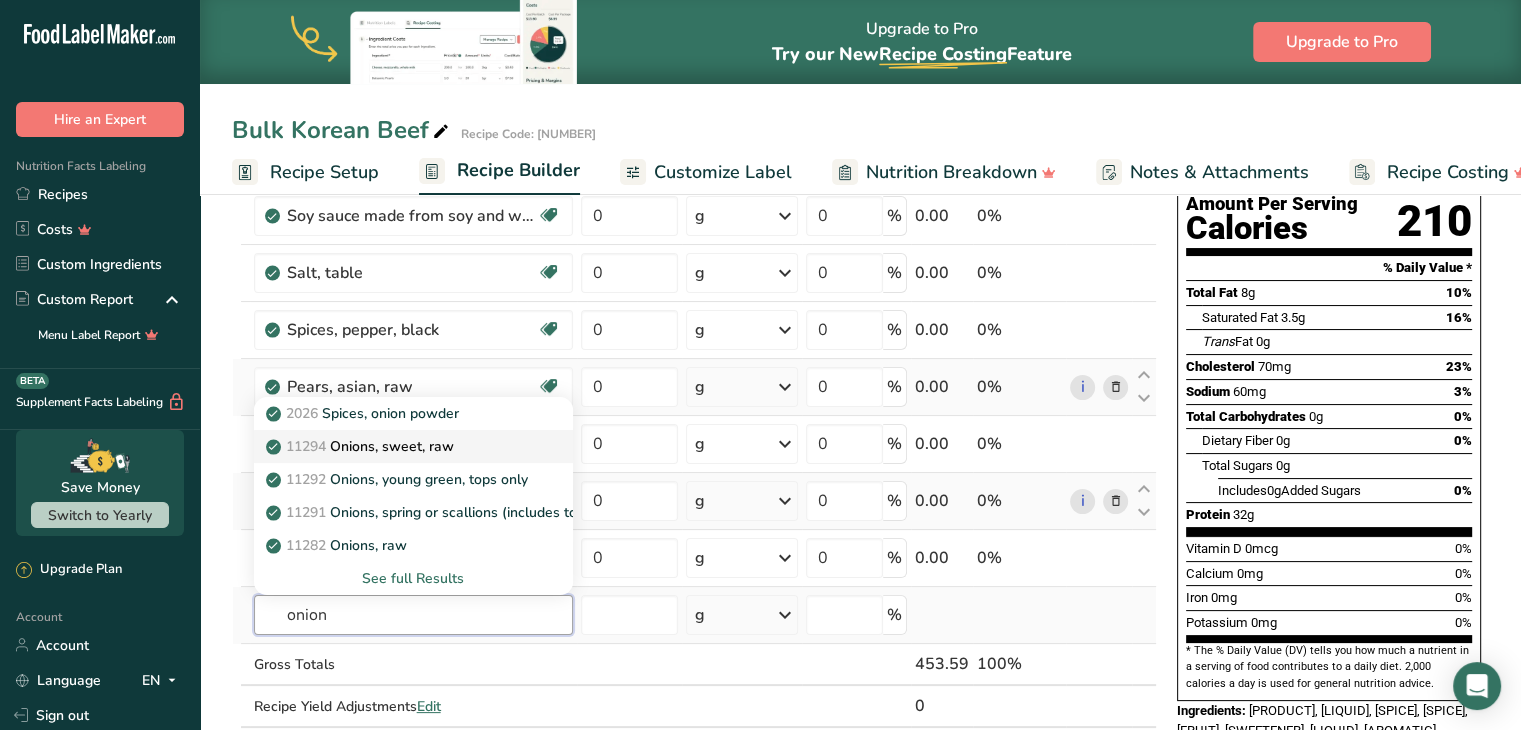 type on "onion" 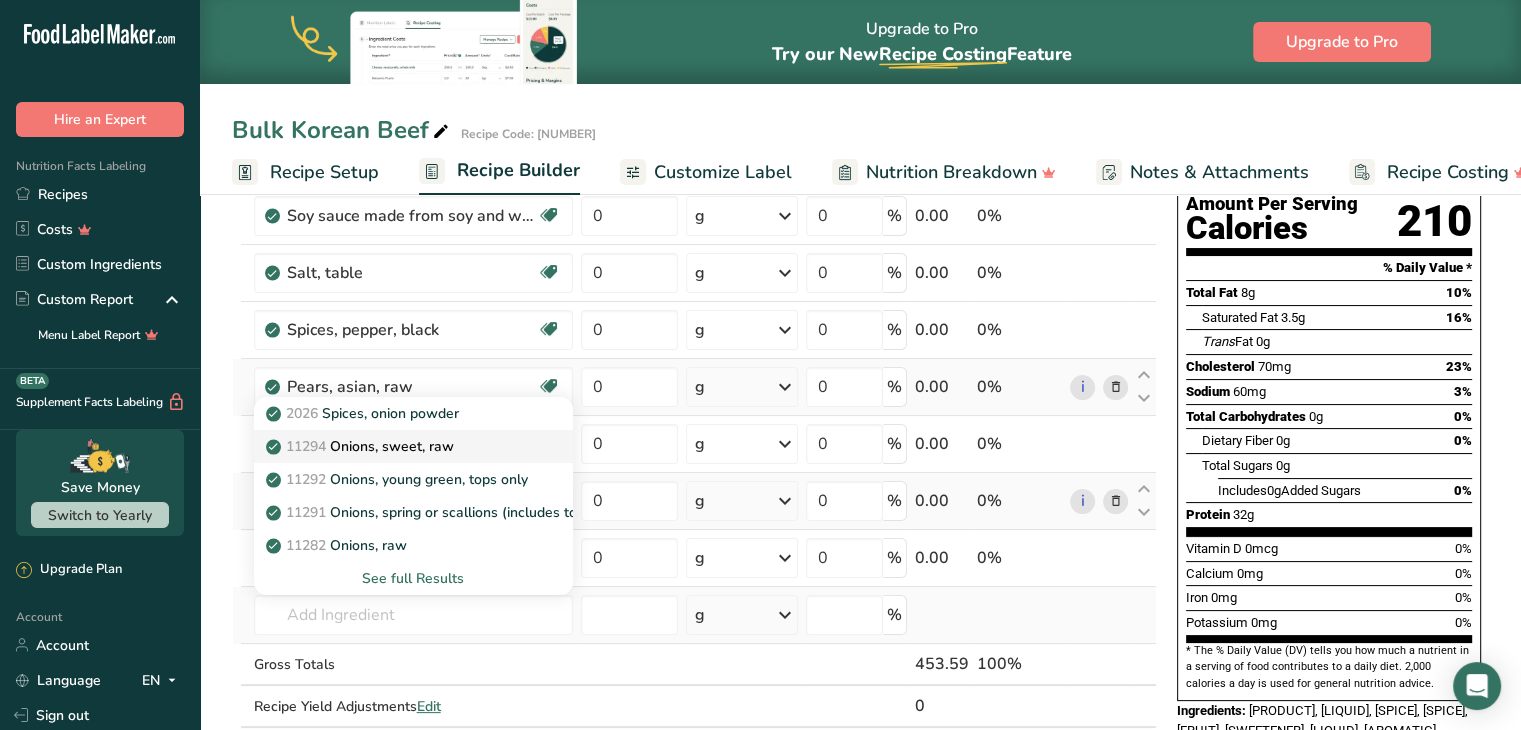 click on "11294
Onions, sweet, raw" at bounding box center (362, 446) 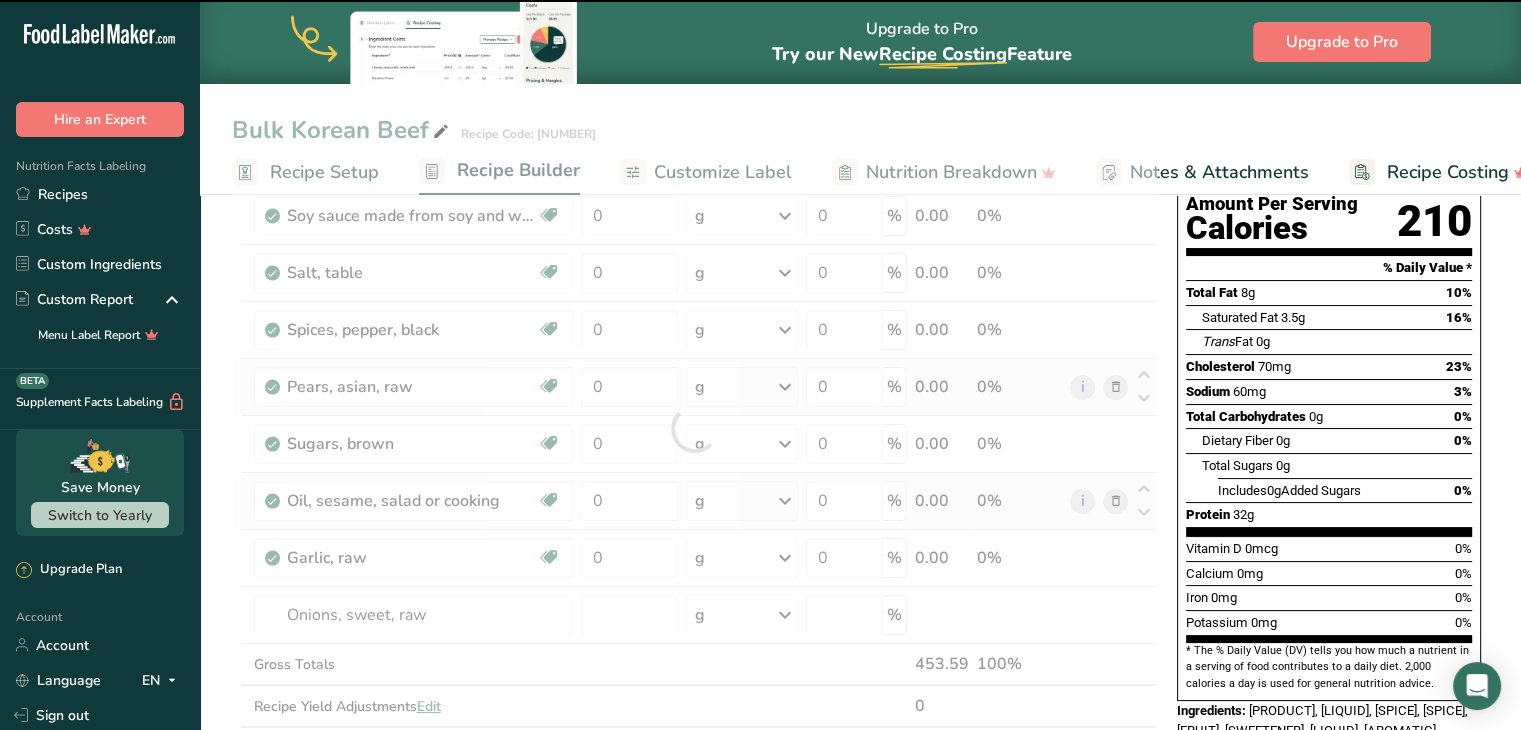 type on "0" 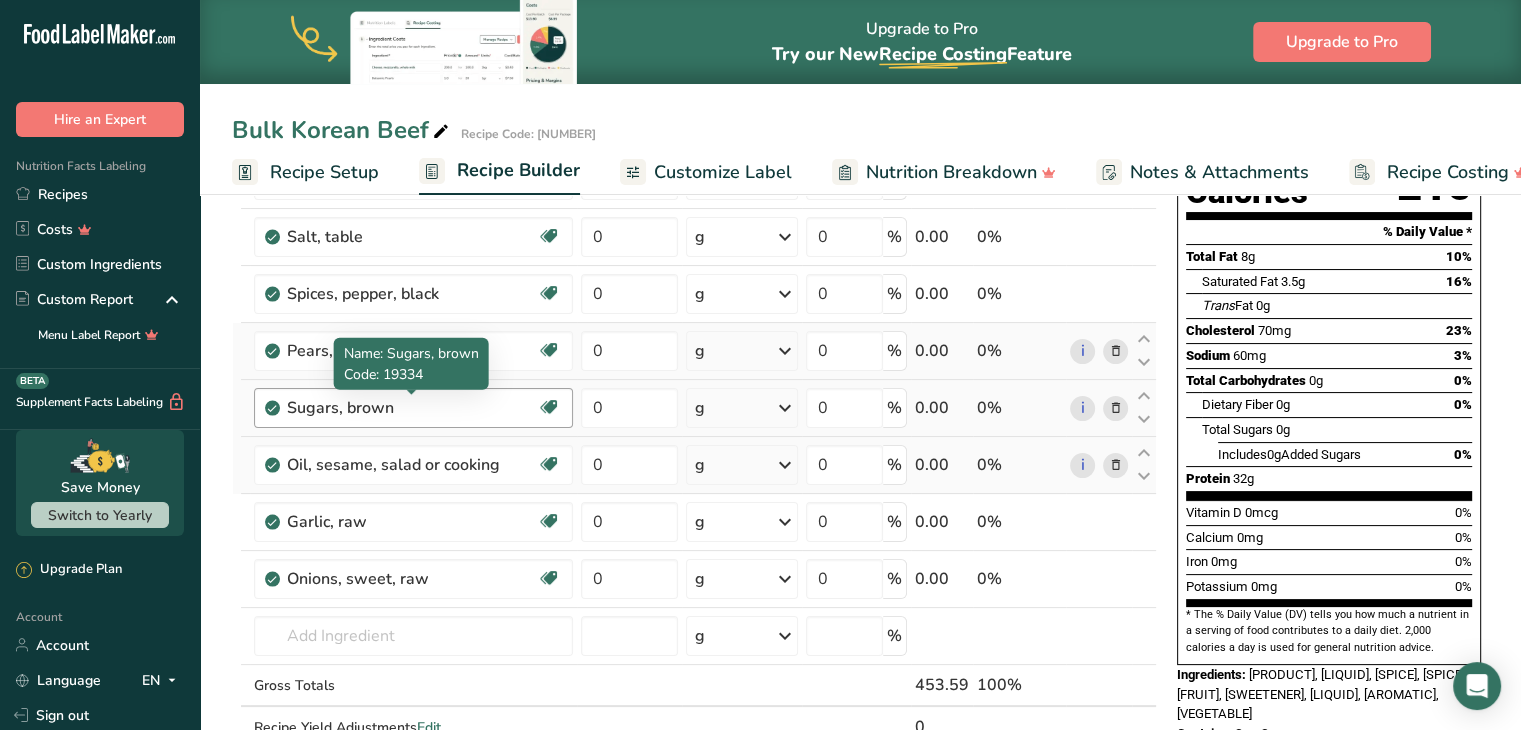 scroll, scrollTop: 236, scrollLeft: 0, axis: vertical 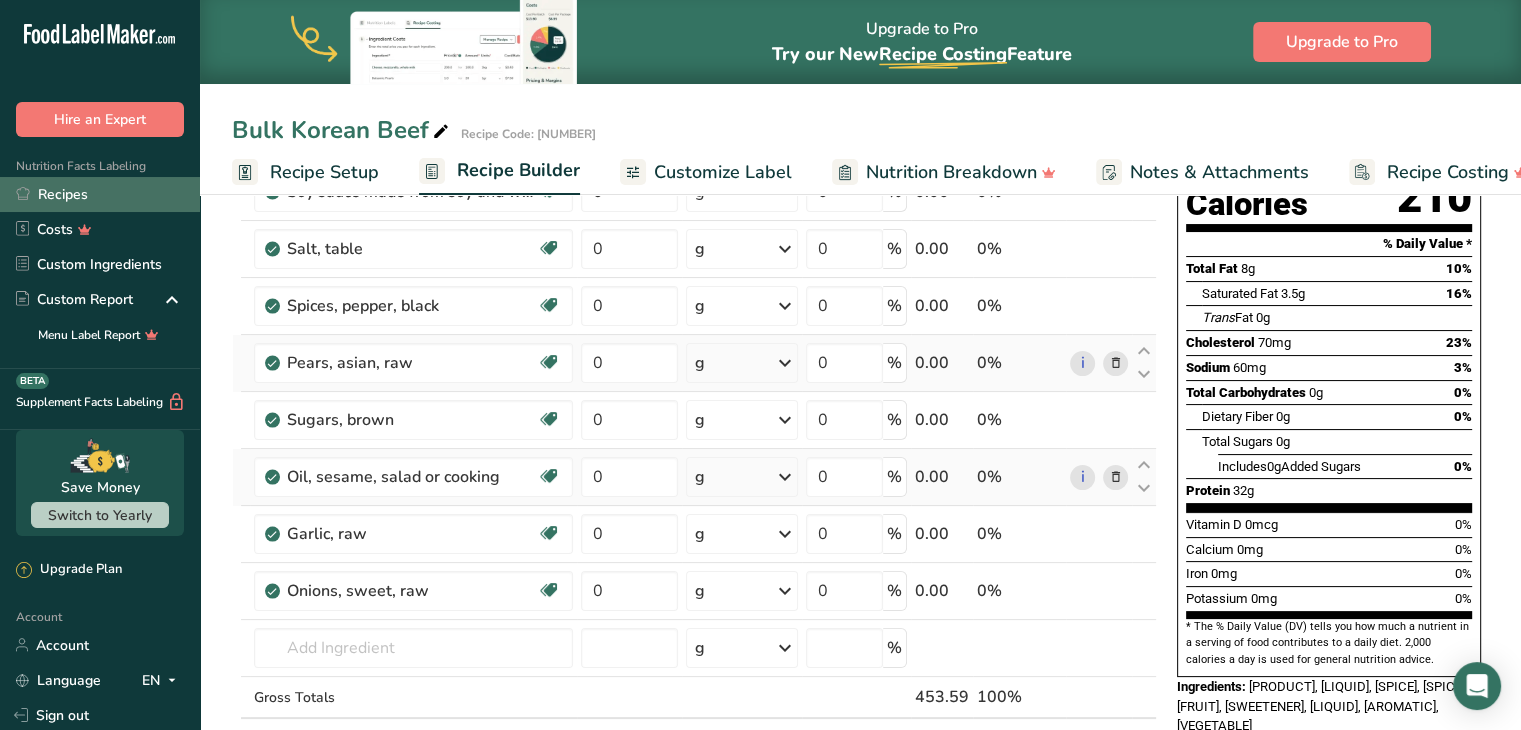 click on "Recipes" at bounding box center (100, 194) 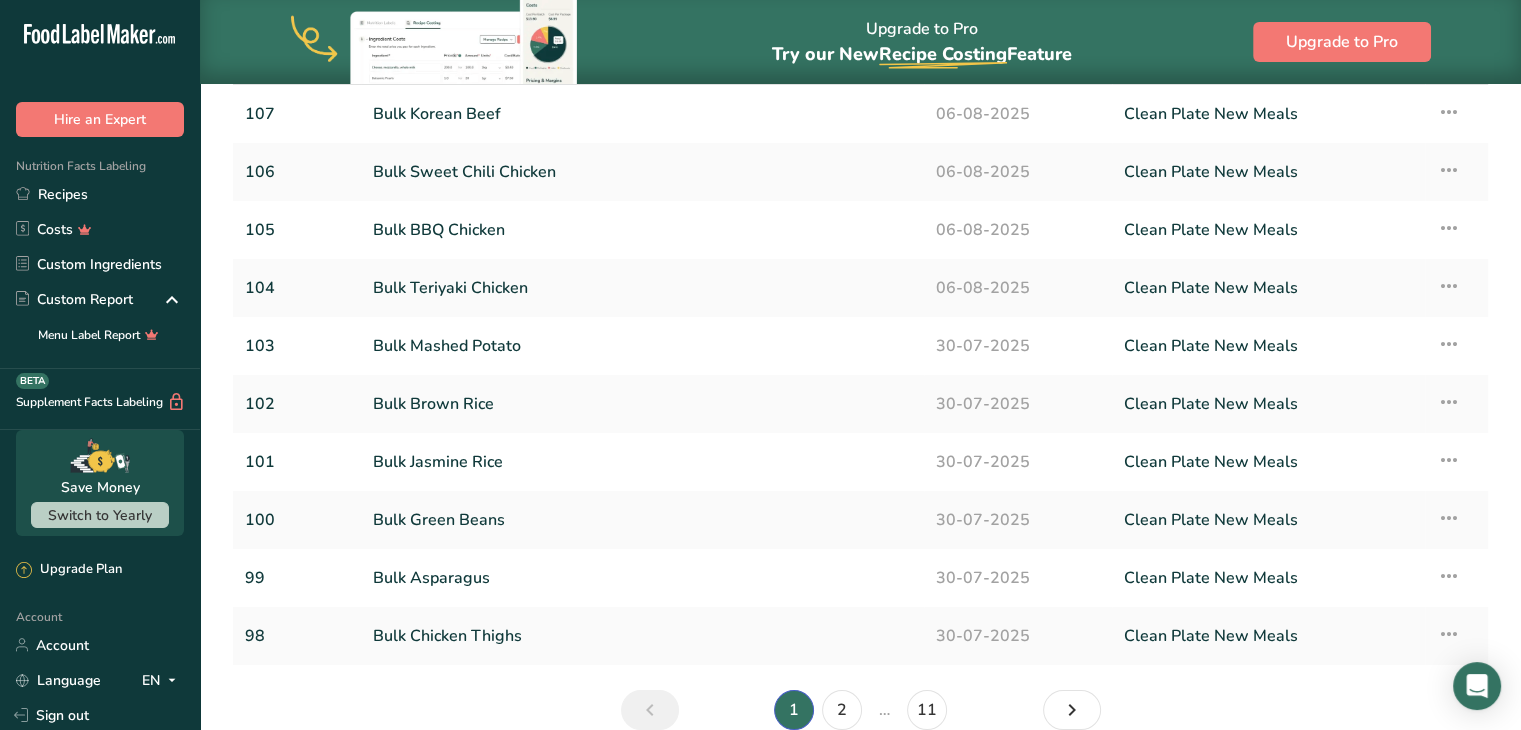 scroll, scrollTop: 230, scrollLeft: 0, axis: vertical 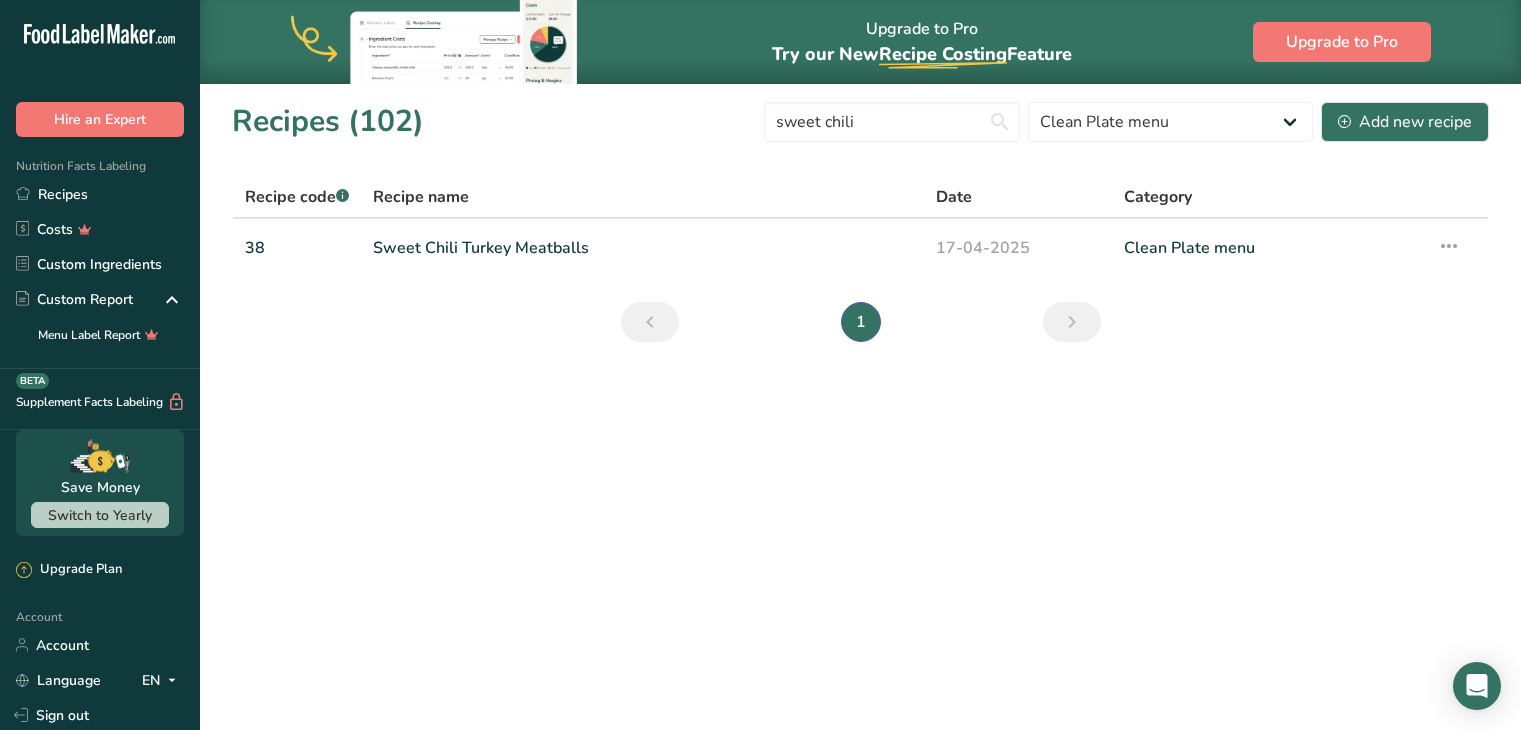 select on "1727" 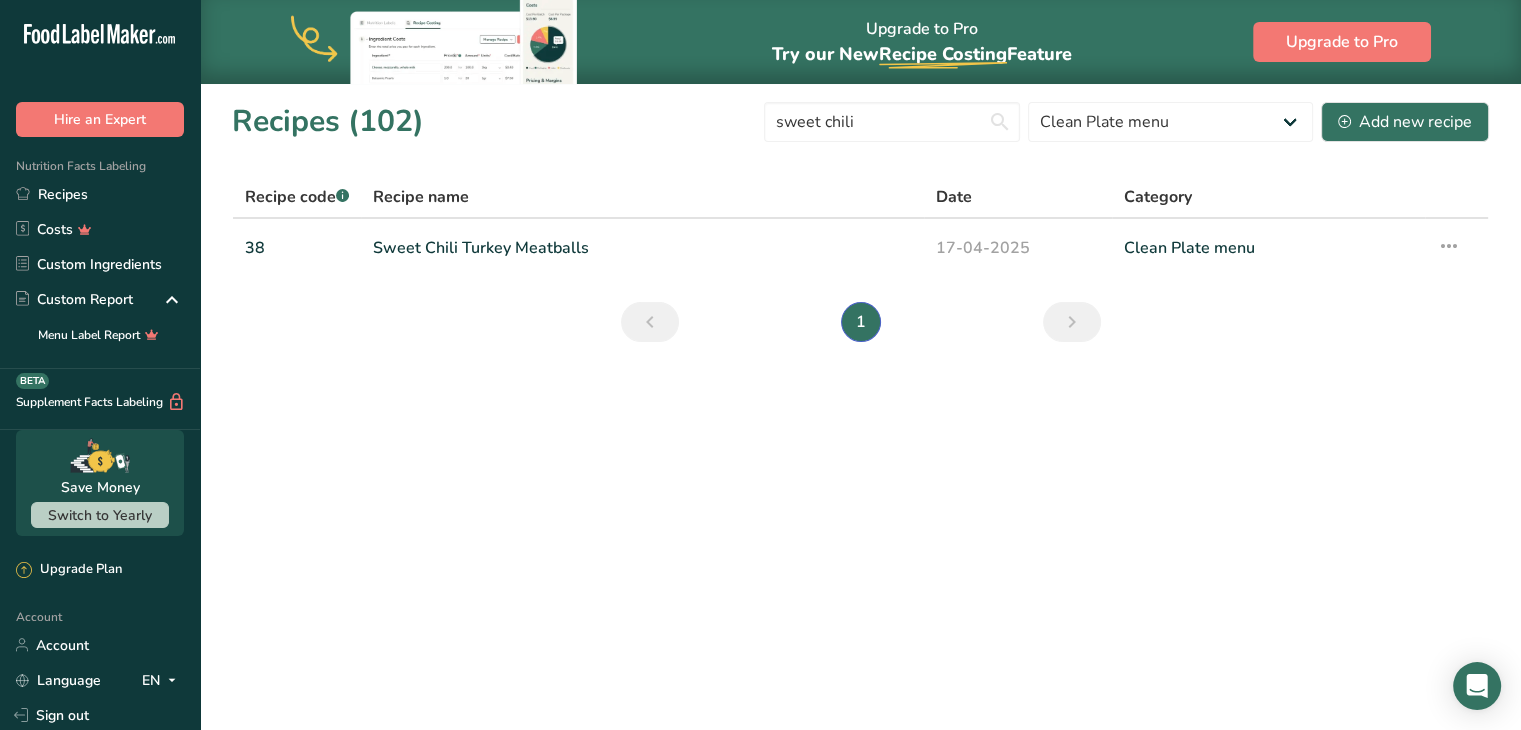 scroll, scrollTop: 0, scrollLeft: 0, axis: both 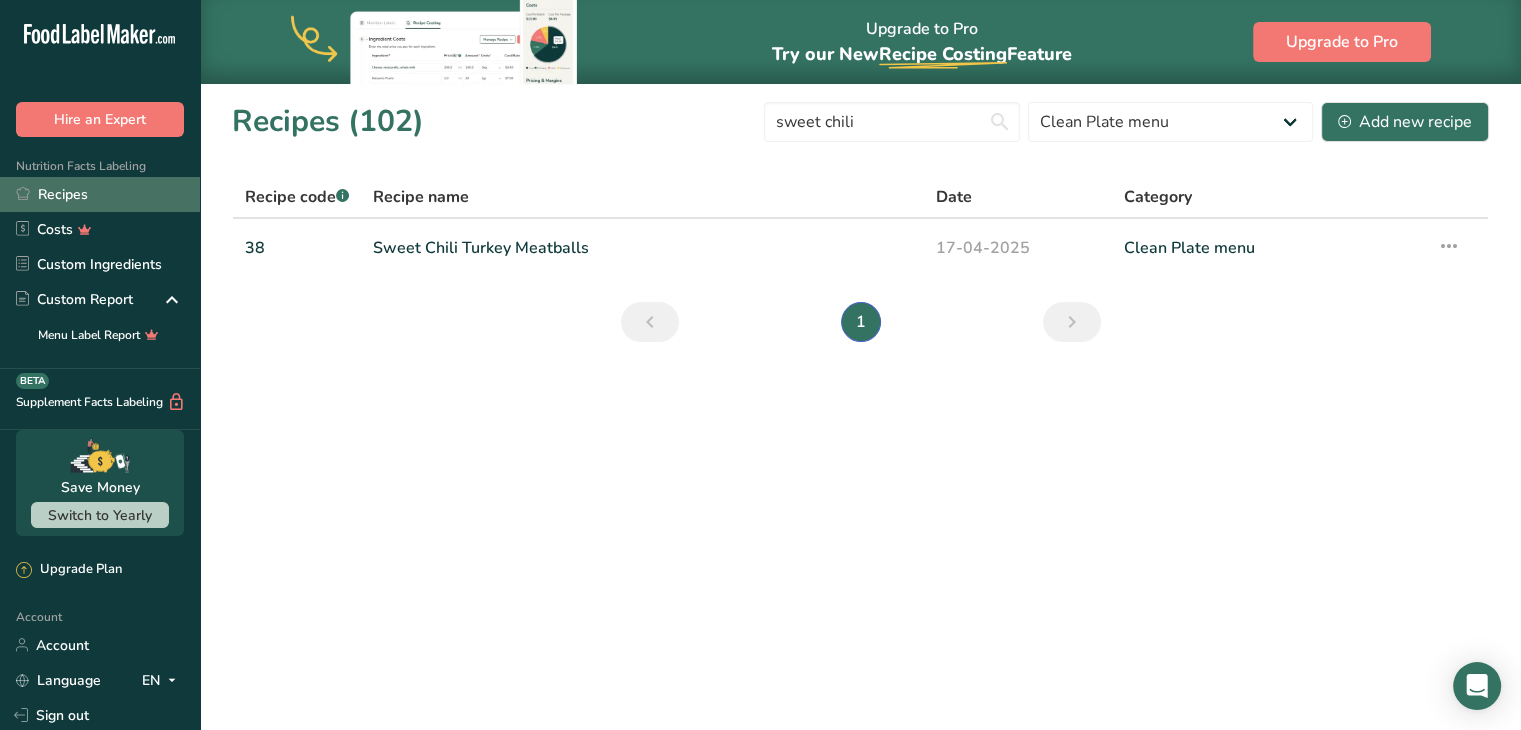 click on "Recipes" at bounding box center [100, 194] 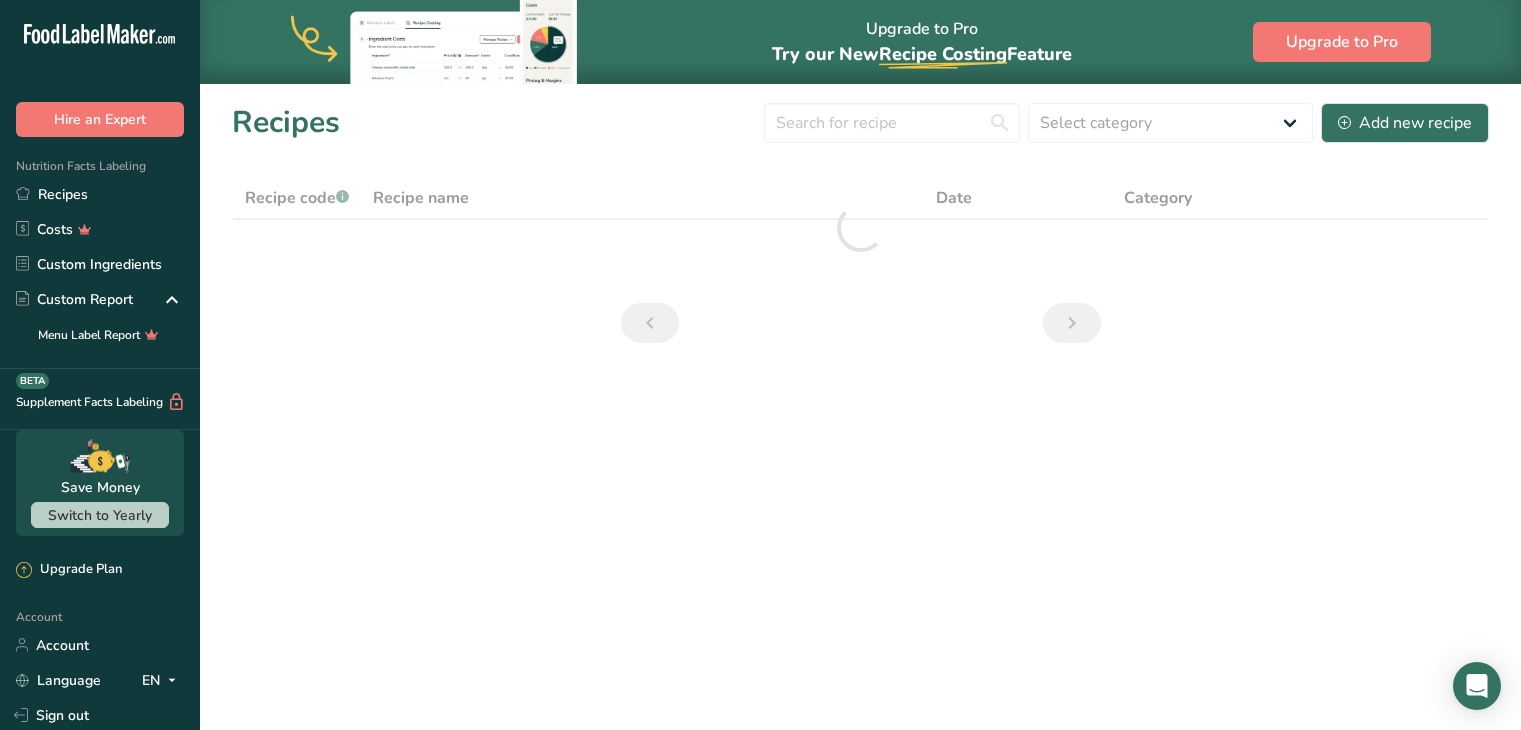 scroll, scrollTop: 0, scrollLeft: 0, axis: both 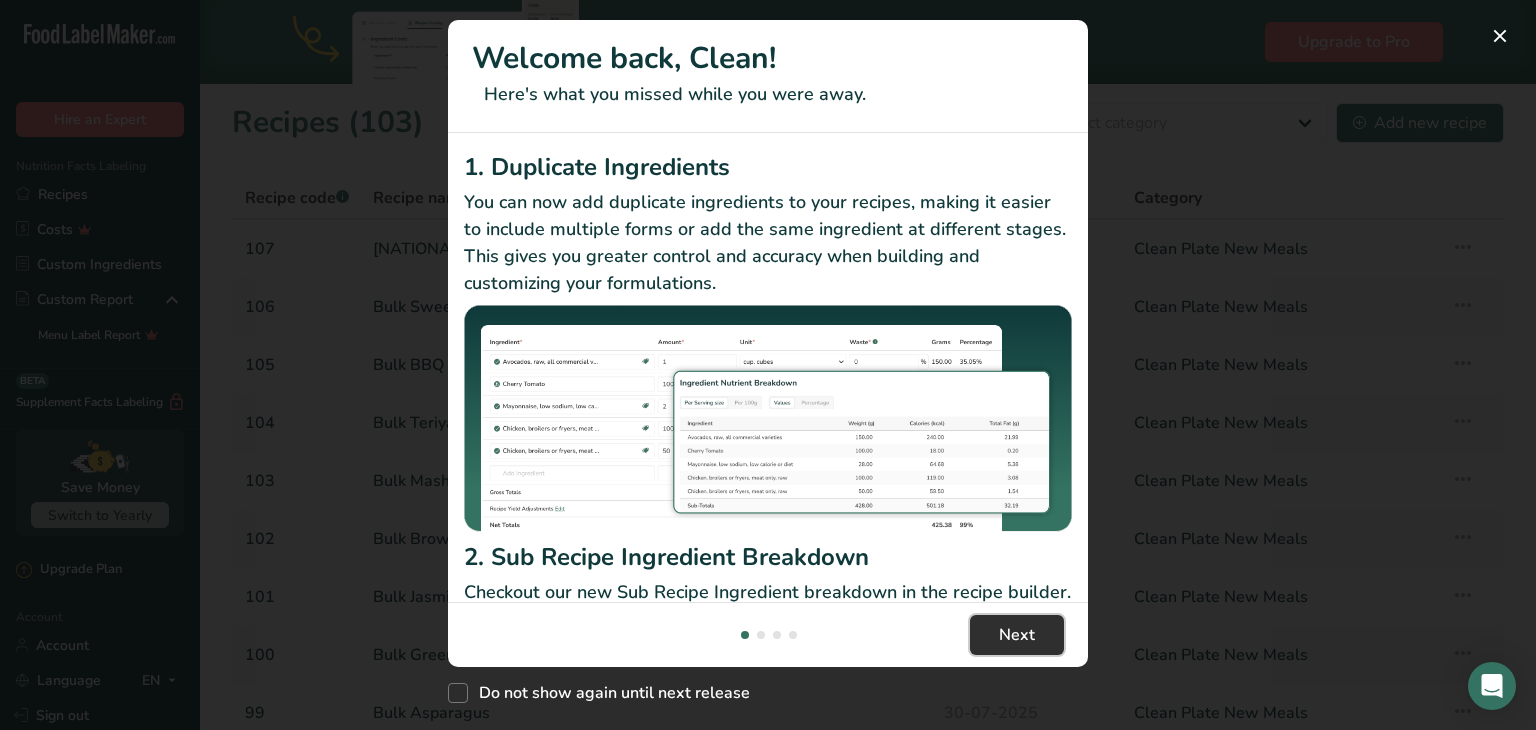 click on "Next" at bounding box center (1017, 635) 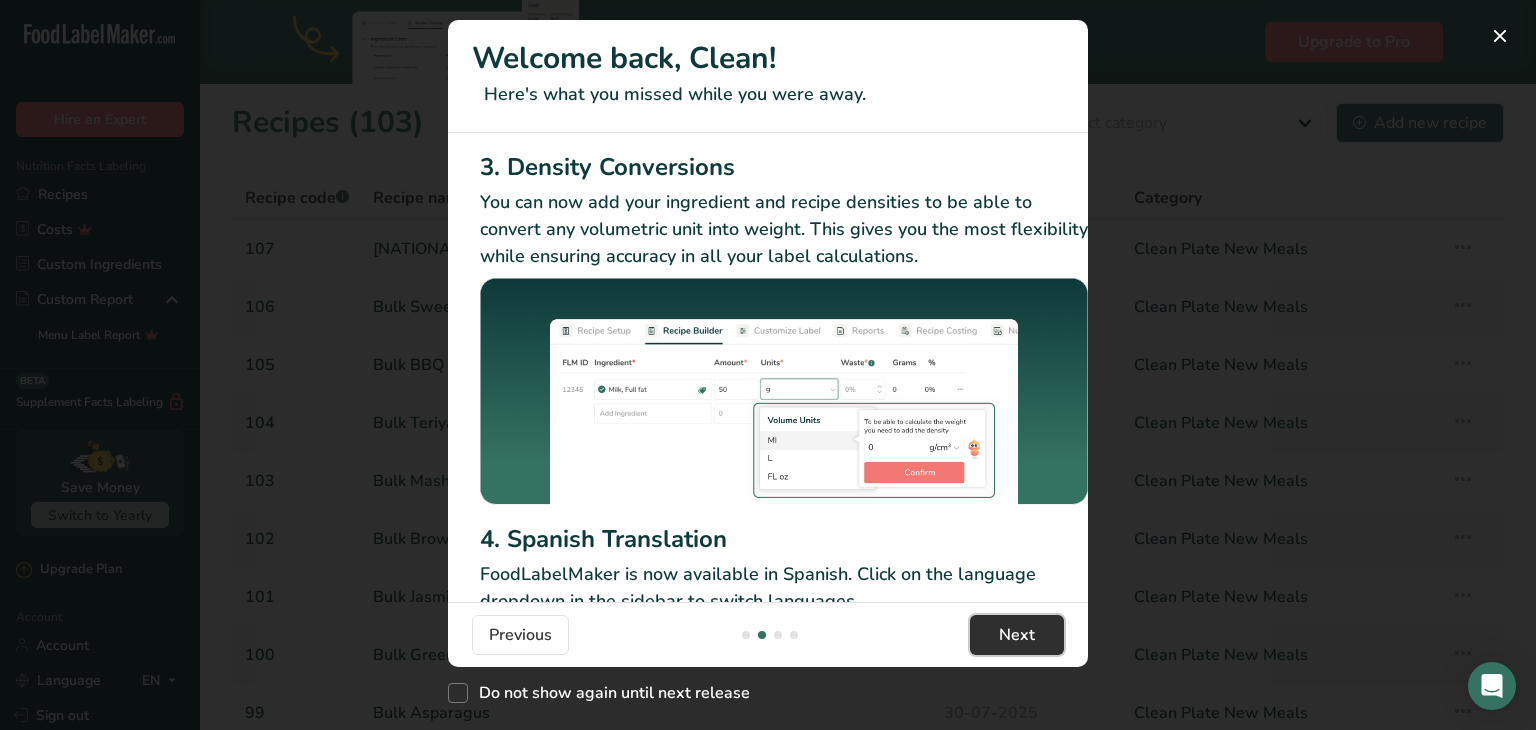 click on "Next" at bounding box center [1017, 635] 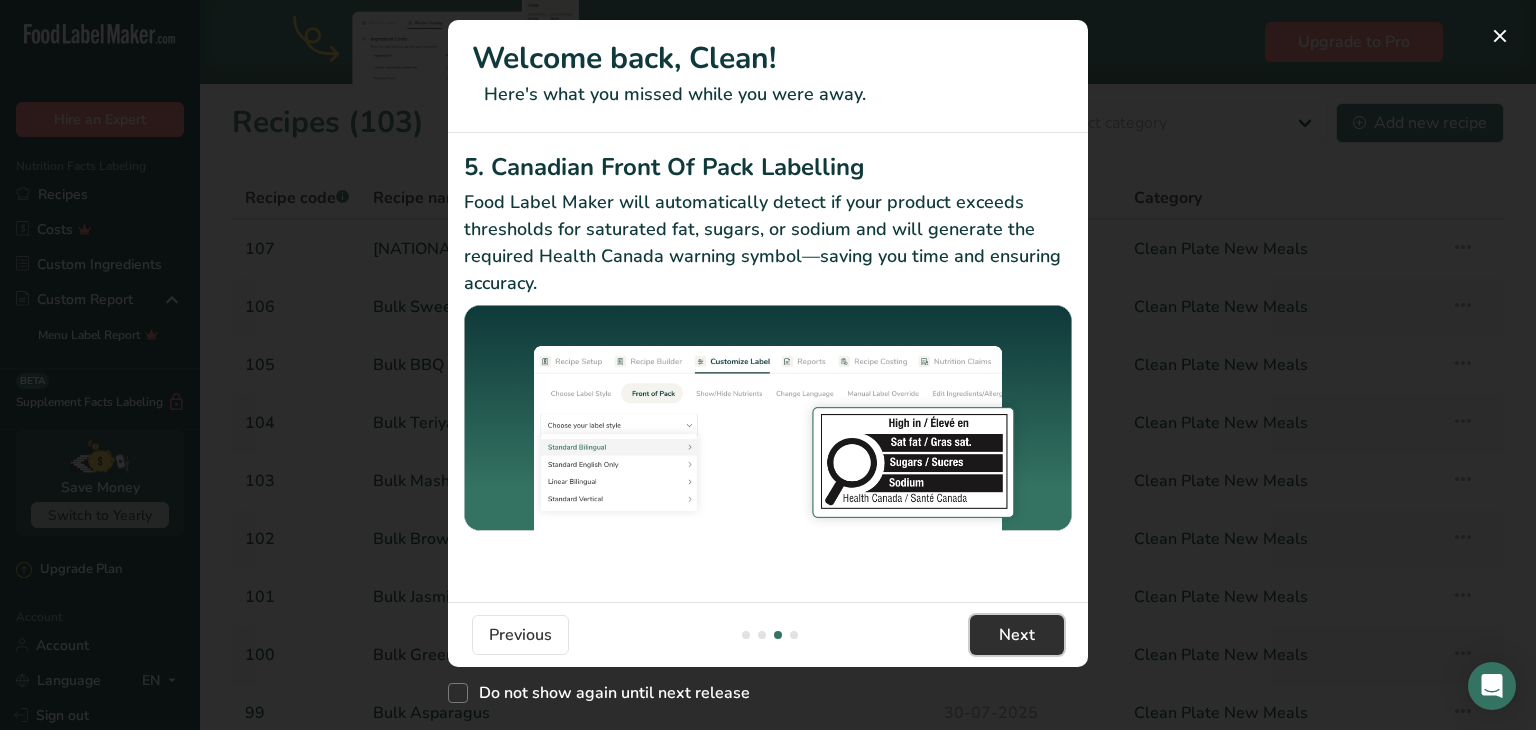 click on "Next" at bounding box center (1017, 635) 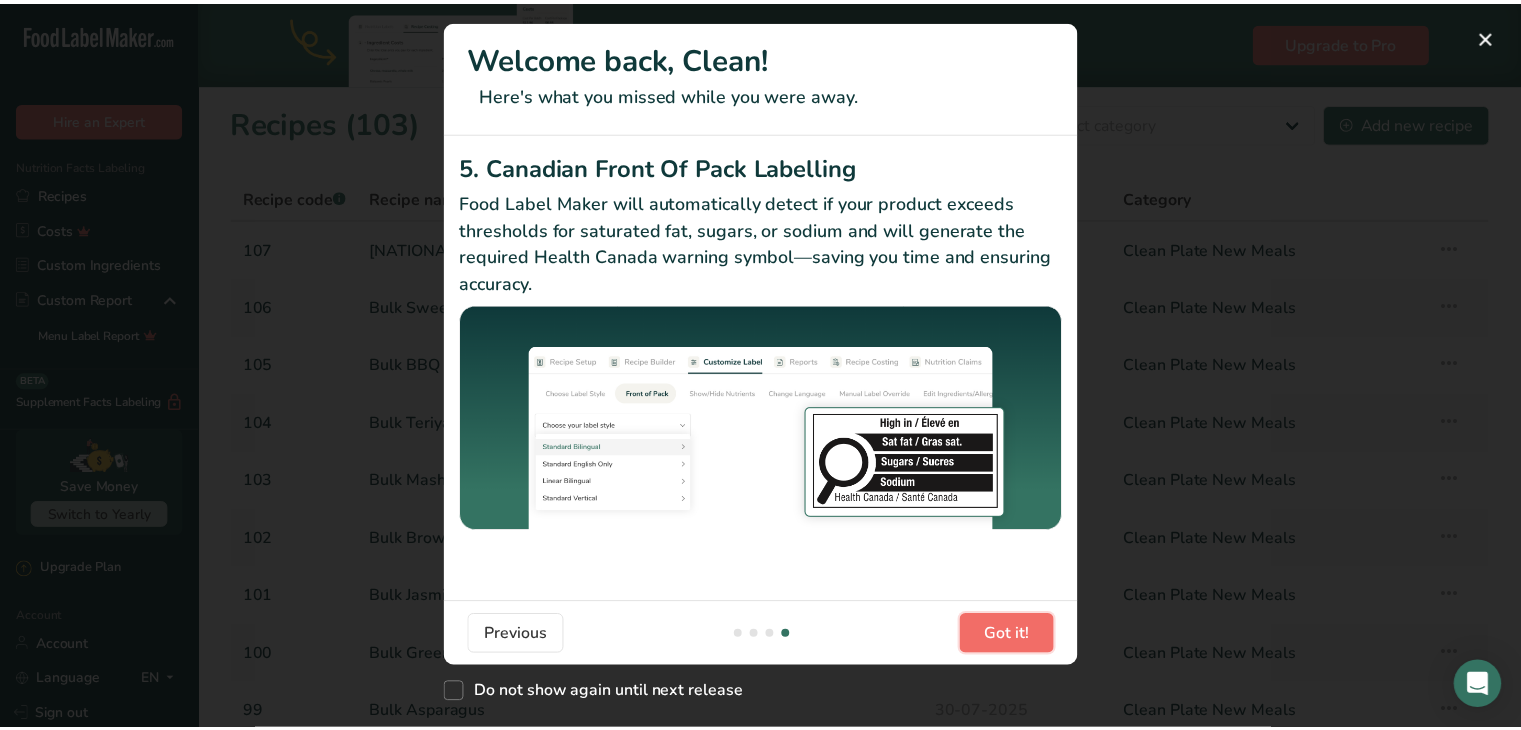 scroll, scrollTop: 0, scrollLeft: 1904, axis: horizontal 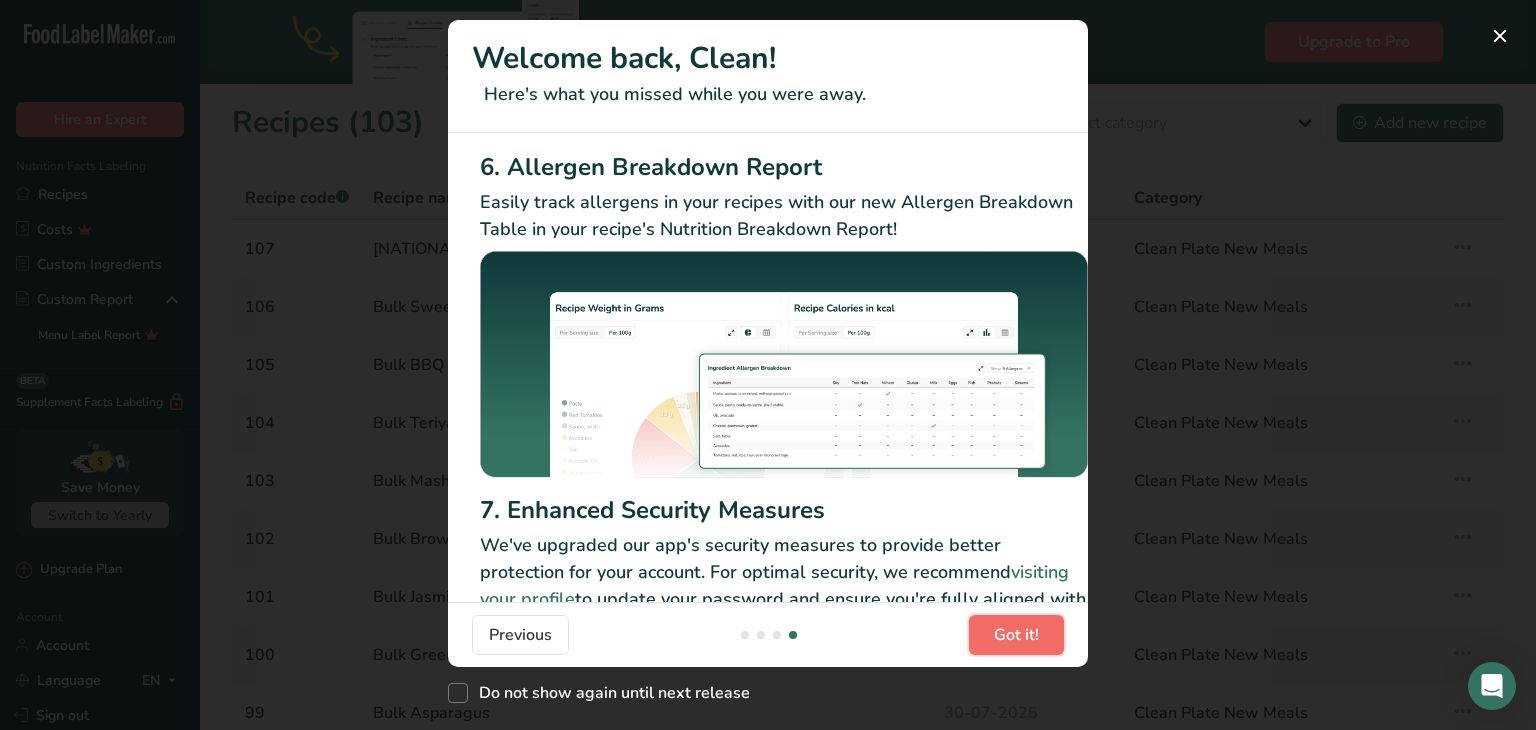 click on "Got it!" at bounding box center (1016, 635) 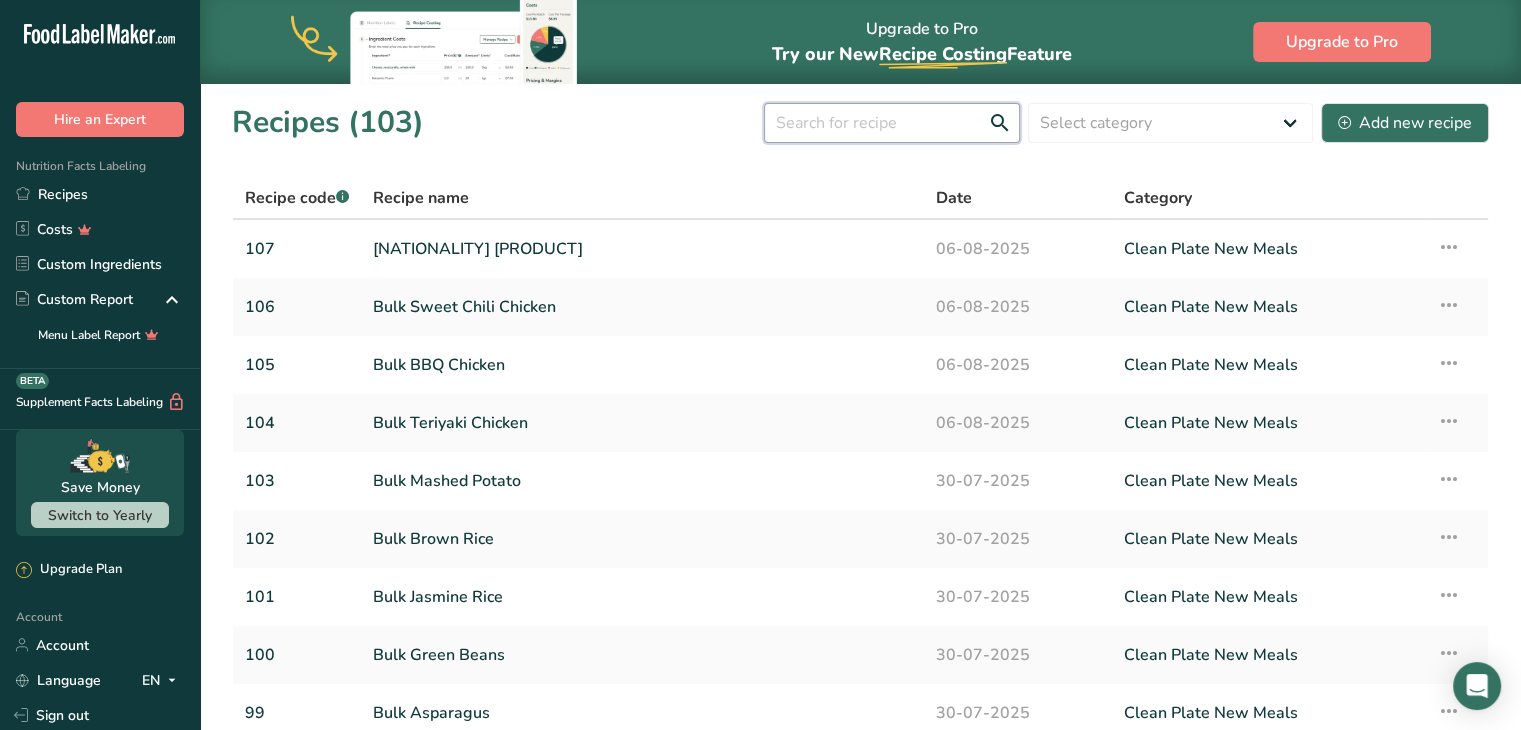 click at bounding box center (892, 123) 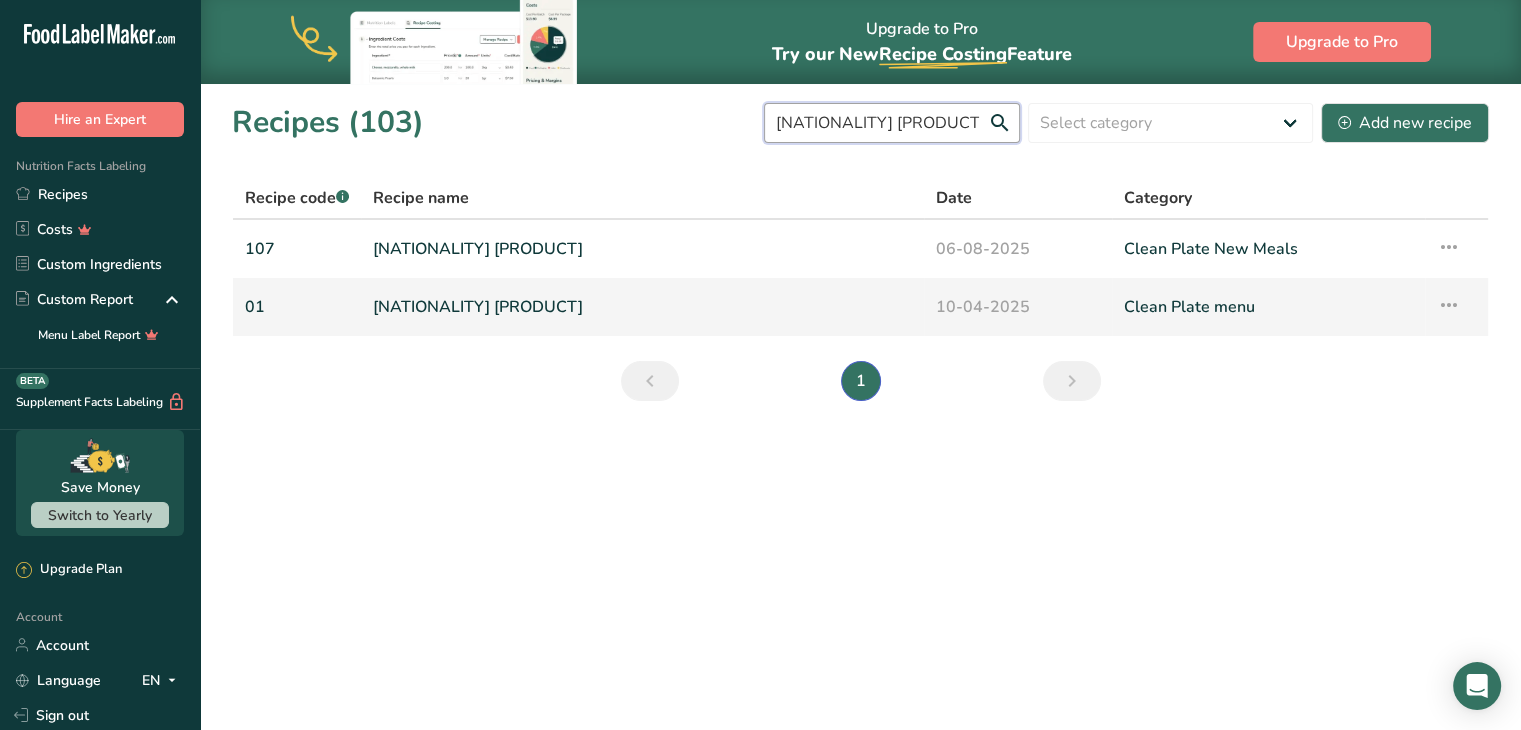 type on "korean beef" 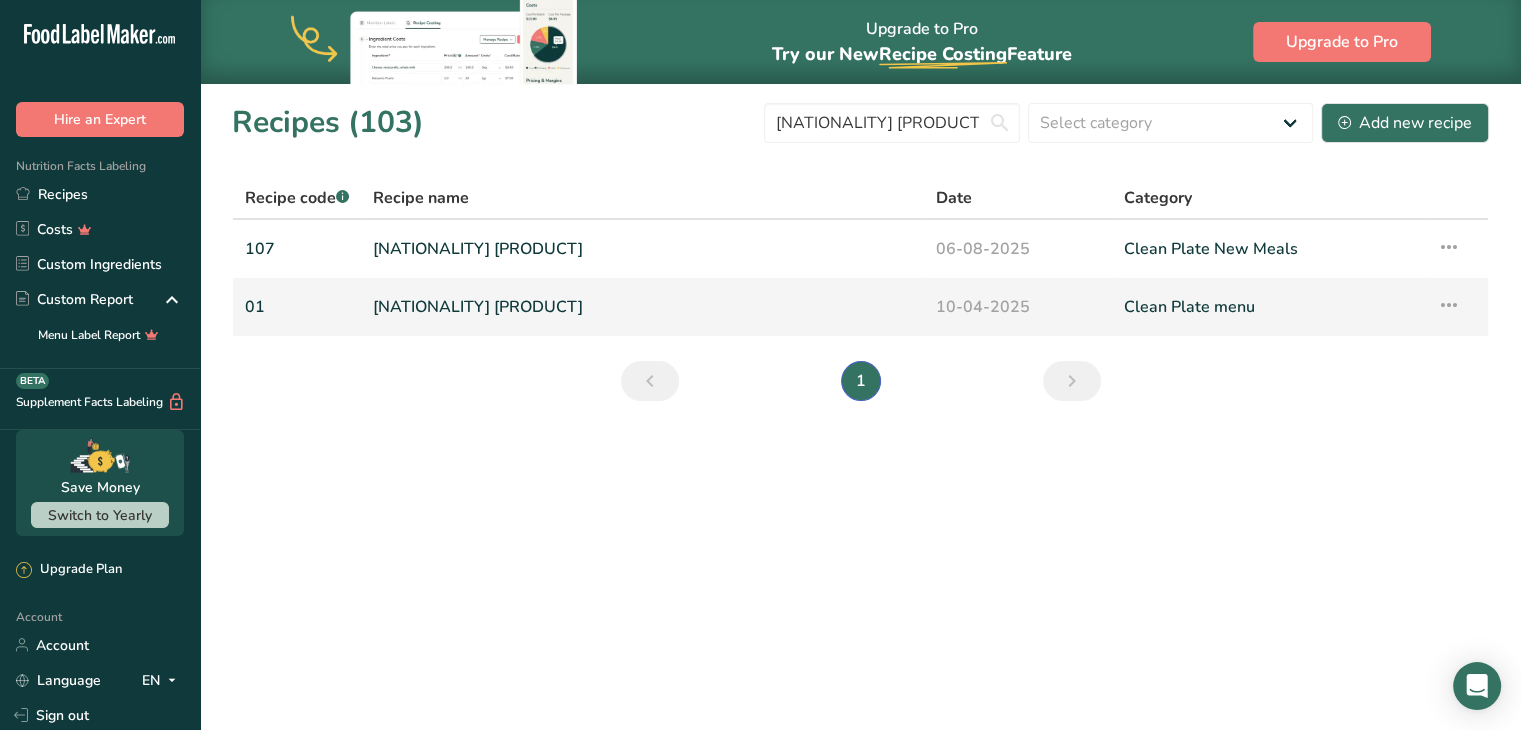 click on "Korean Beef" at bounding box center (642, 307) 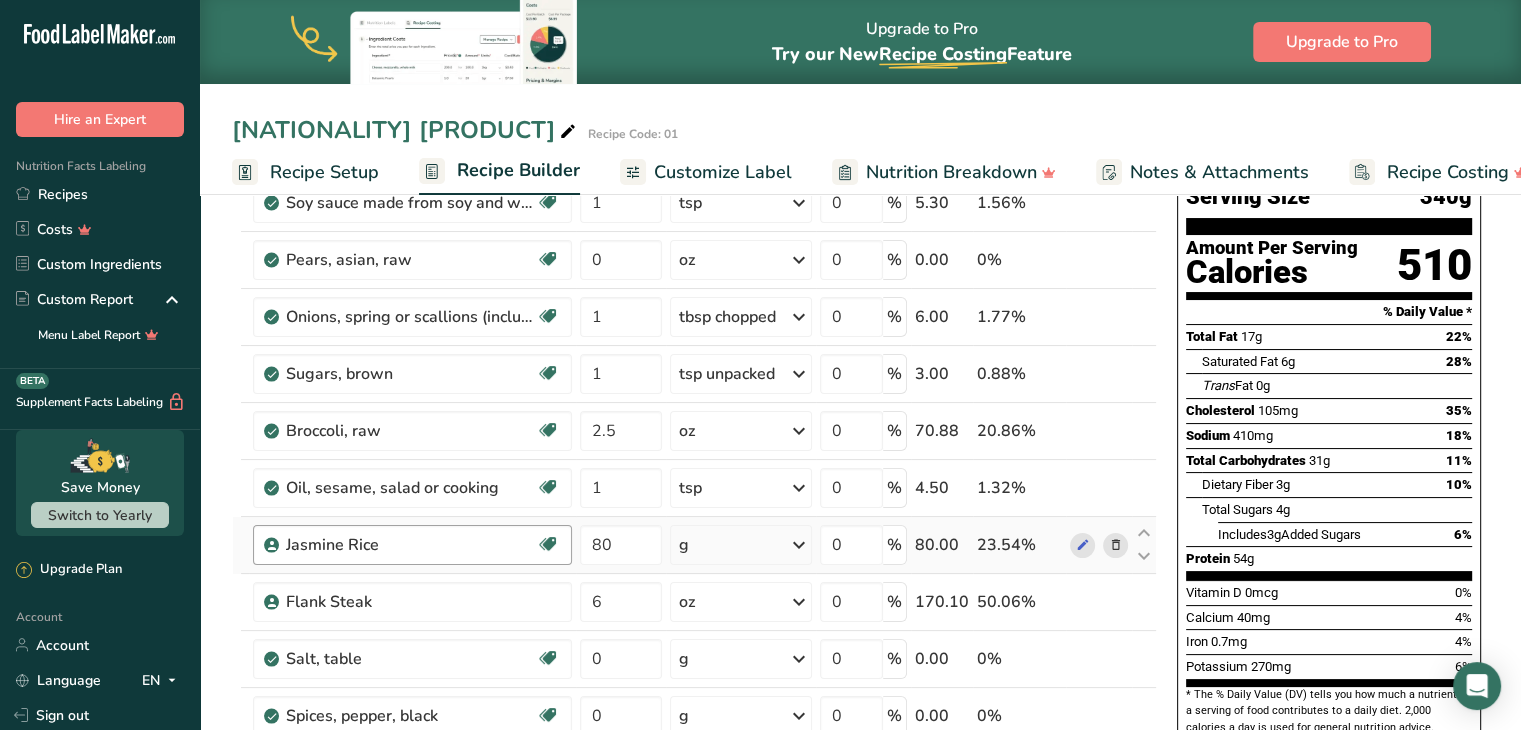 scroll, scrollTop: 187, scrollLeft: 0, axis: vertical 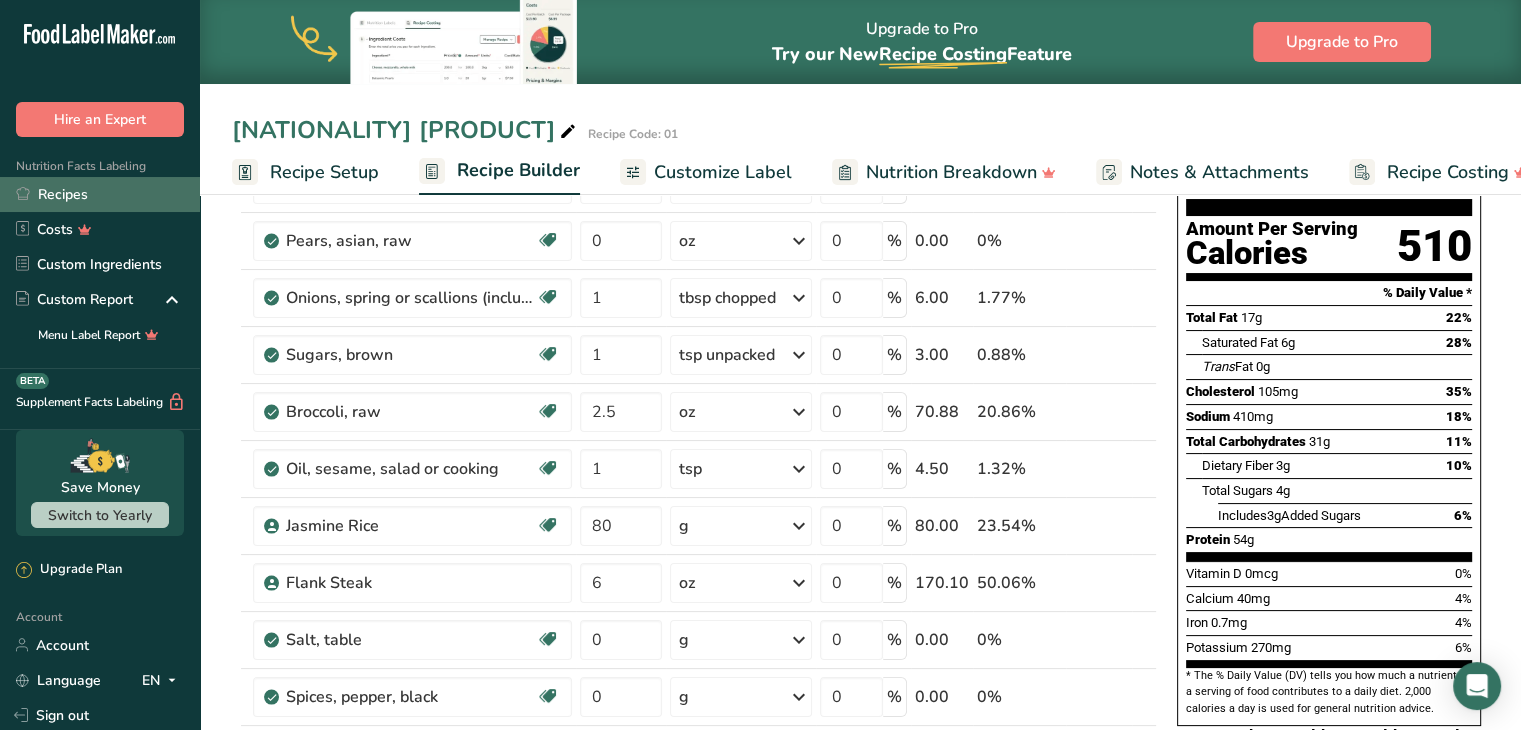 click on "Recipes" at bounding box center (100, 194) 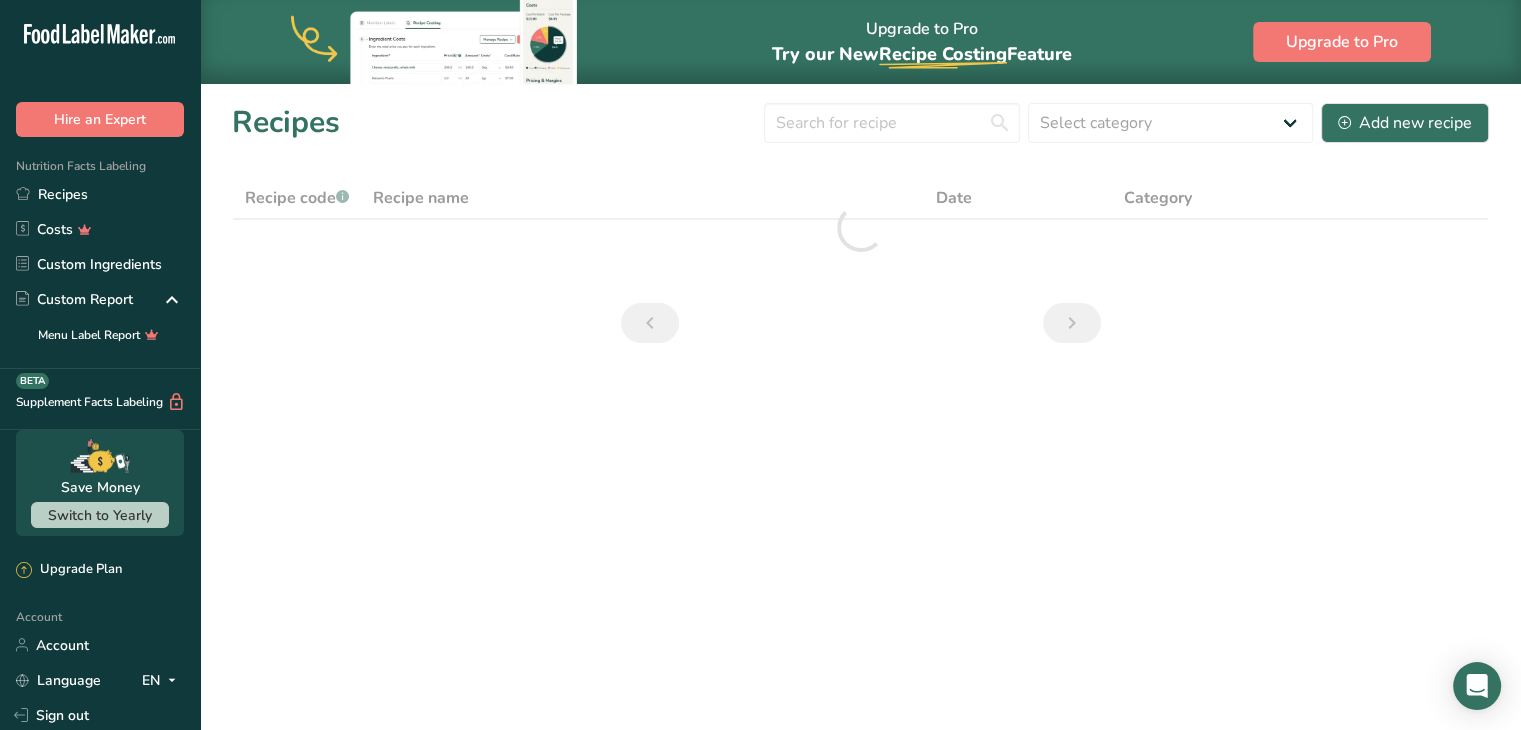 scroll, scrollTop: 0, scrollLeft: 0, axis: both 